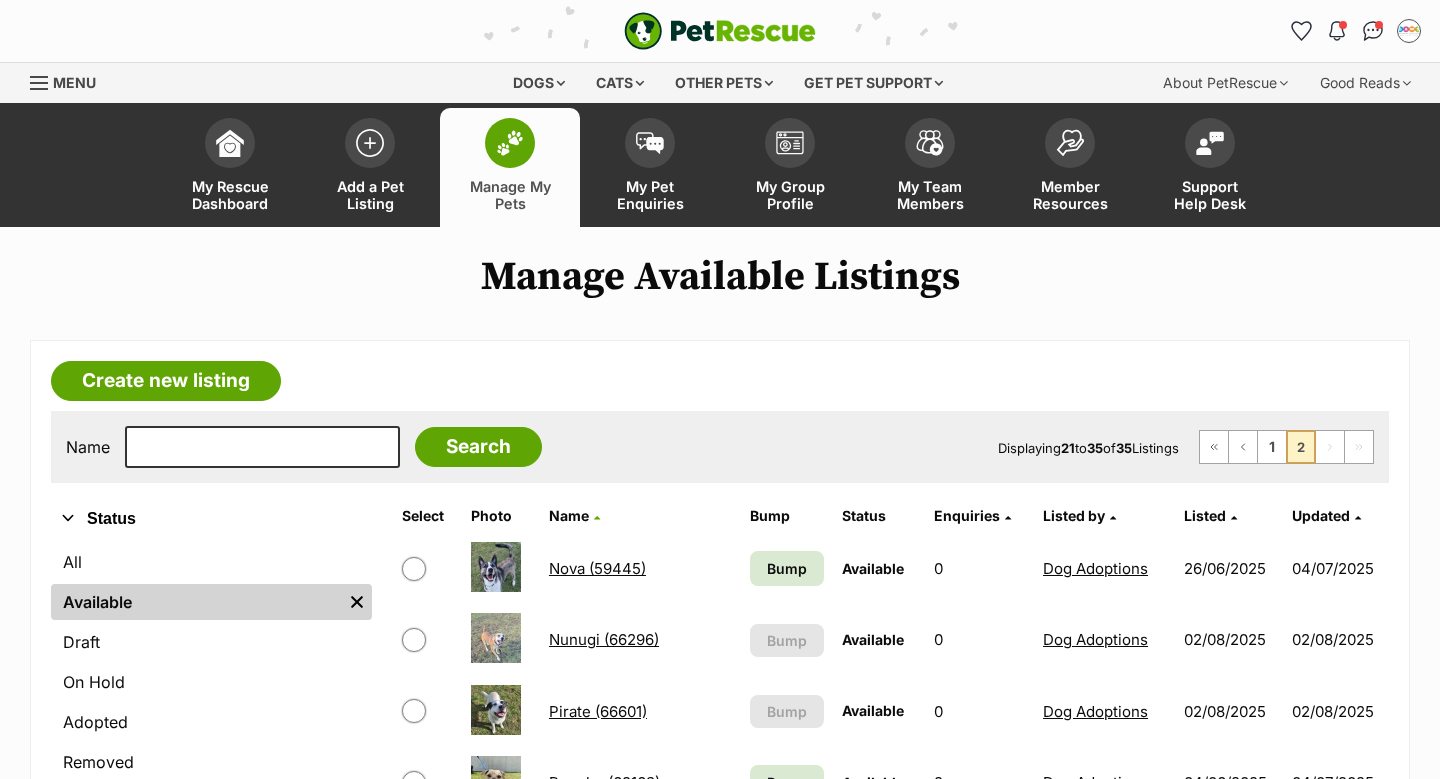 scroll, scrollTop: 0, scrollLeft: 0, axis: both 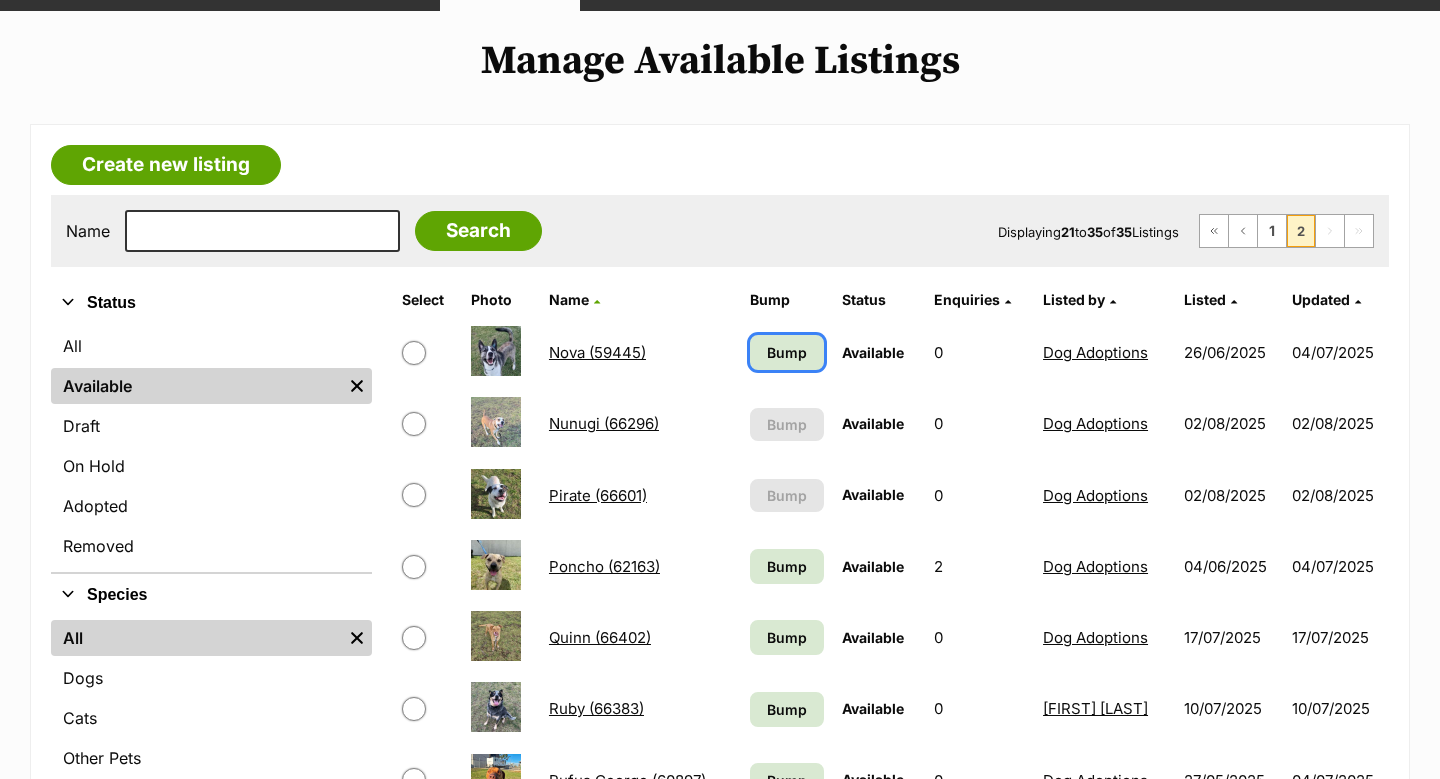 click on "Bump" at bounding box center [787, 352] 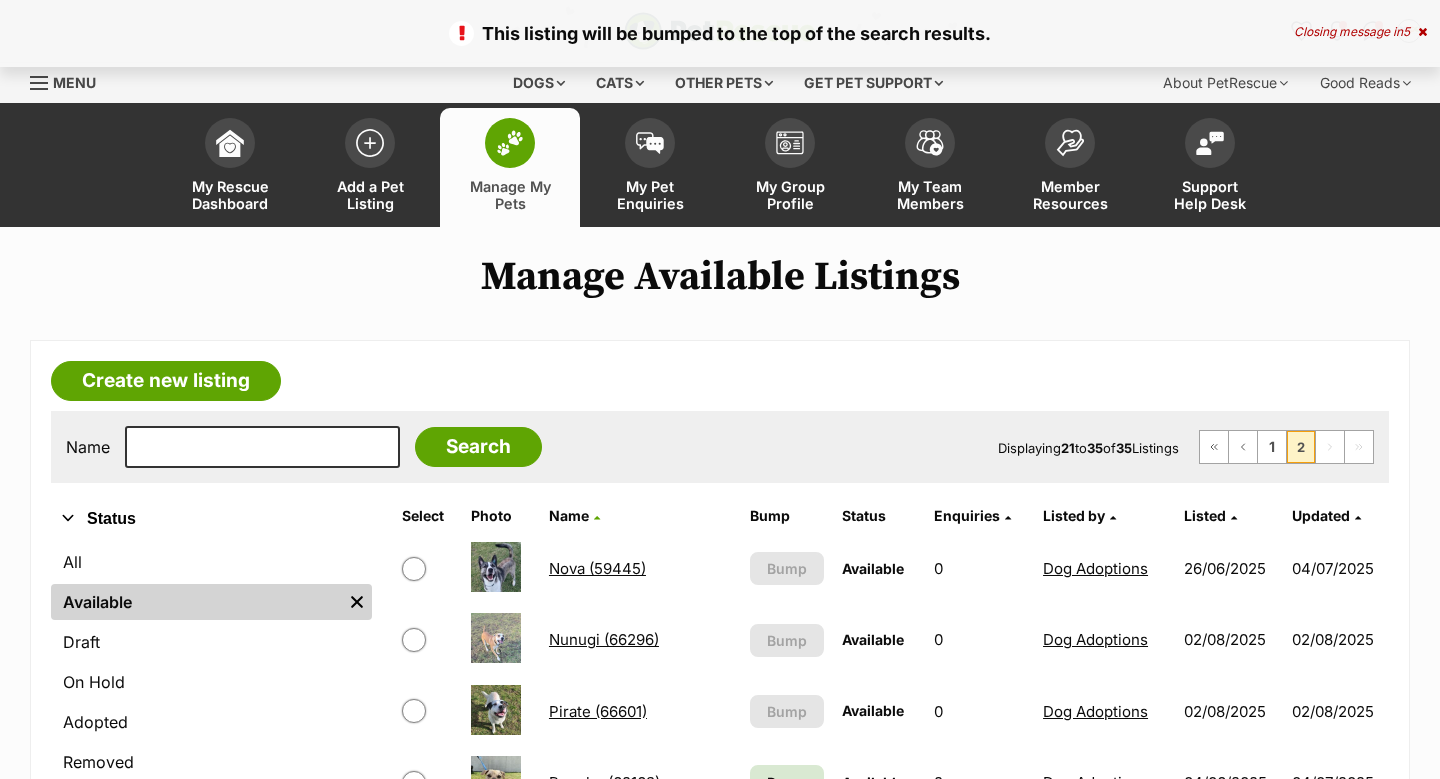 scroll, scrollTop: 0, scrollLeft: 0, axis: both 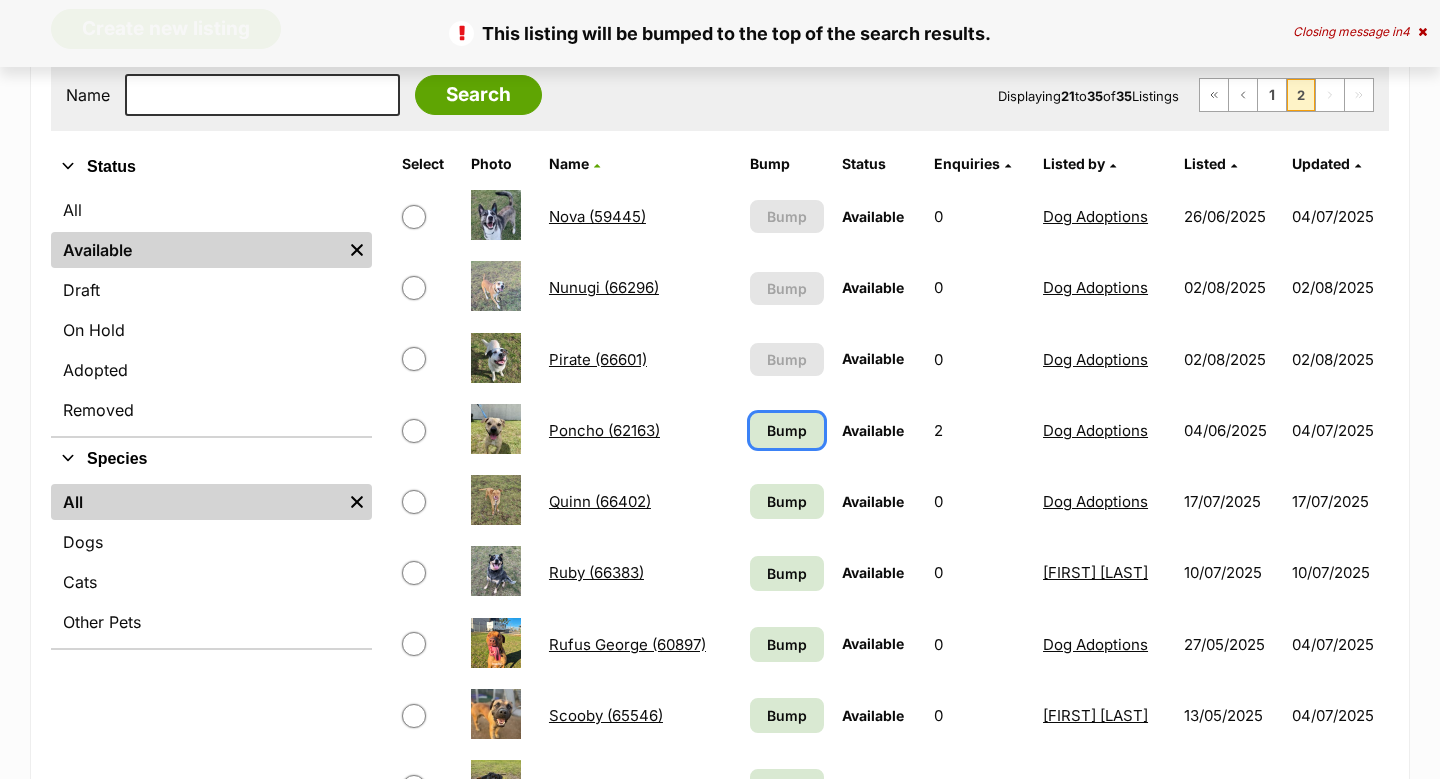 click on "Bump" at bounding box center (787, 430) 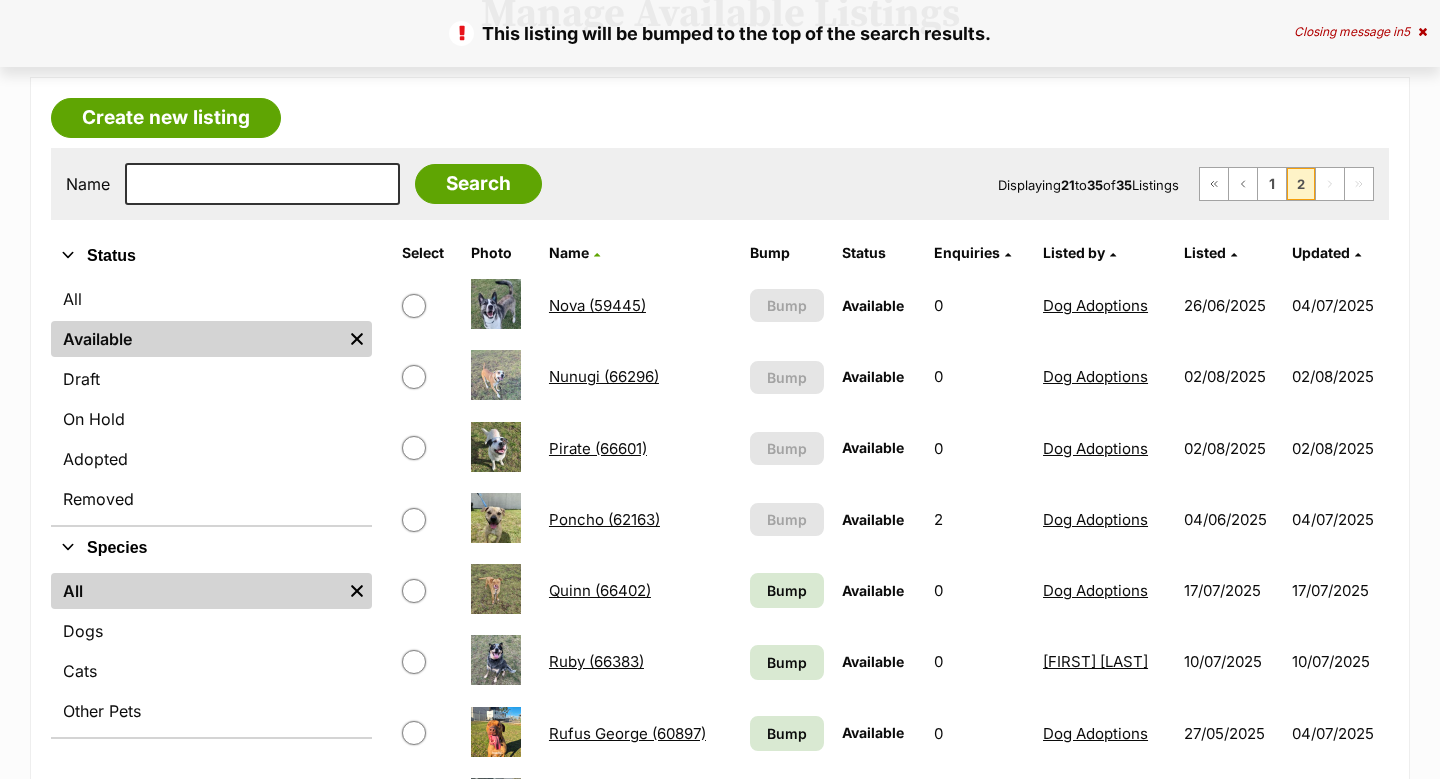 scroll, scrollTop: 470, scrollLeft: 0, axis: vertical 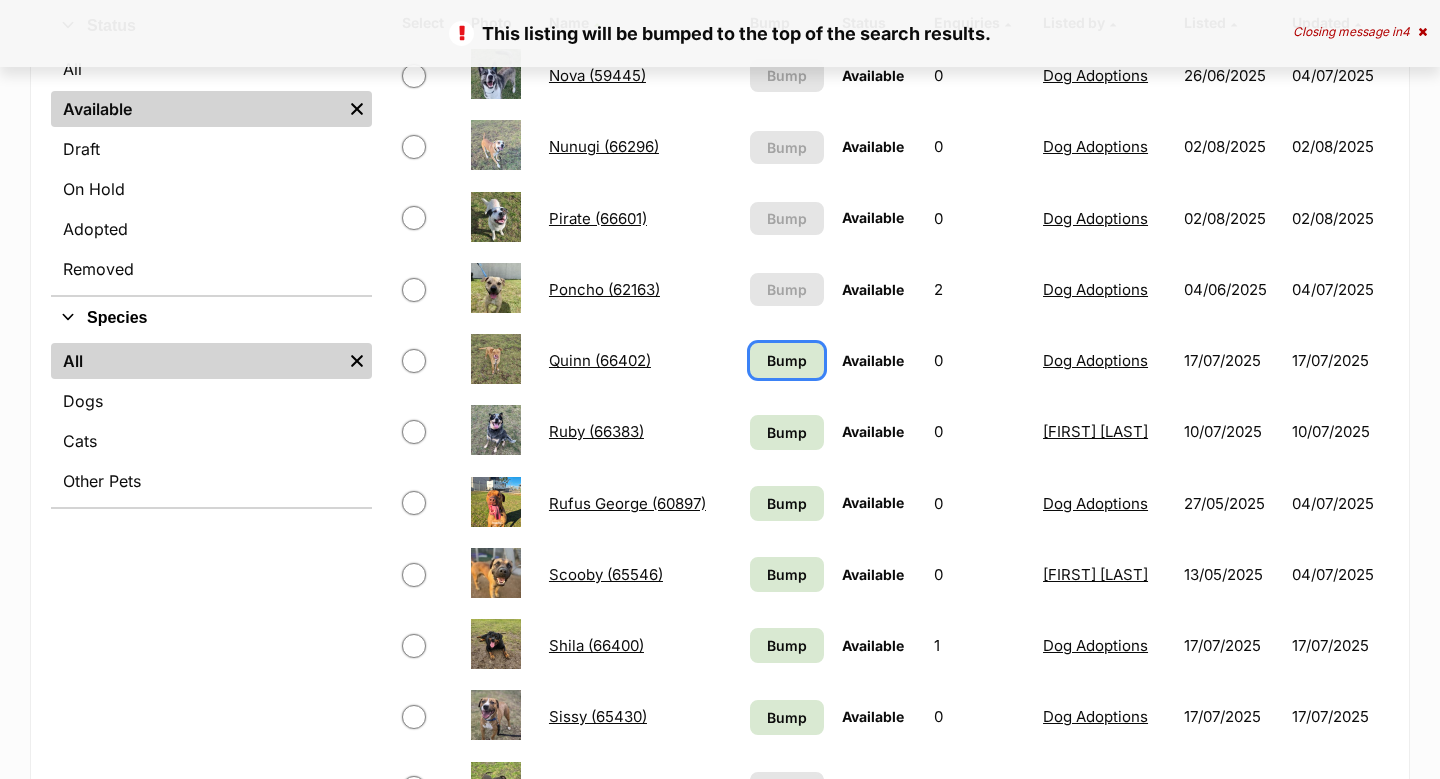click on "Bump" at bounding box center [787, 360] 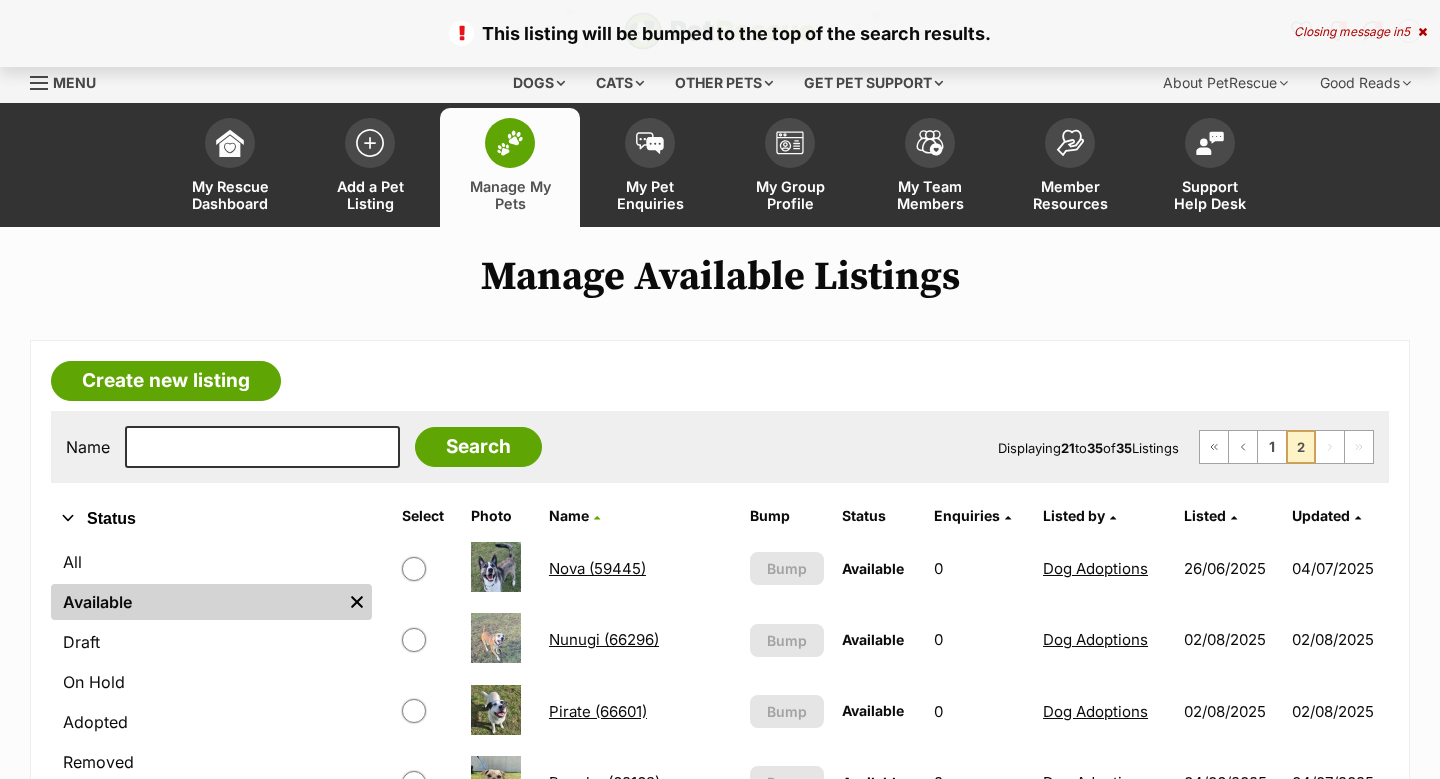 scroll, scrollTop: 271, scrollLeft: 0, axis: vertical 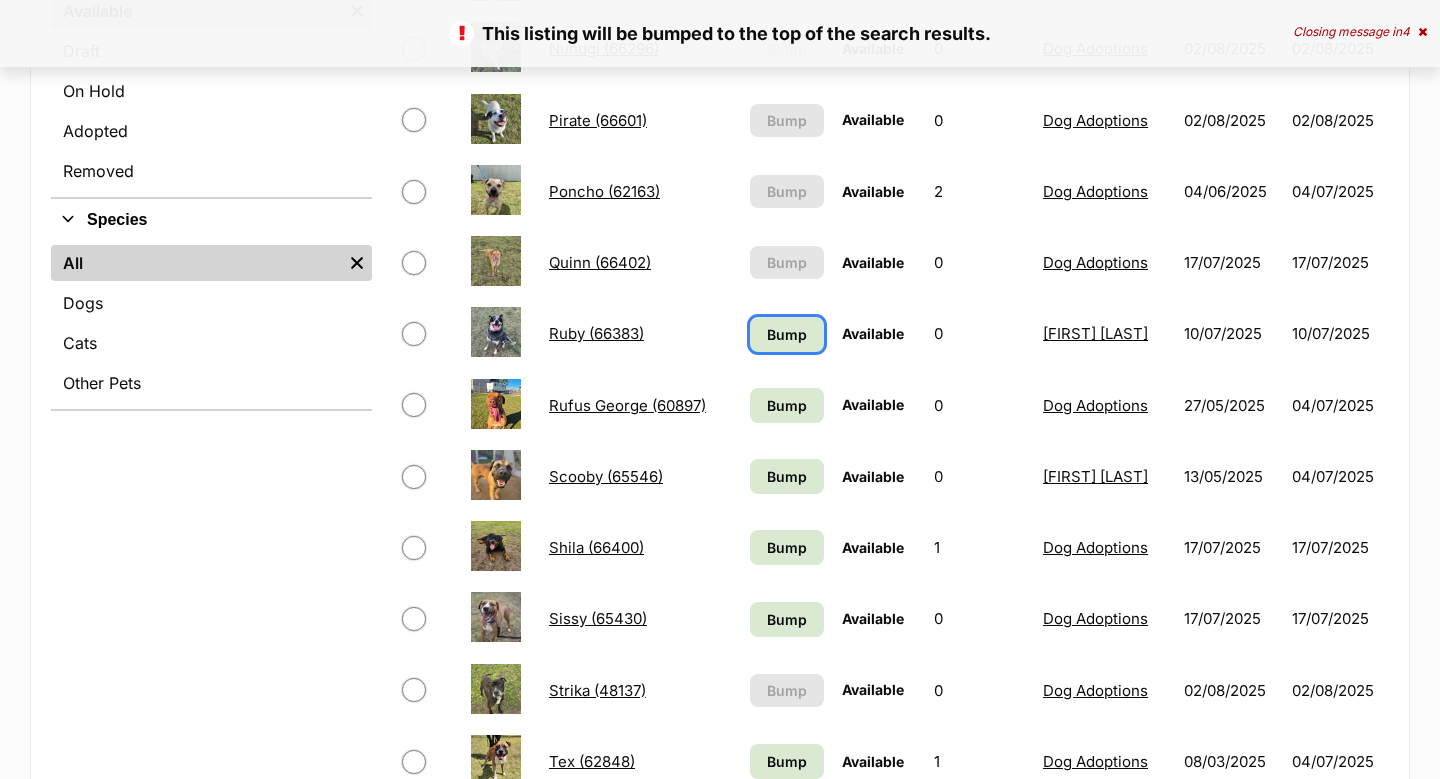 click on "Bump" at bounding box center (787, 334) 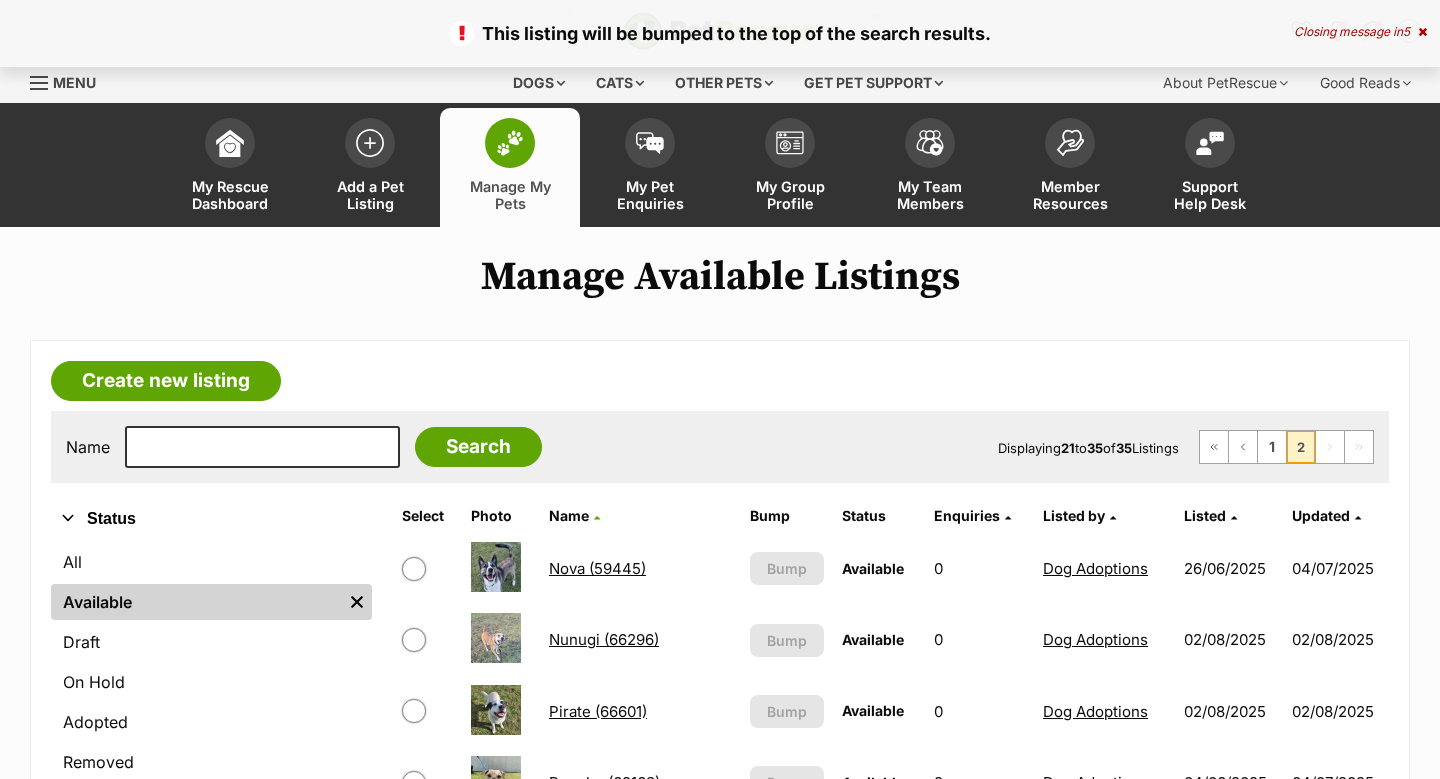 scroll, scrollTop: 0, scrollLeft: 0, axis: both 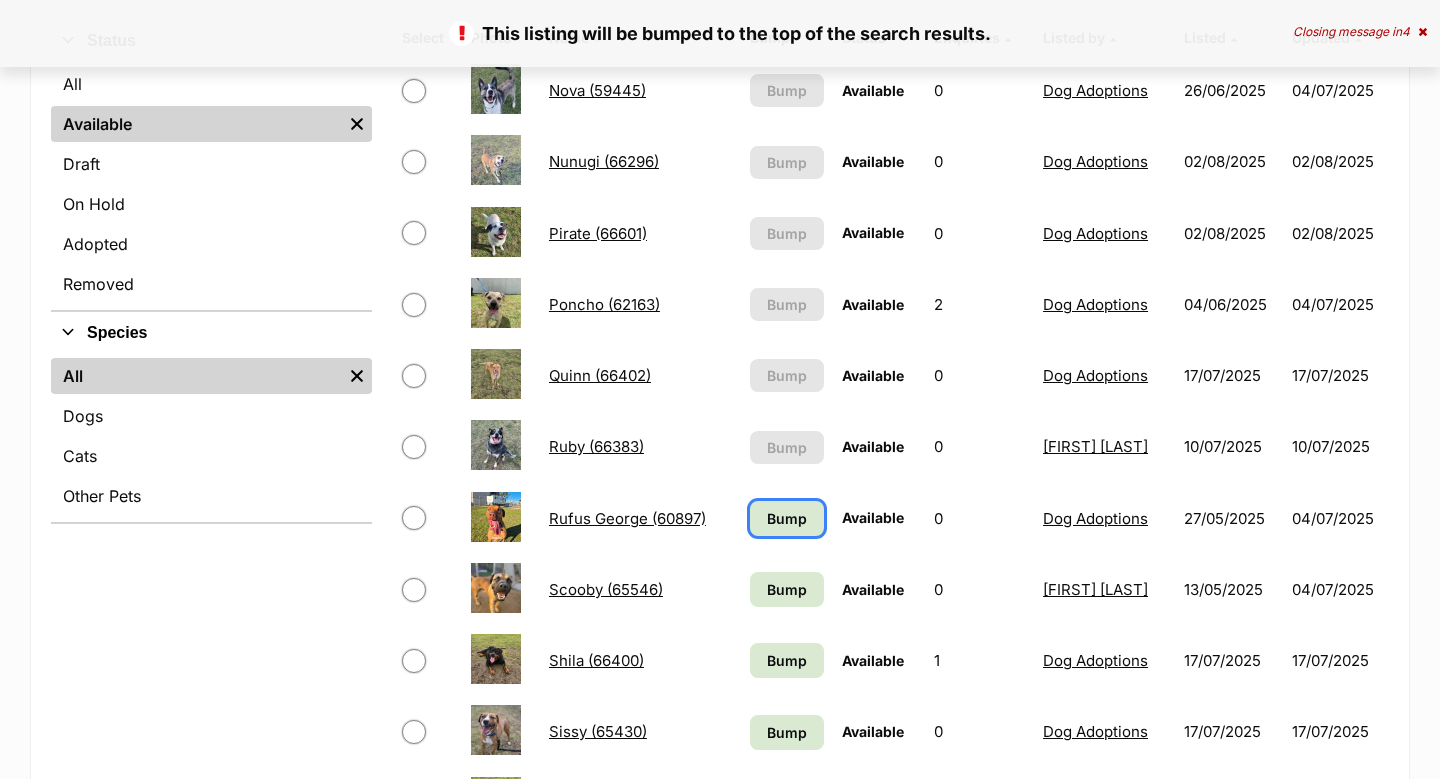 click on "Bump" at bounding box center (787, 518) 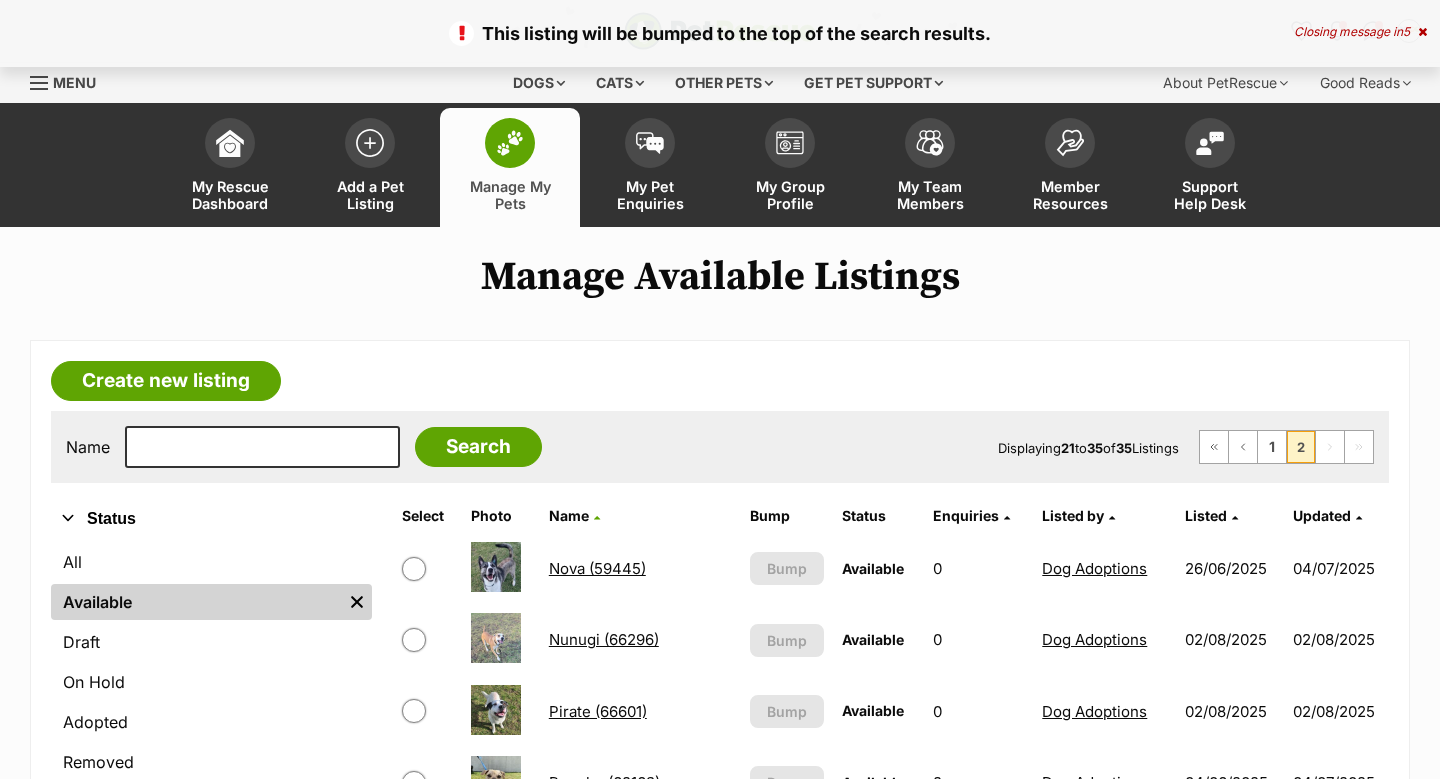 scroll, scrollTop: 0, scrollLeft: 0, axis: both 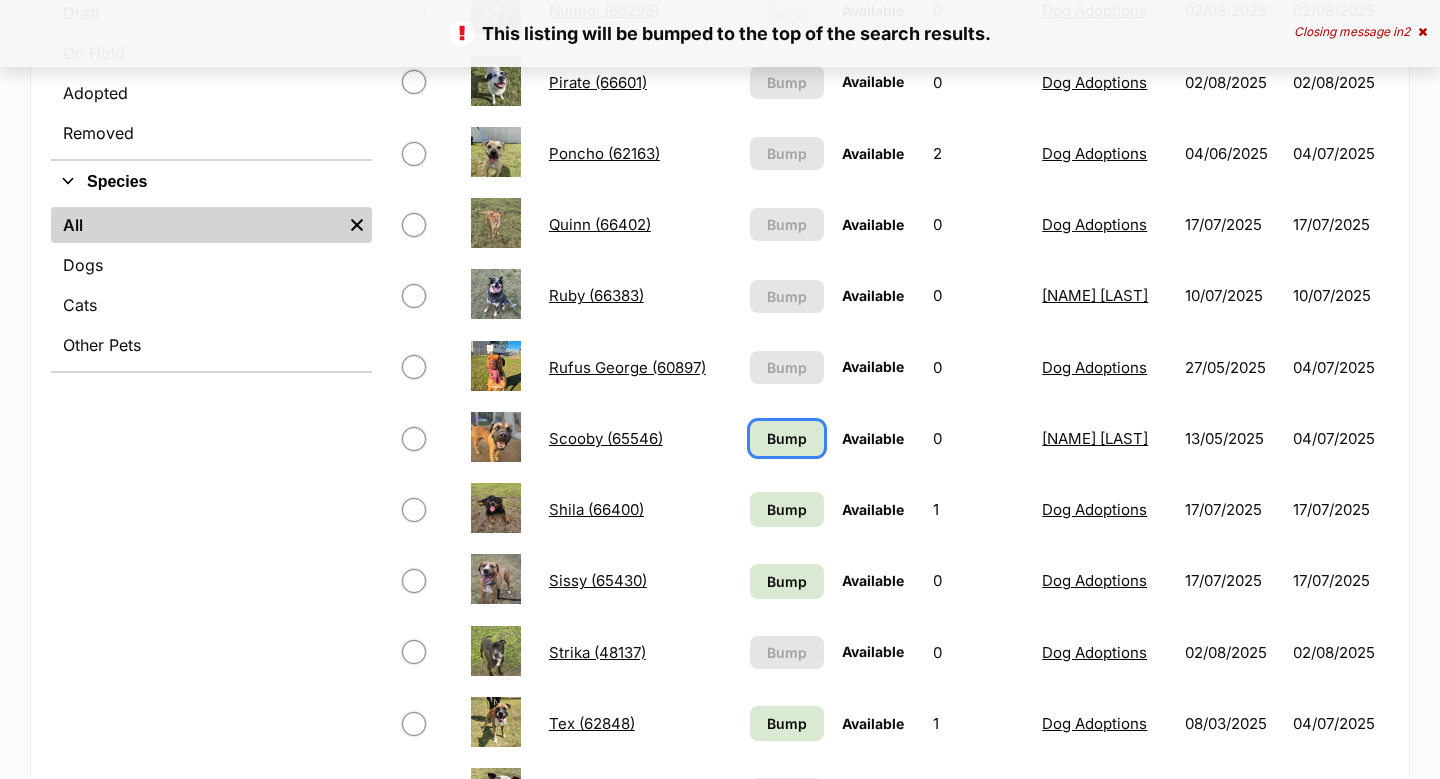 click on "Bump" at bounding box center (787, 438) 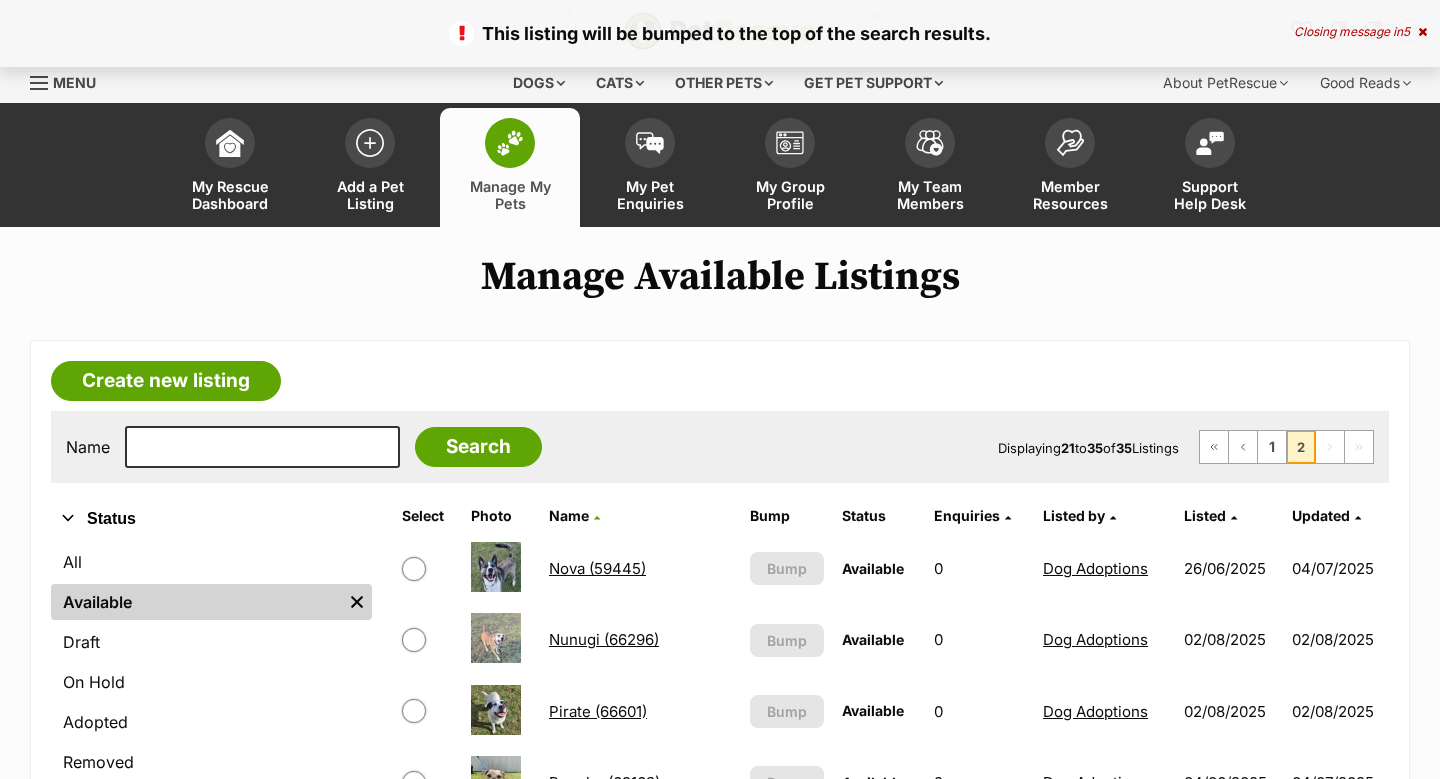 scroll, scrollTop: 131, scrollLeft: 0, axis: vertical 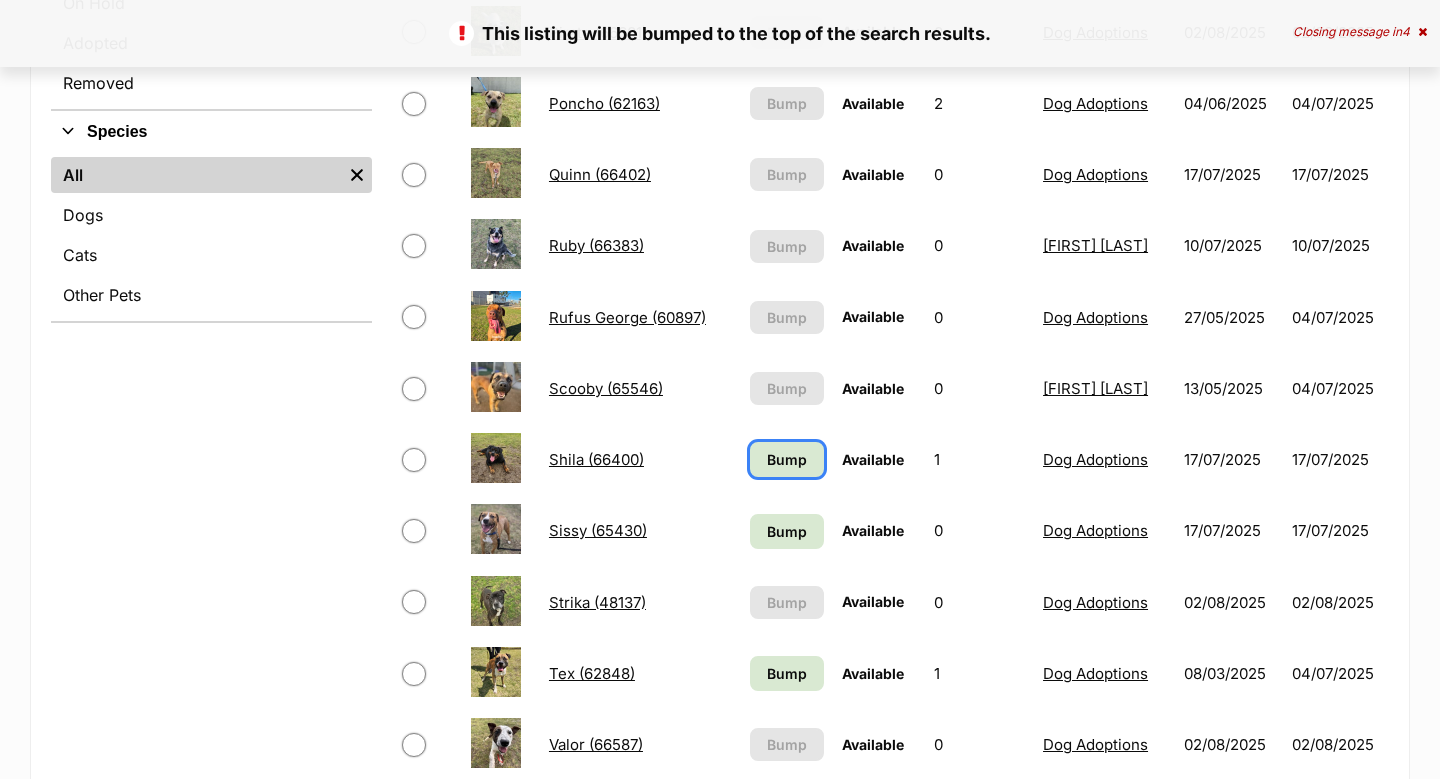 click on "Bump" at bounding box center [787, 459] 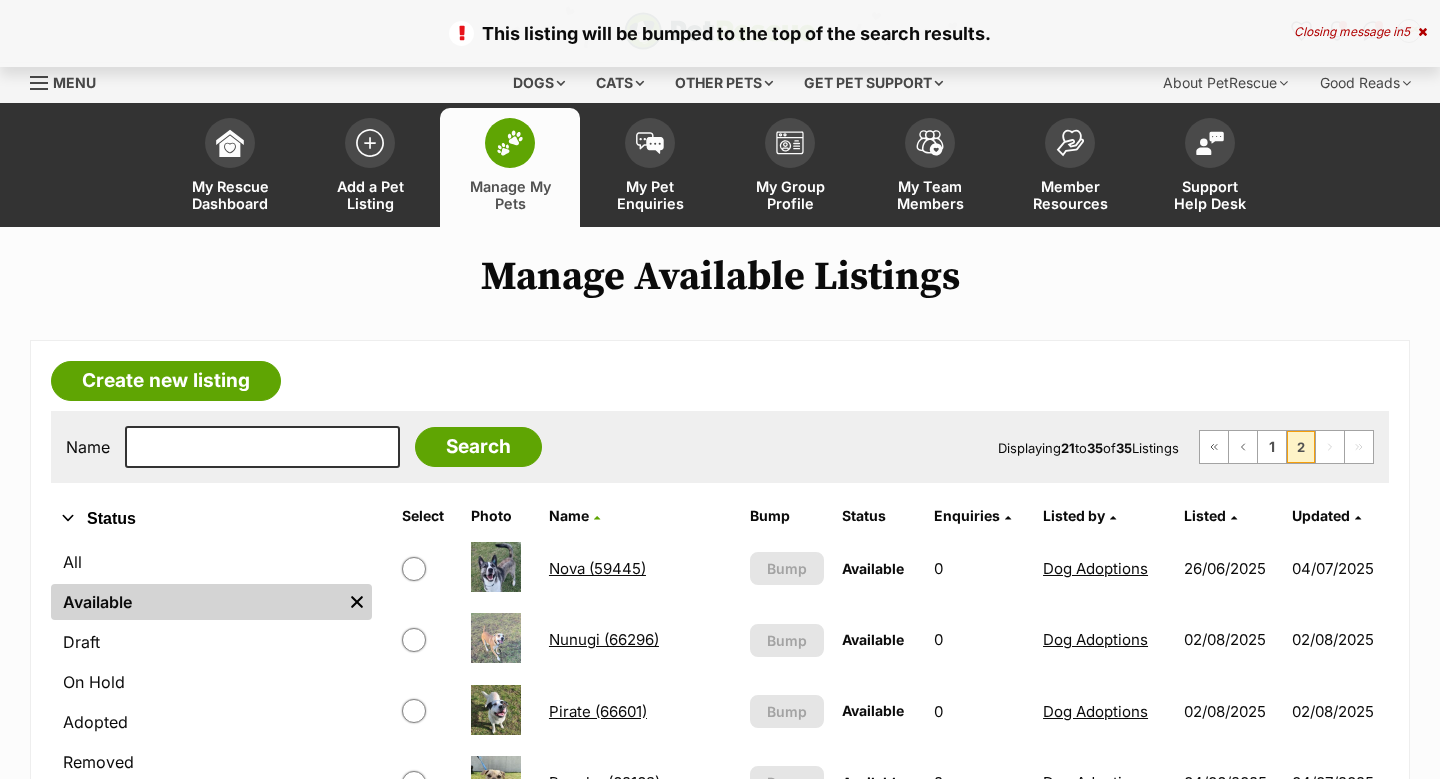 scroll, scrollTop: 0, scrollLeft: 0, axis: both 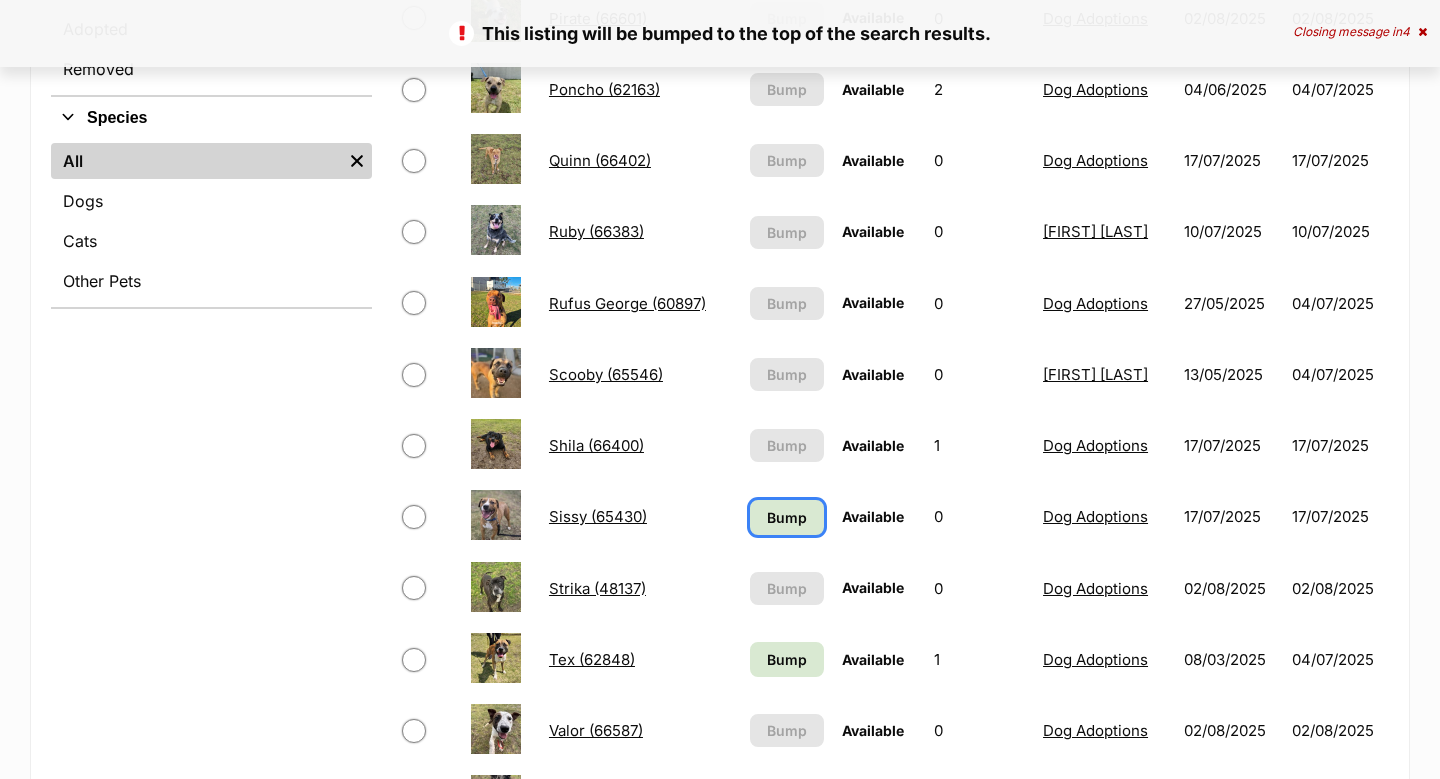 click on "Bump" at bounding box center [787, 517] 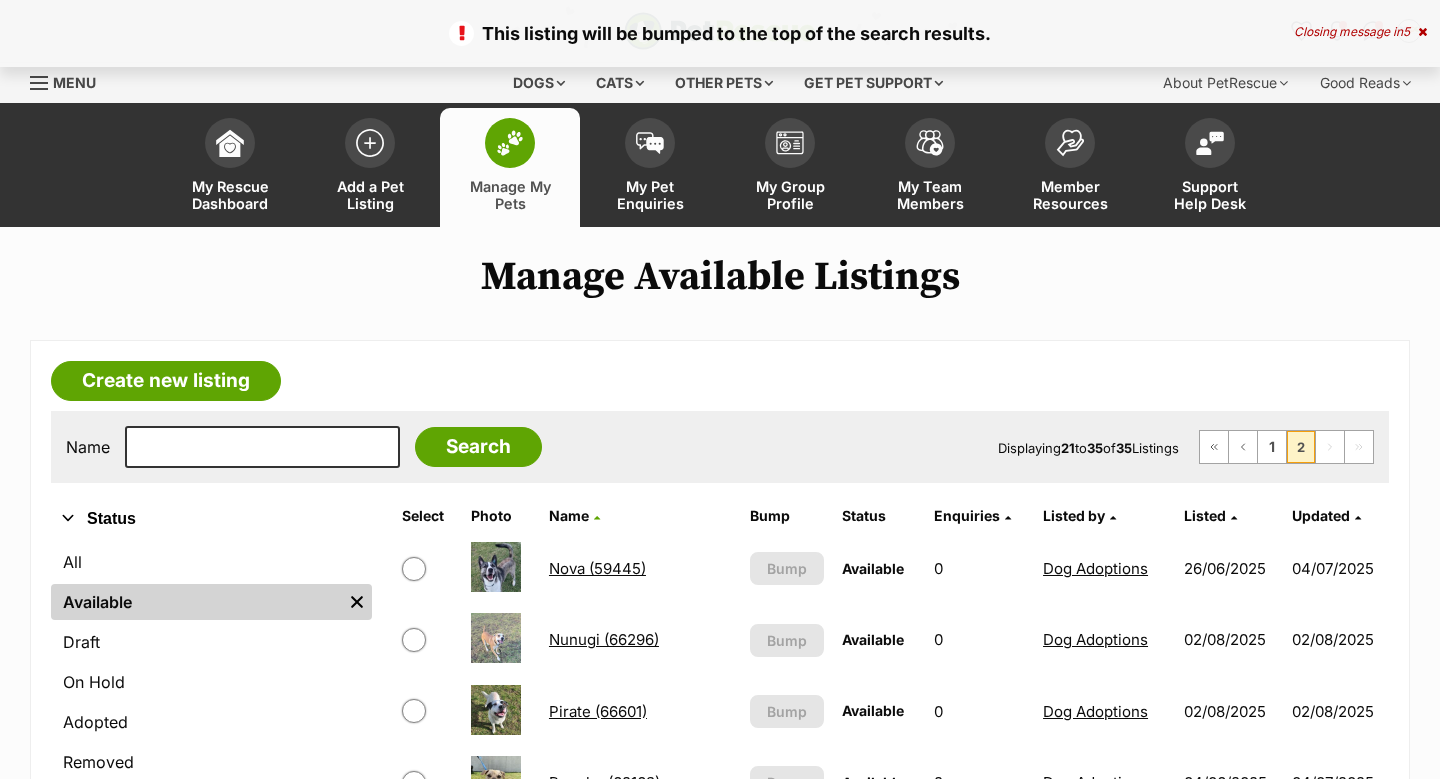 scroll, scrollTop: 94, scrollLeft: 0, axis: vertical 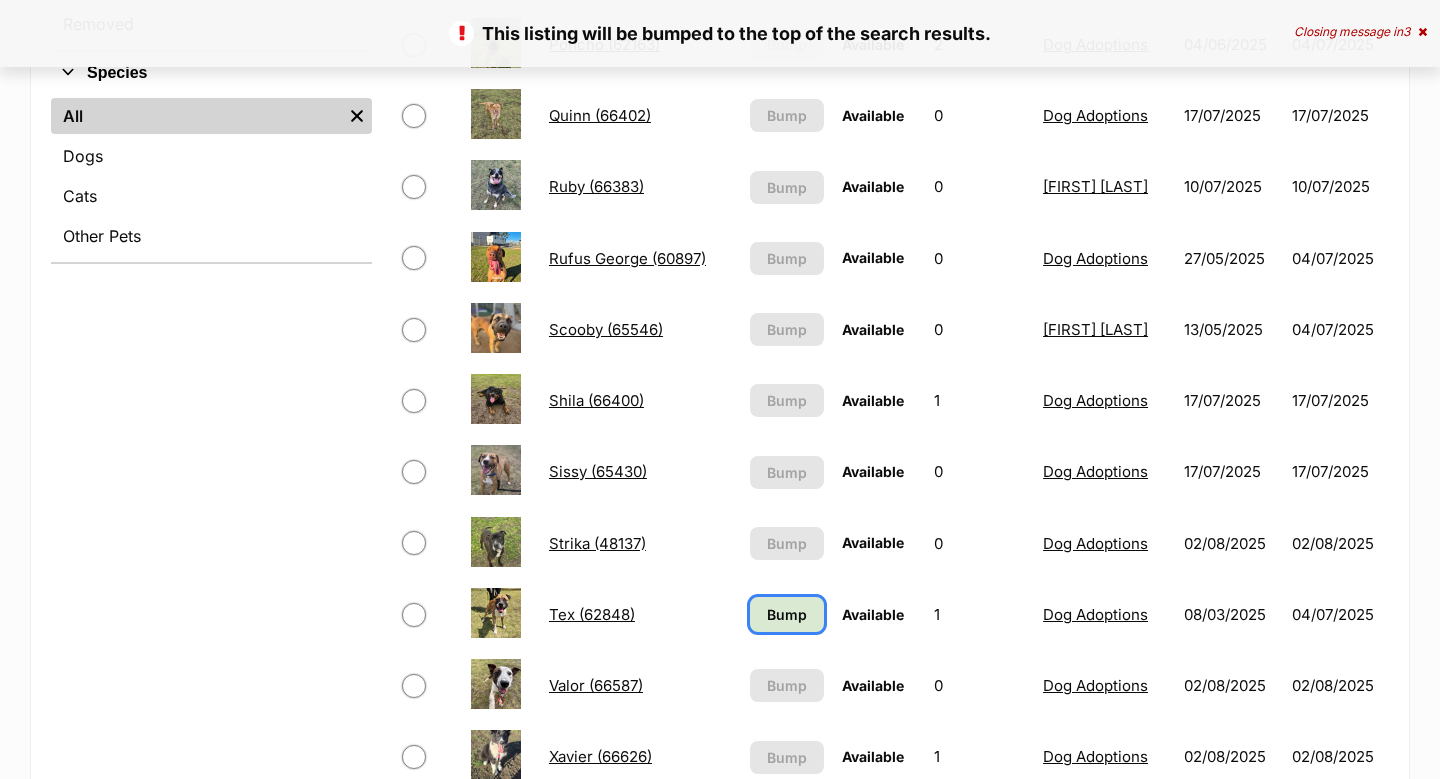 click on "Bump" at bounding box center [787, 614] 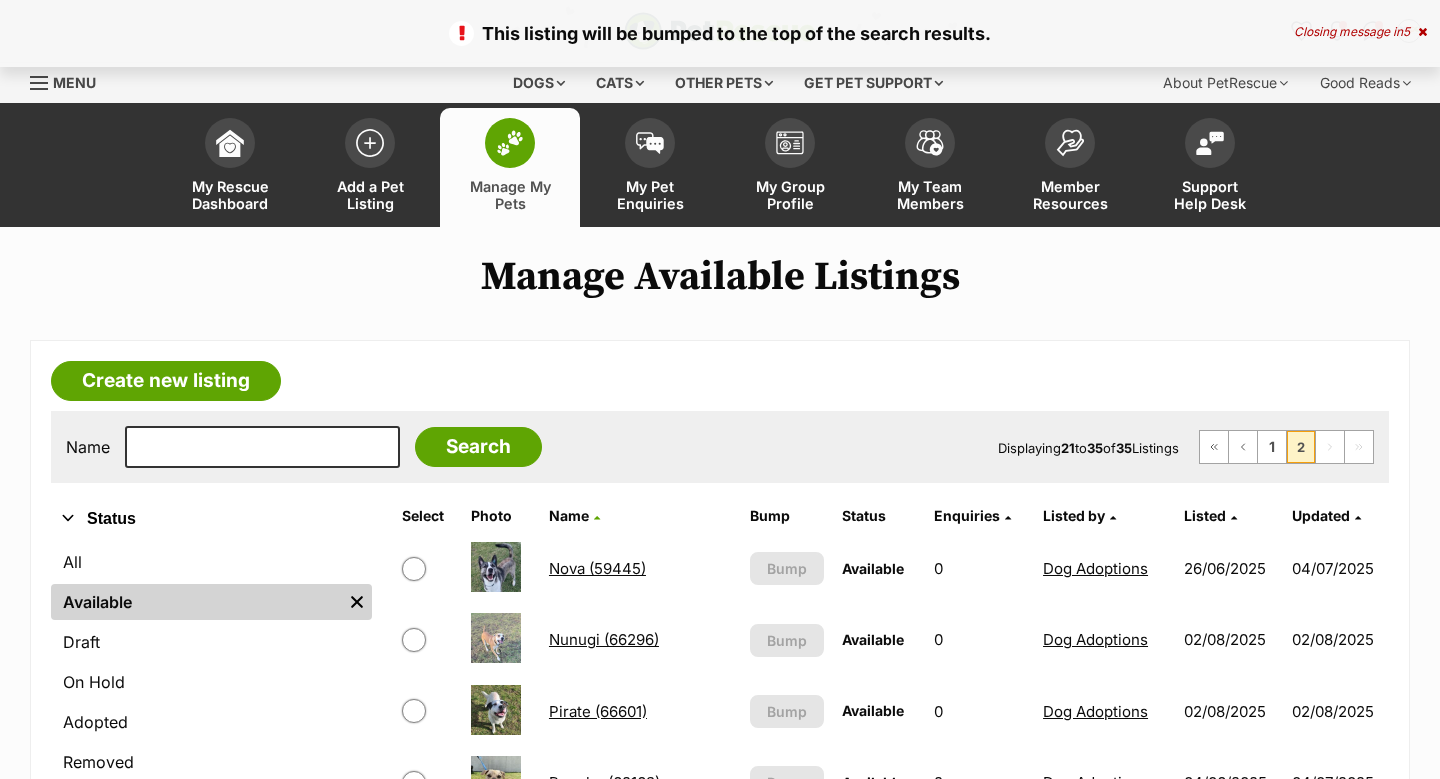 scroll, scrollTop: 0, scrollLeft: 0, axis: both 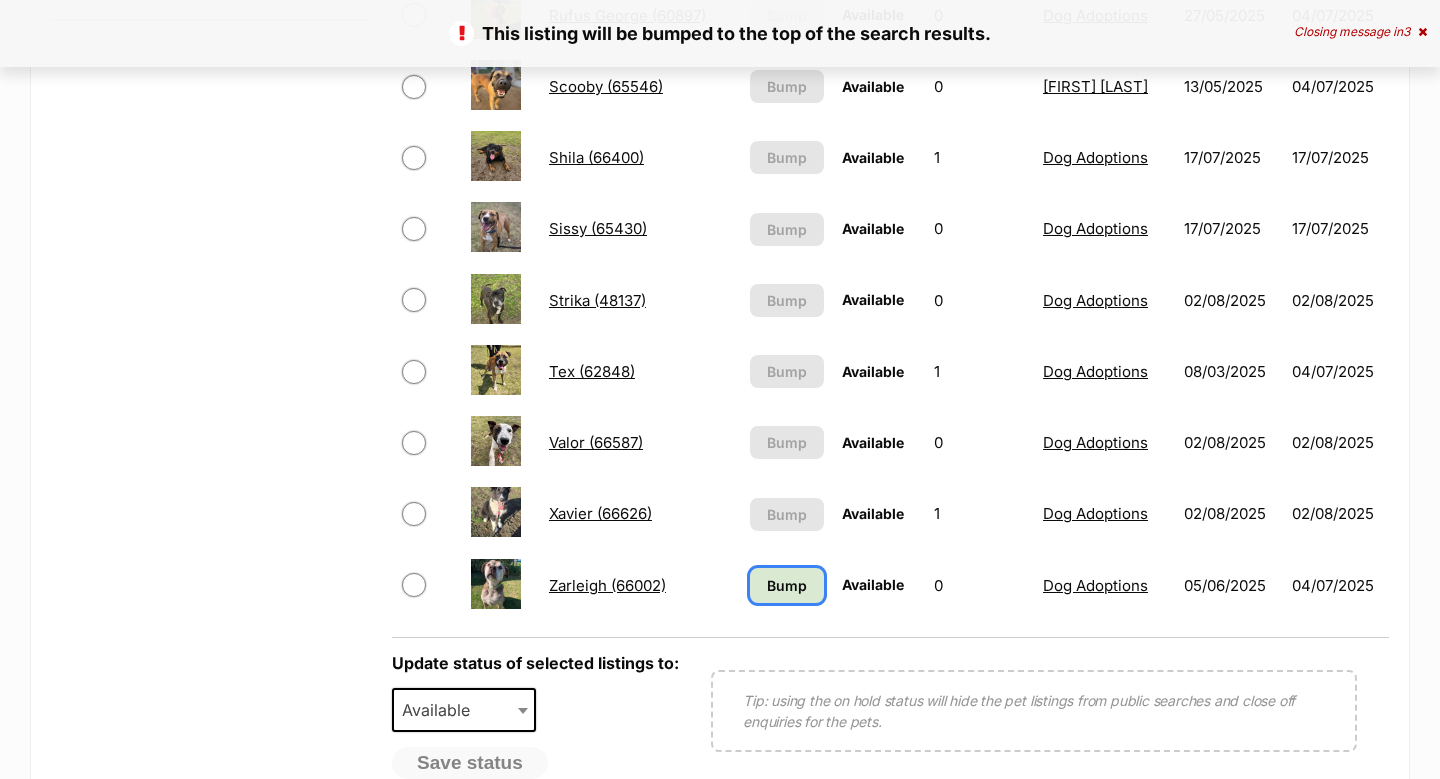 click on "Bump" at bounding box center (787, 585) 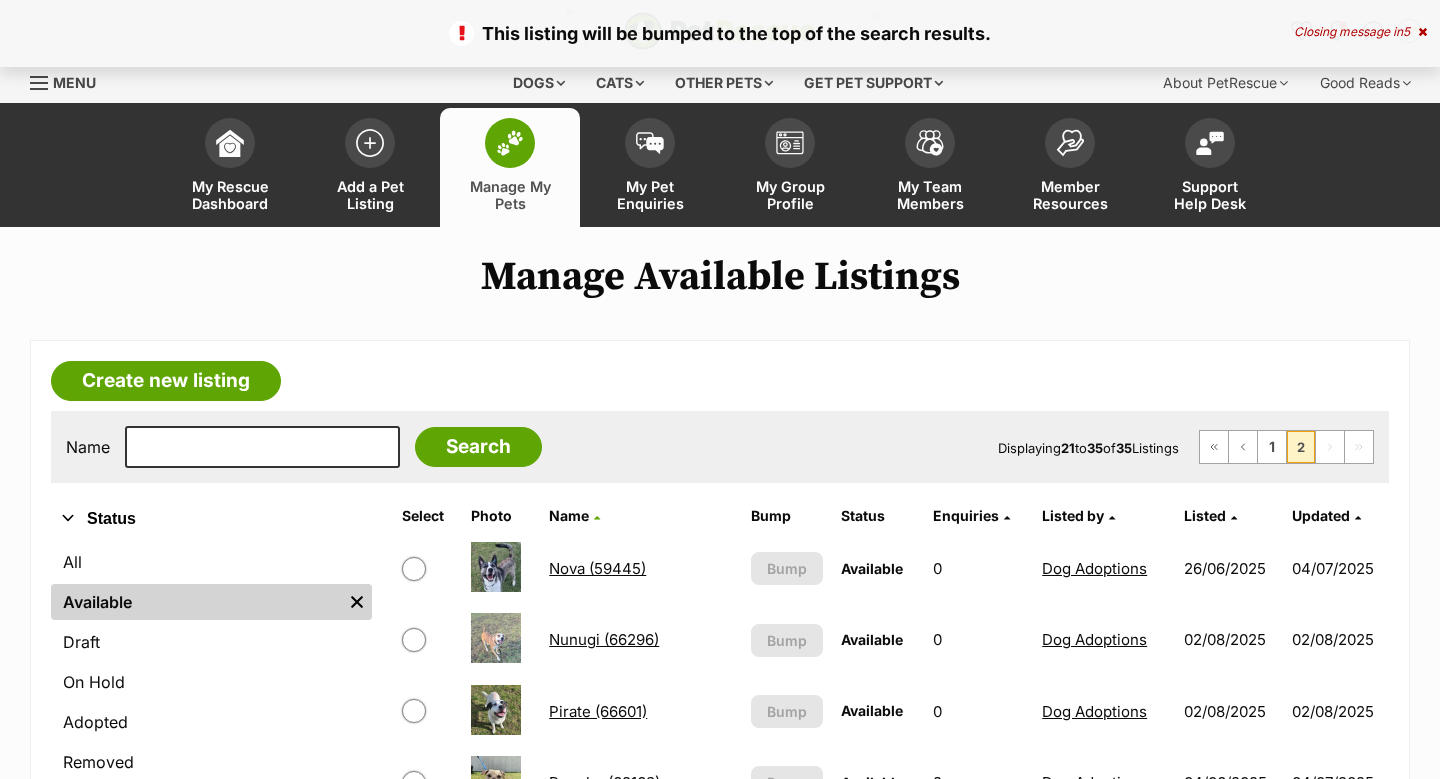 scroll, scrollTop: 0, scrollLeft: 0, axis: both 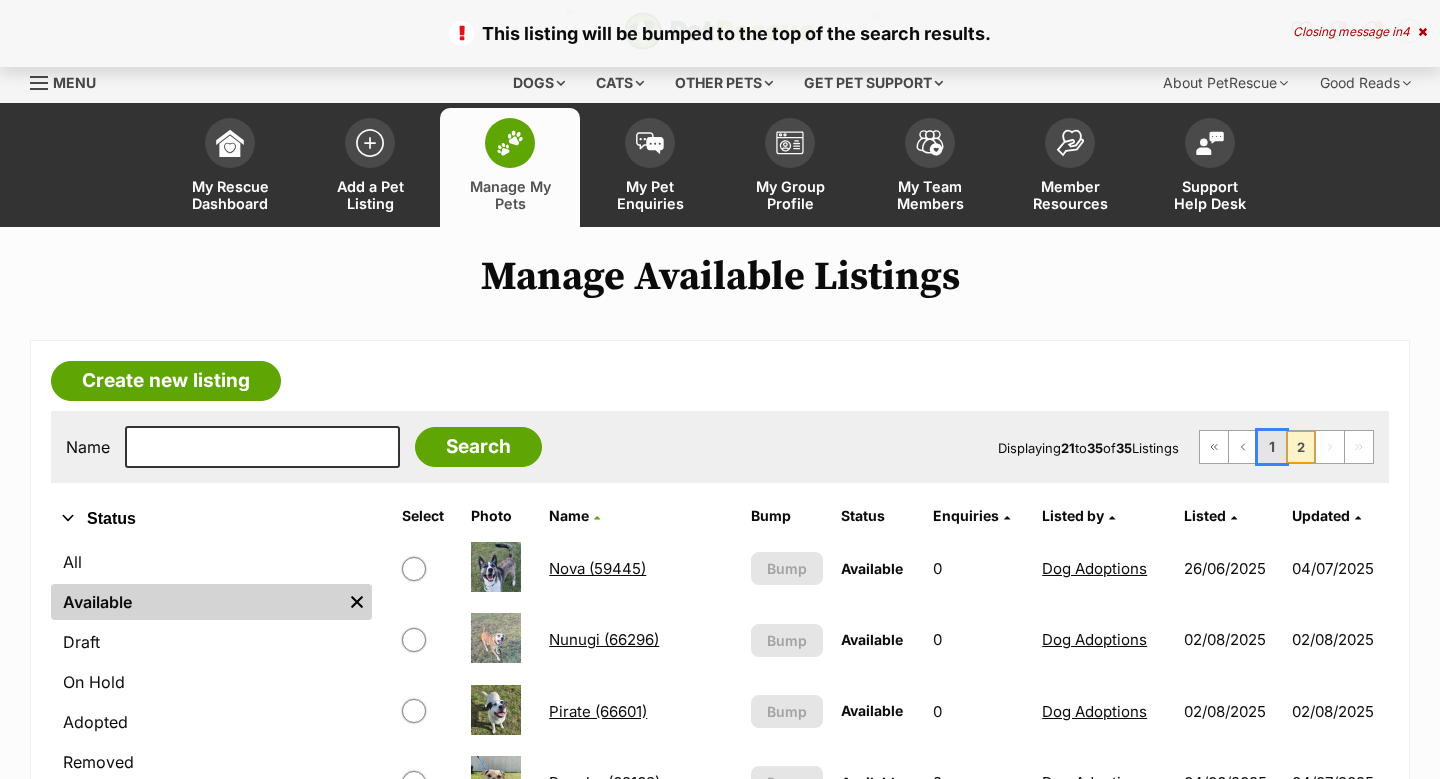 click on "1" at bounding box center (1272, 447) 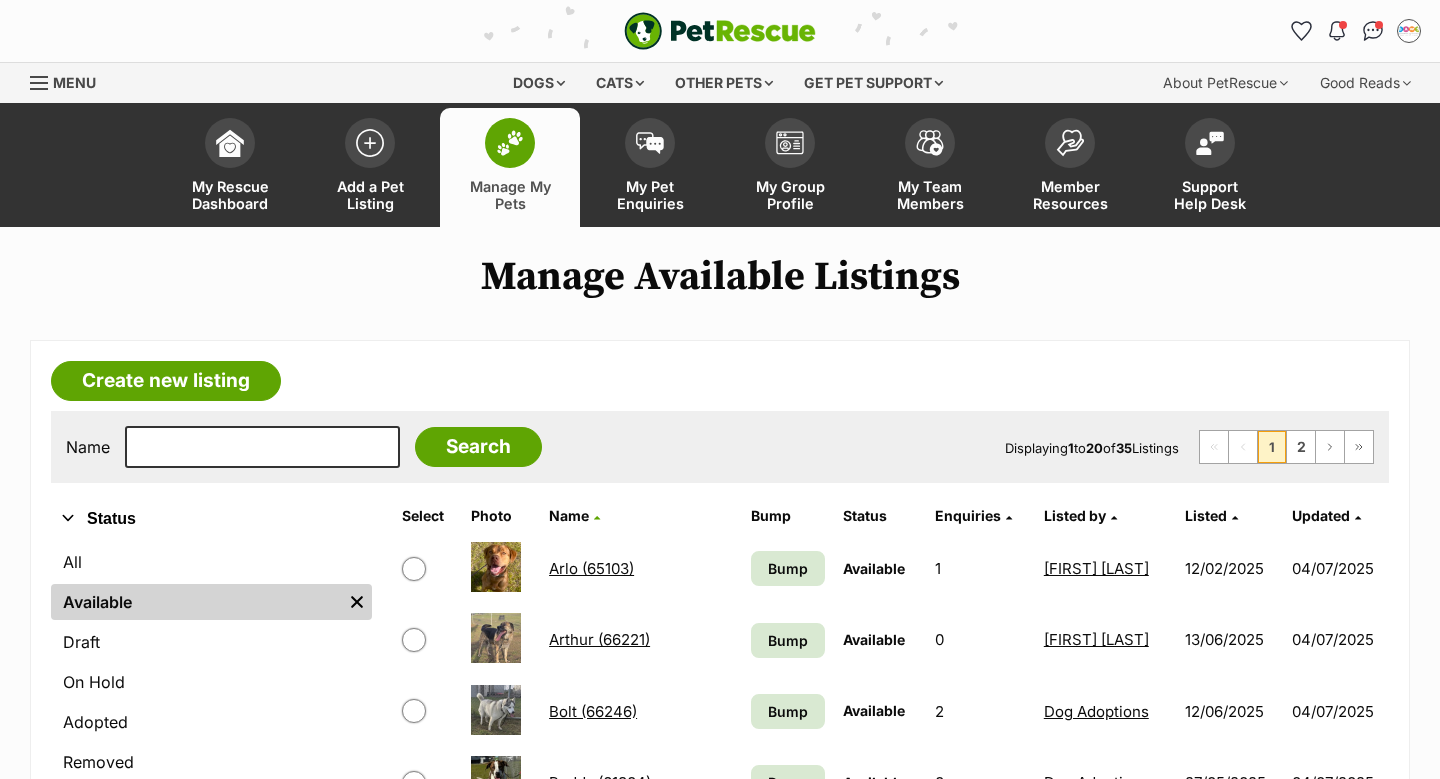 scroll, scrollTop: 0, scrollLeft: 0, axis: both 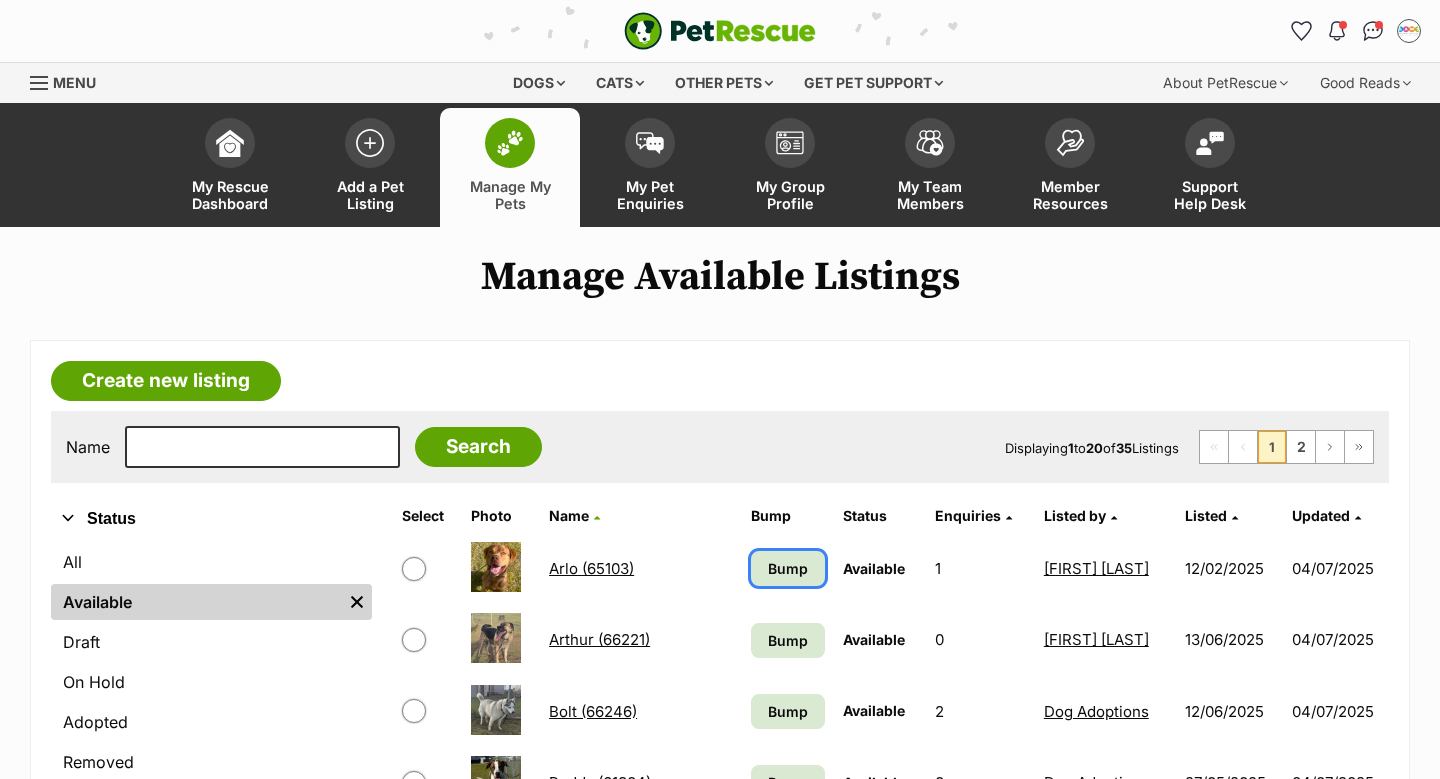 click on "Bump" at bounding box center [788, 568] 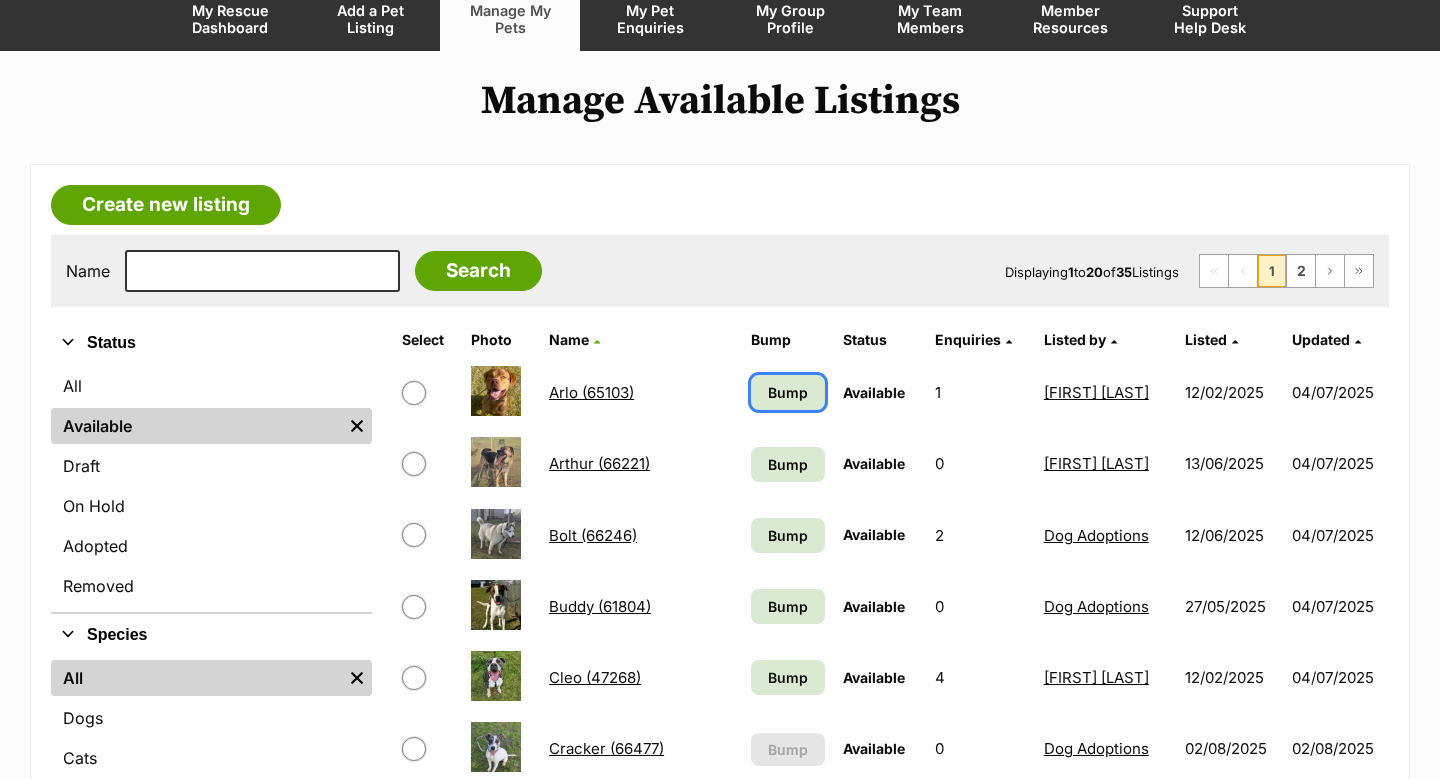 scroll, scrollTop: 178, scrollLeft: 0, axis: vertical 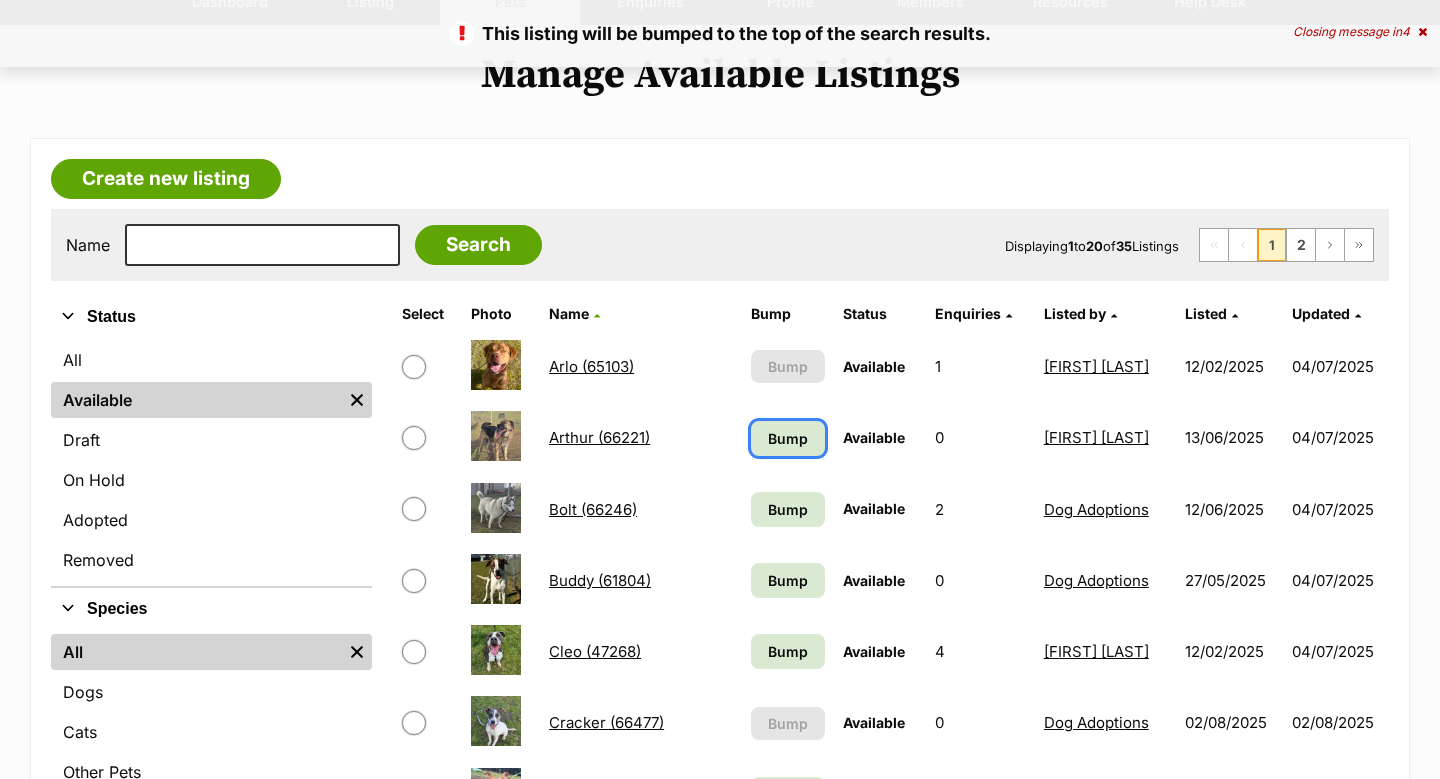 click on "Bump" at bounding box center (788, 438) 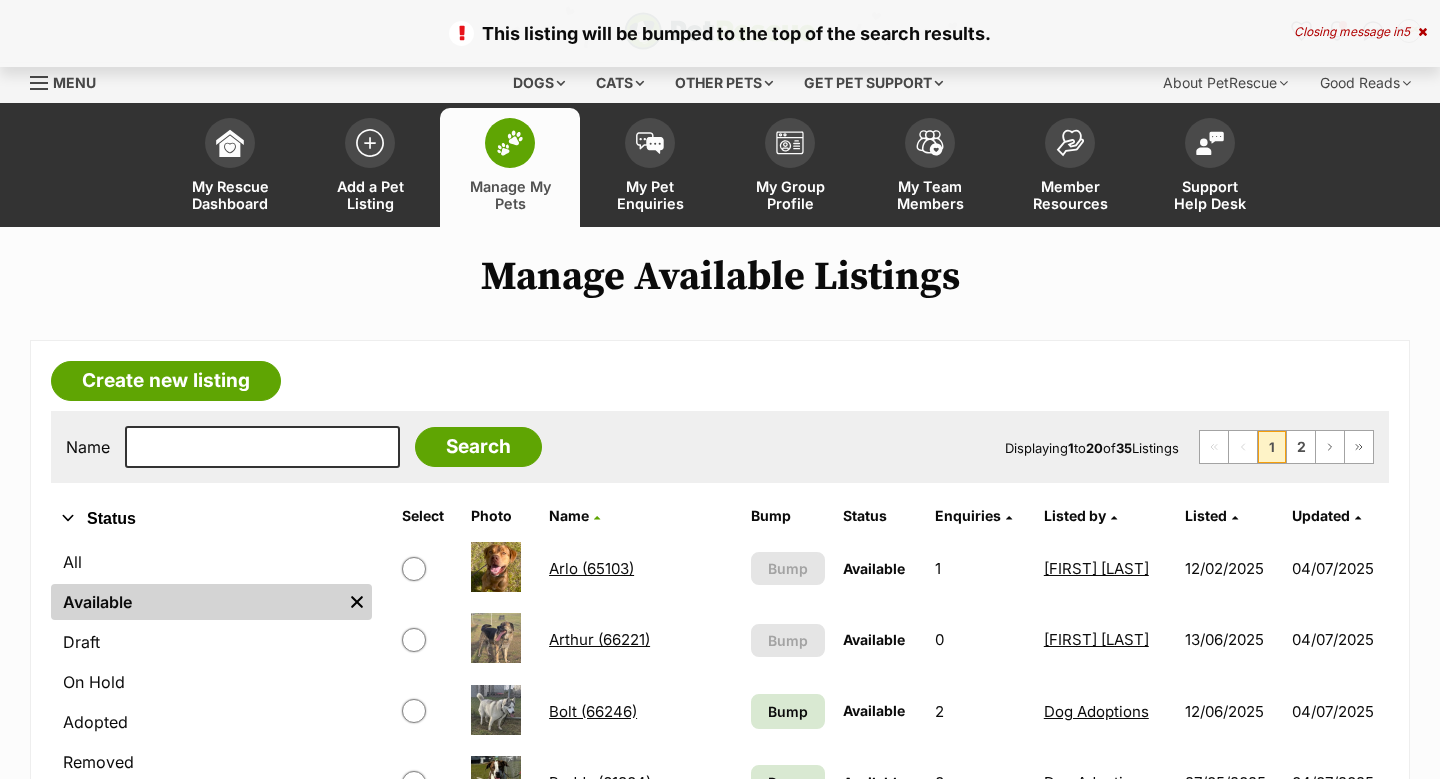 scroll, scrollTop: 0, scrollLeft: 0, axis: both 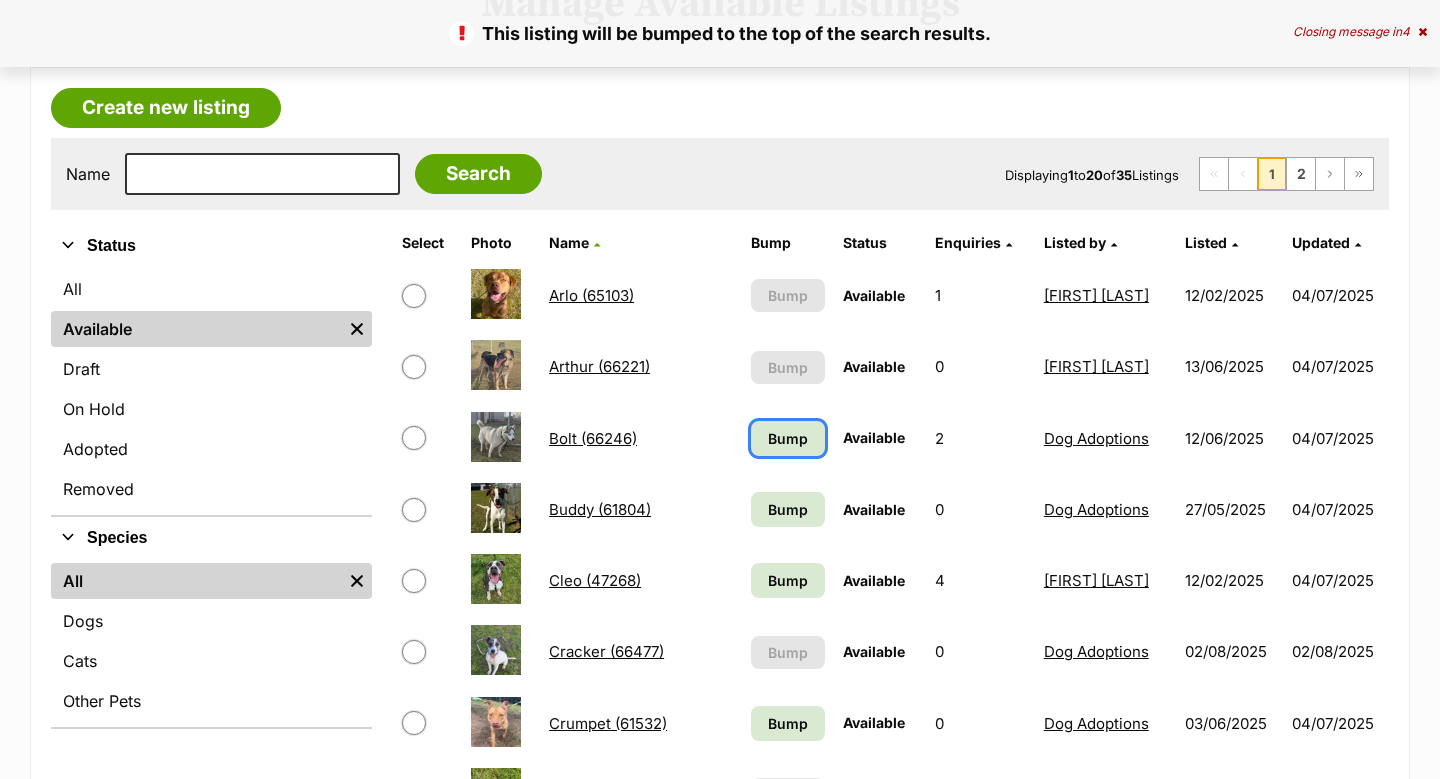 click on "Bump" at bounding box center (788, 438) 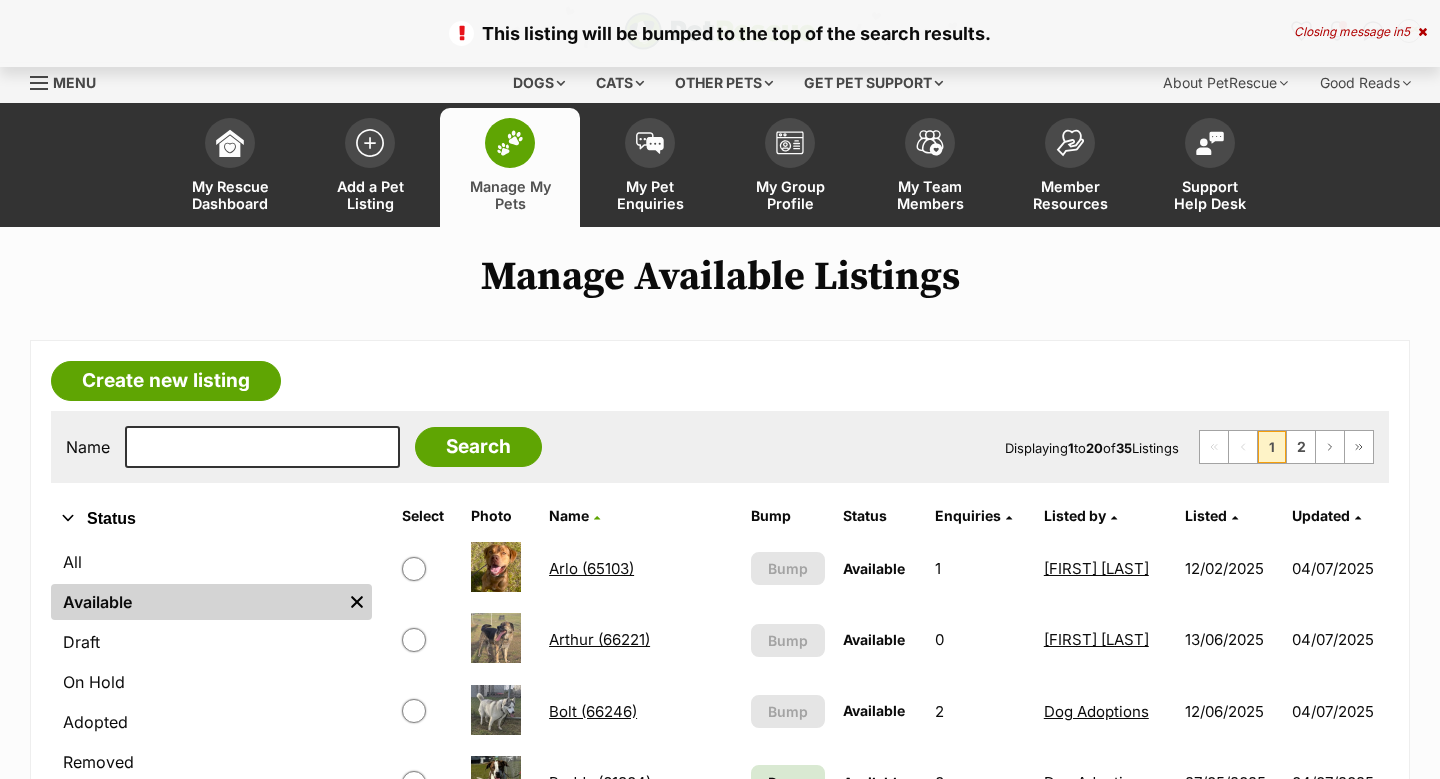 scroll, scrollTop: 0, scrollLeft: 0, axis: both 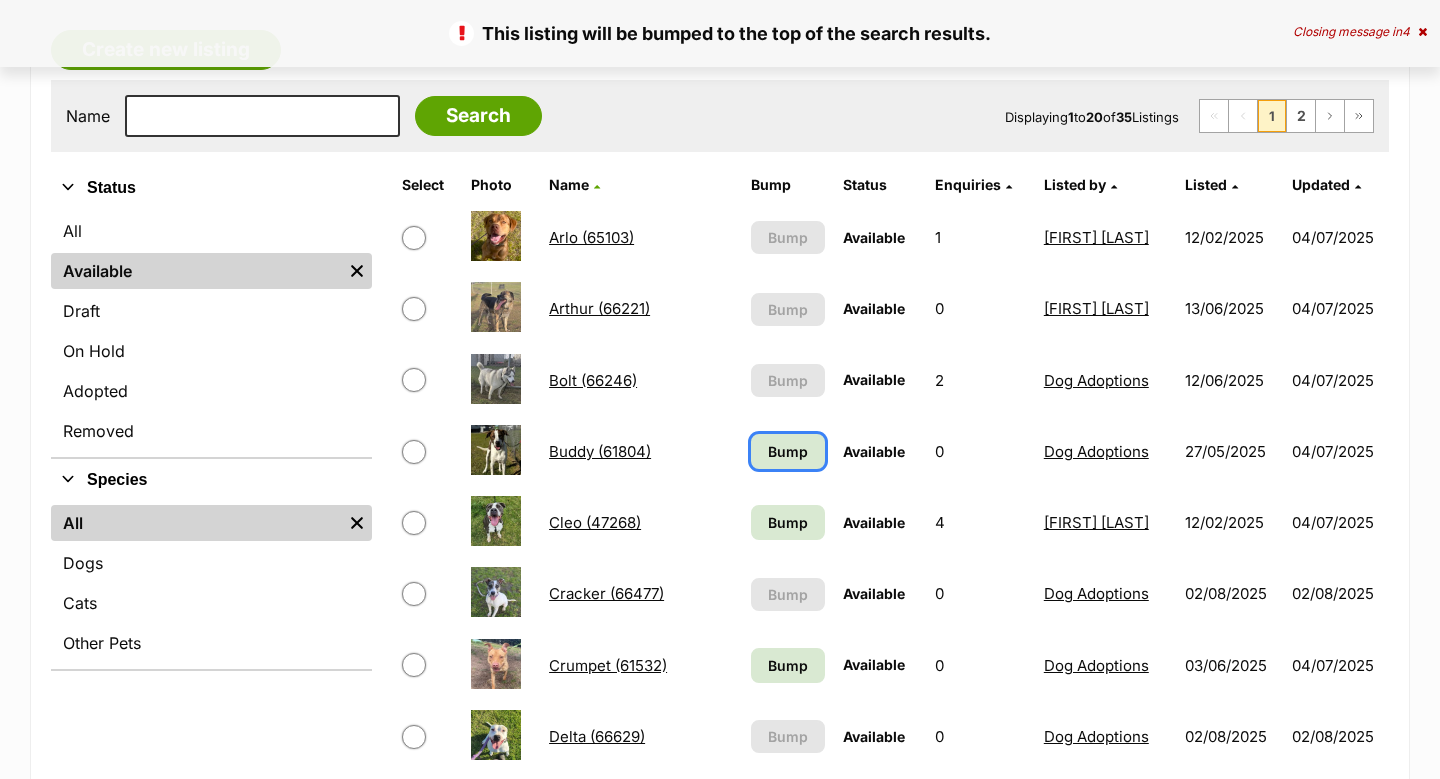 click on "Bump" at bounding box center [788, 451] 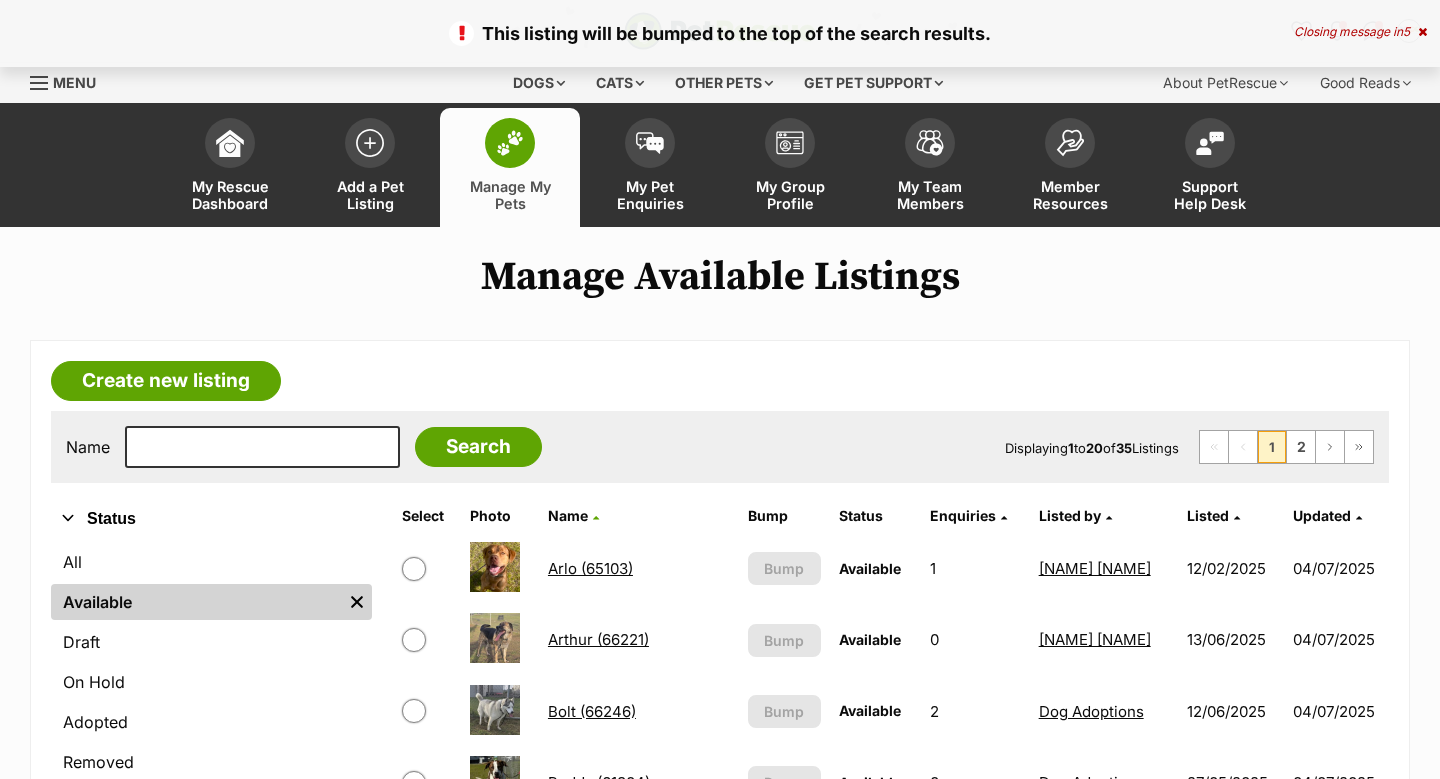scroll, scrollTop: 0, scrollLeft: 0, axis: both 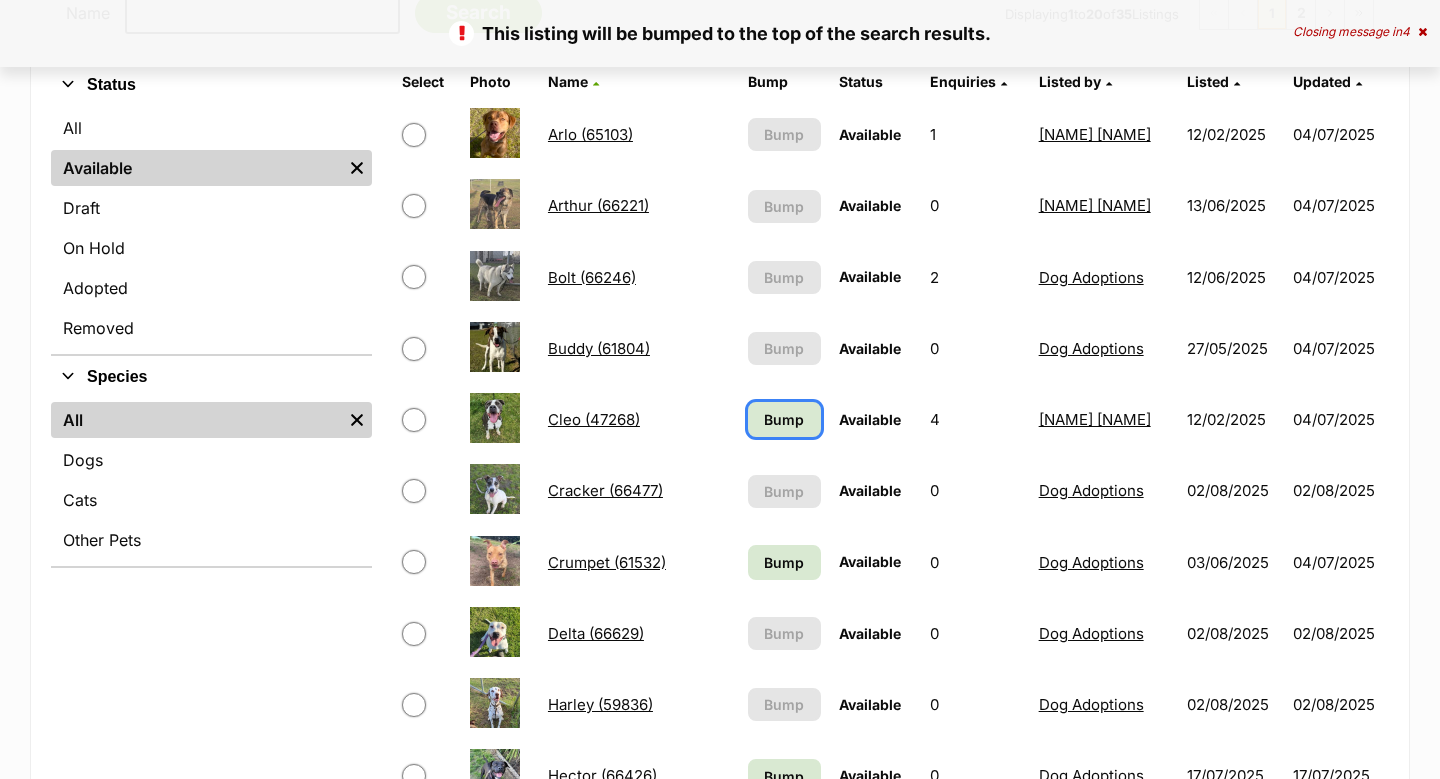 click on "Bump" at bounding box center [784, 419] 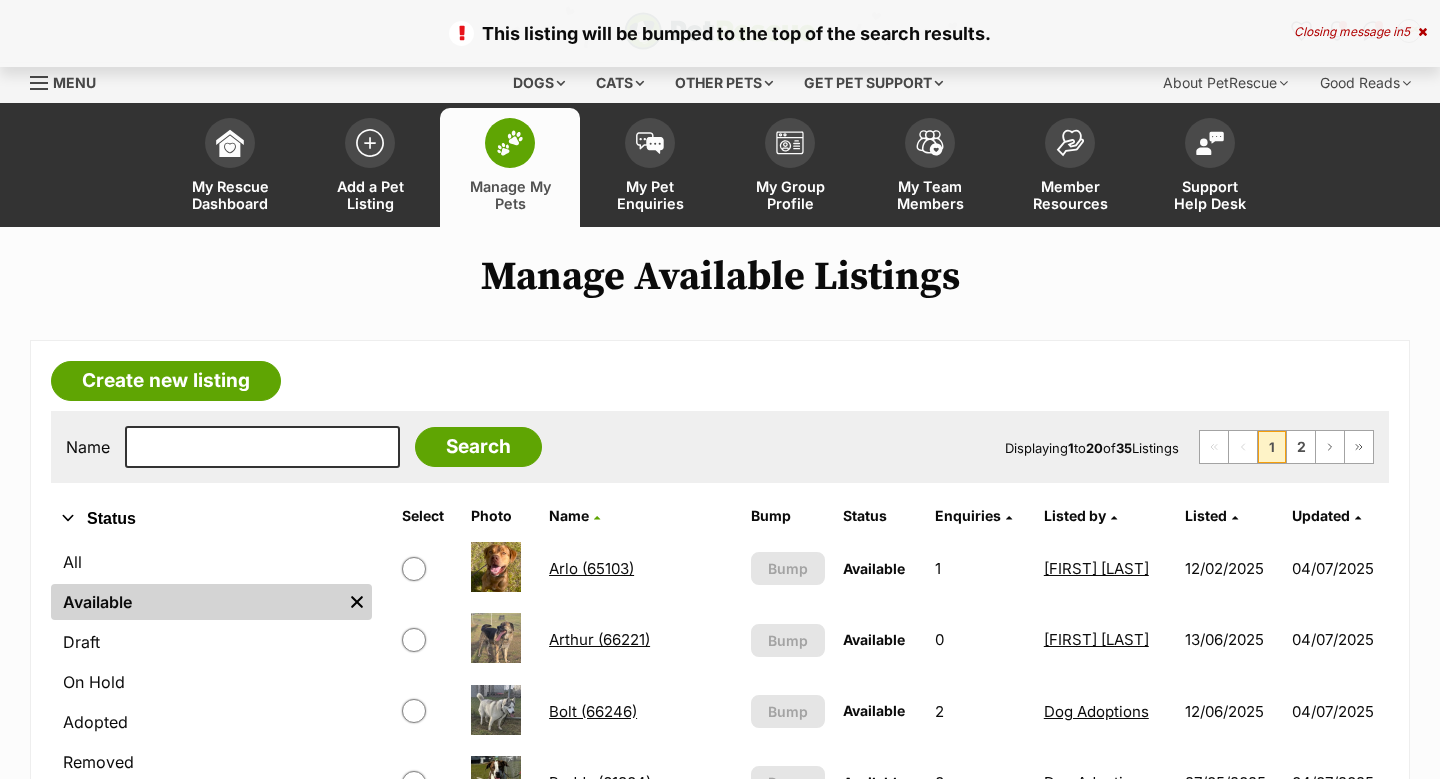 scroll, scrollTop: 0, scrollLeft: 0, axis: both 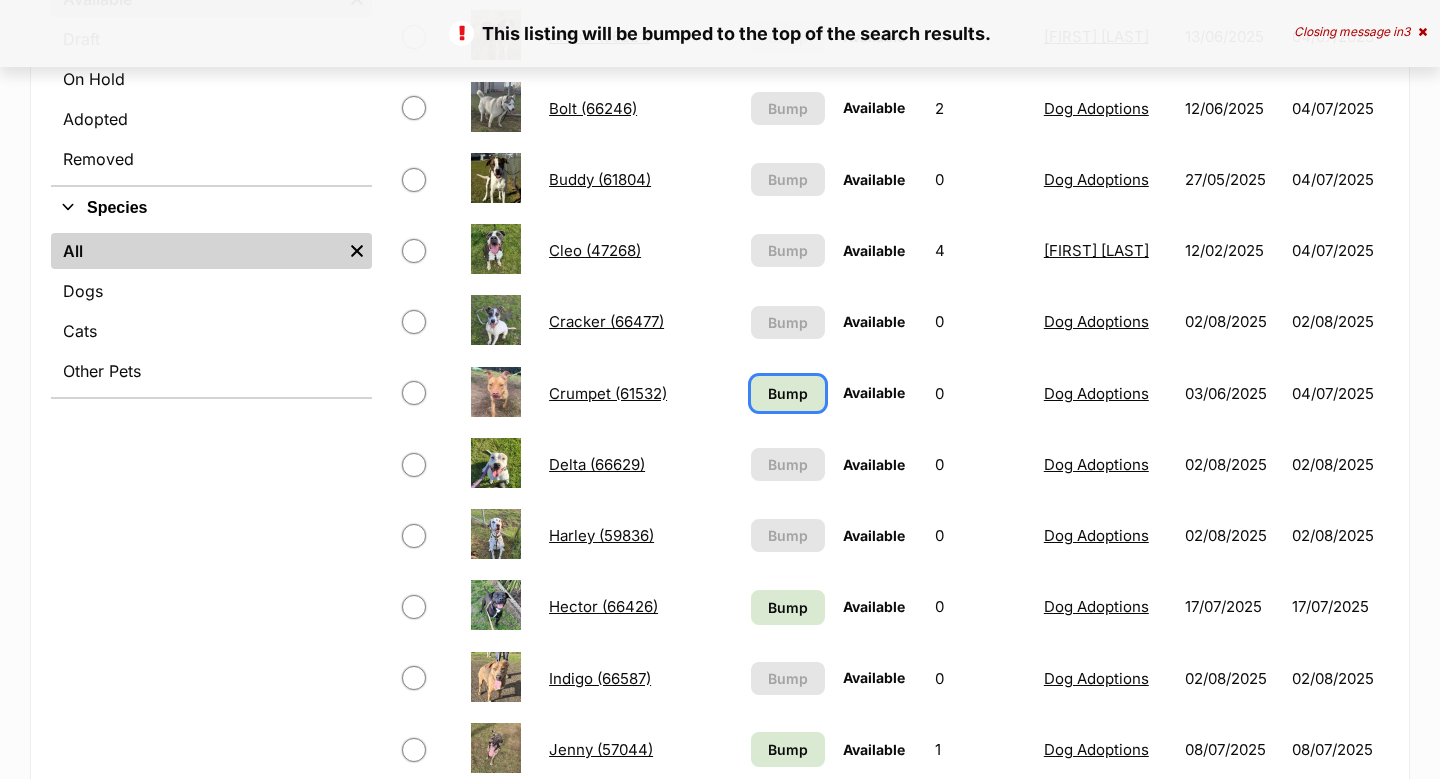 click on "Bump" at bounding box center (788, 393) 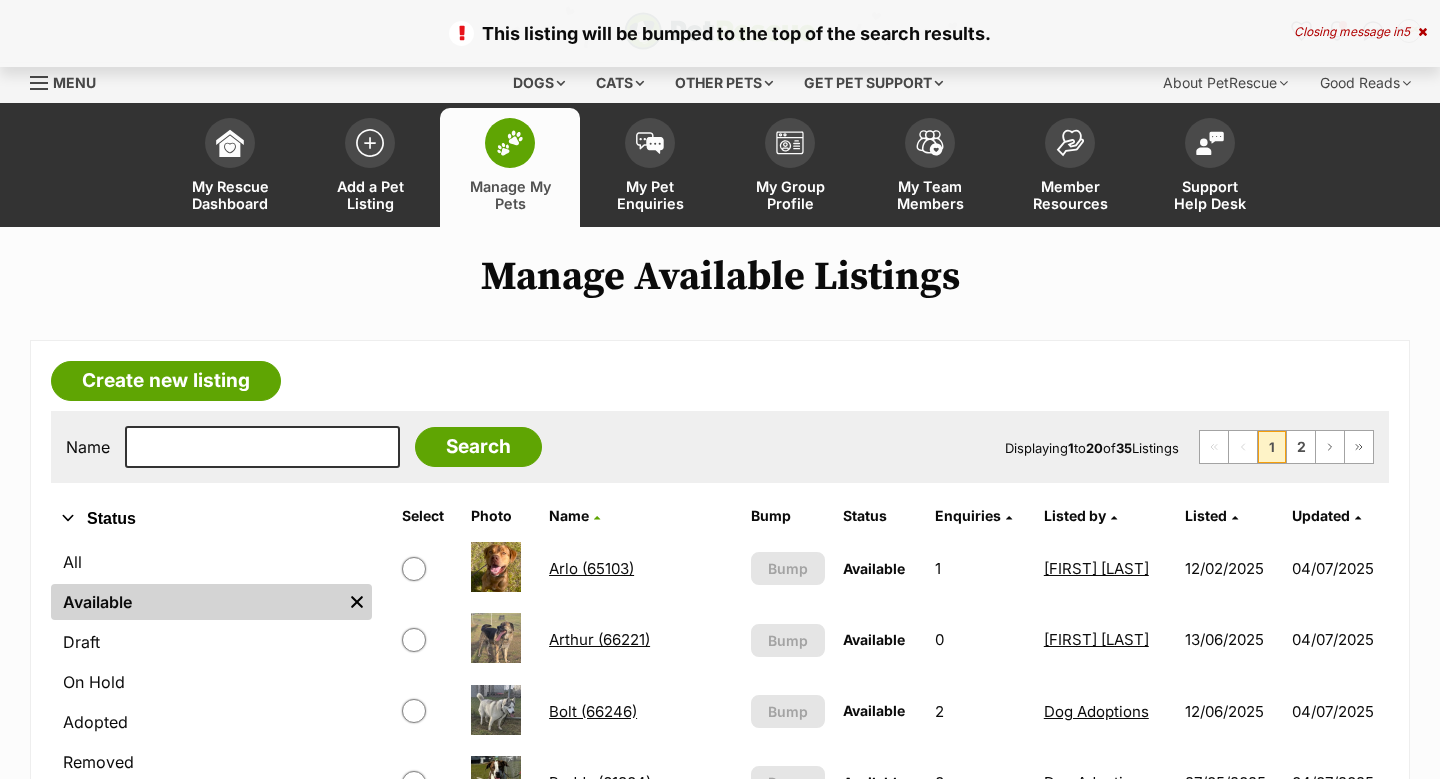 scroll, scrollTop: 152, scrollLeft: 0, axis: vertical 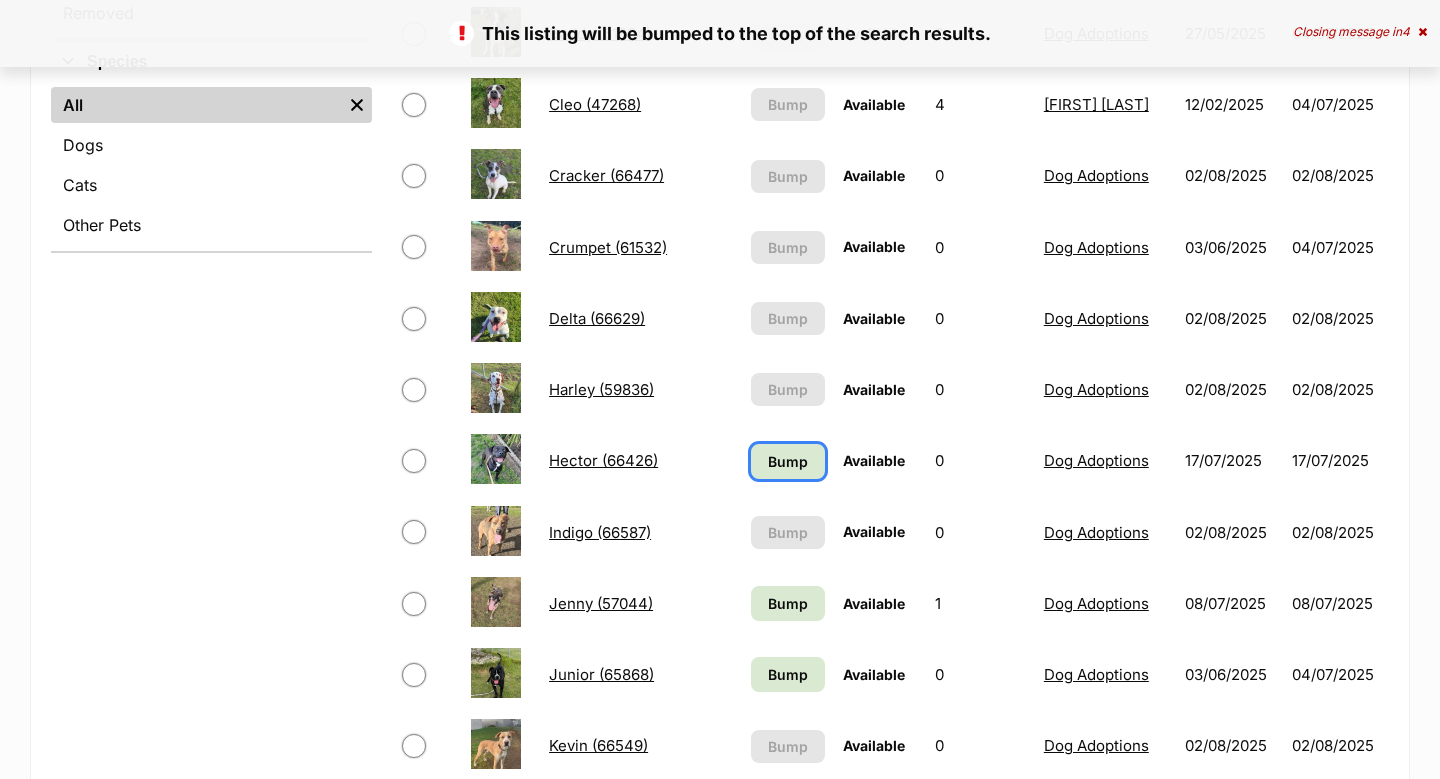 click on "Bump" at bounding box center (788, 461) 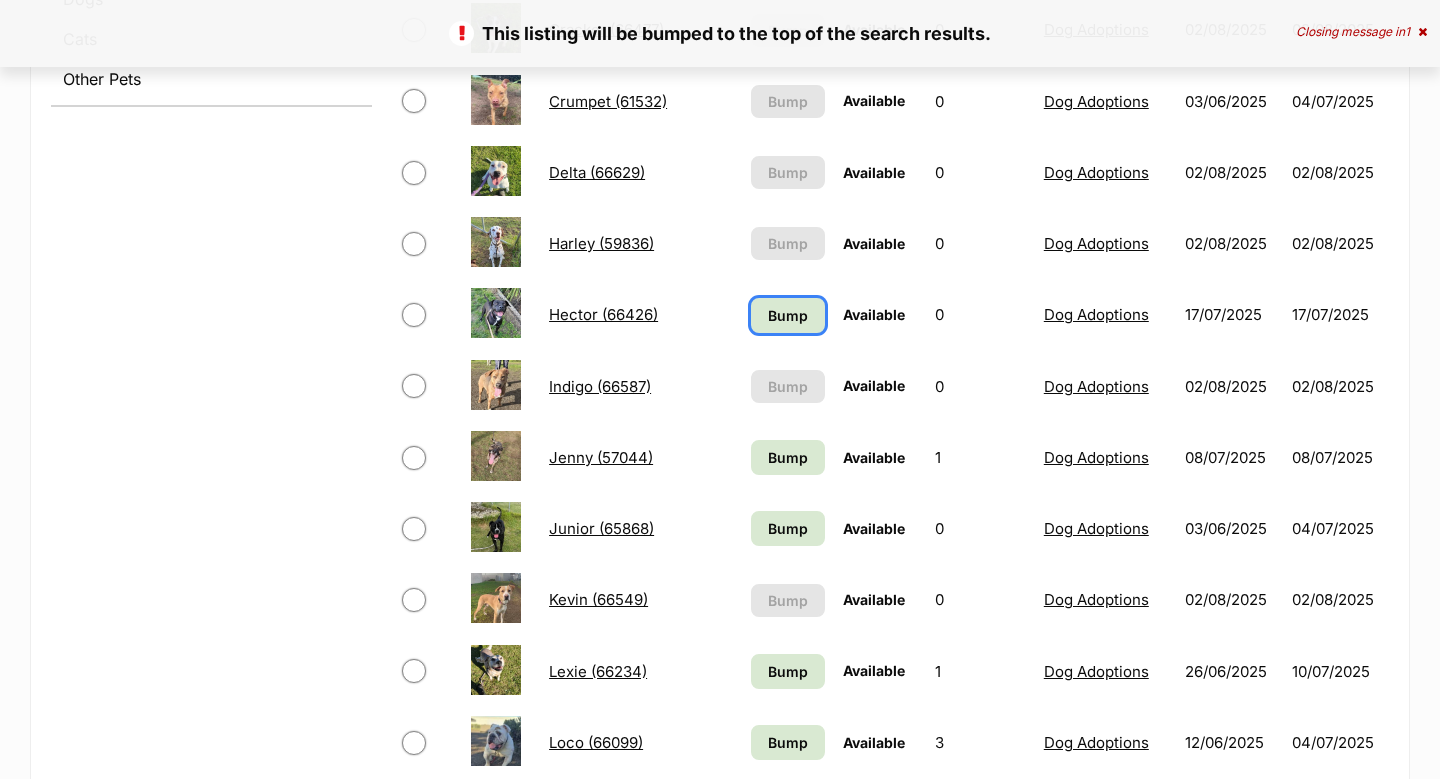 scroll, scrollTop: 1025, scrollLeft: 0, axis: vertical 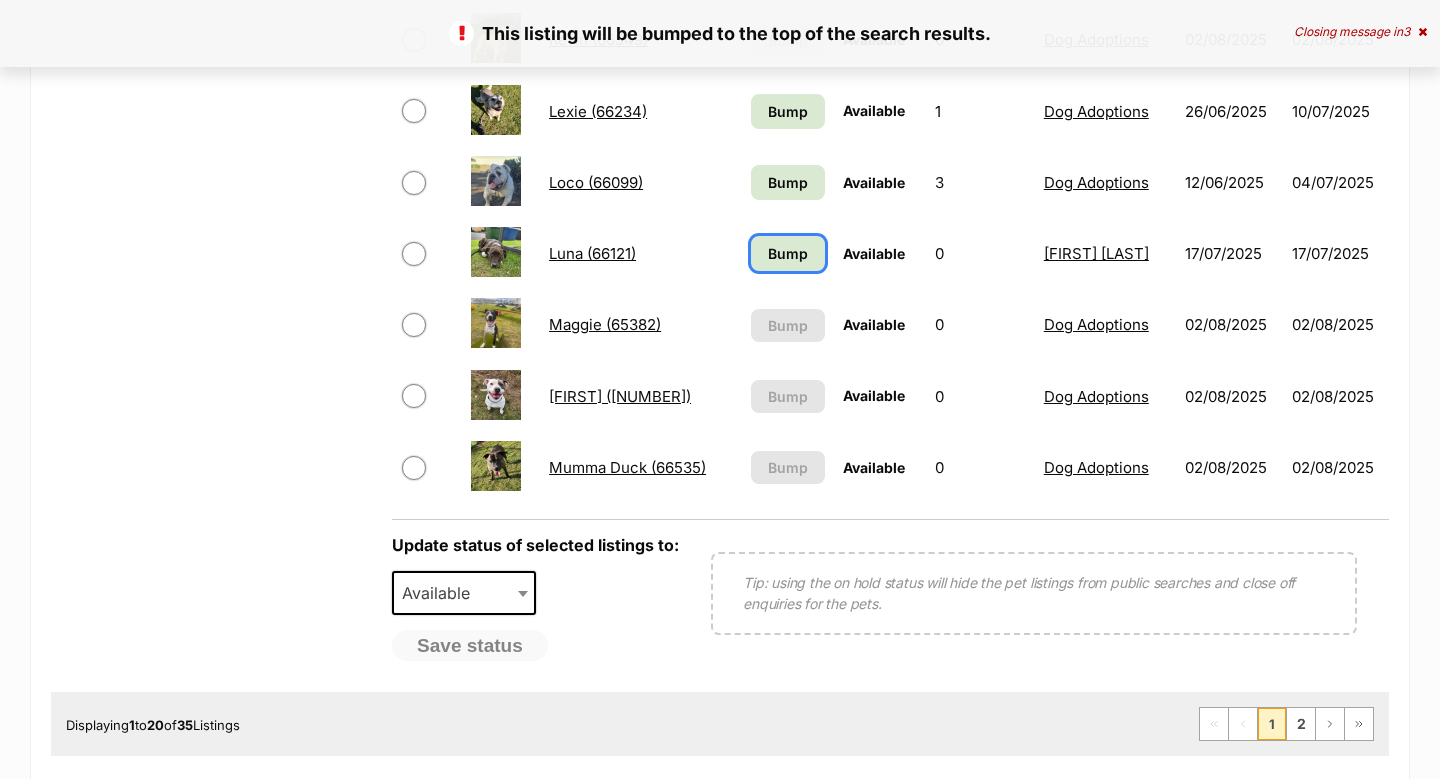 click on "Bump" at bounding box center [788, 253] 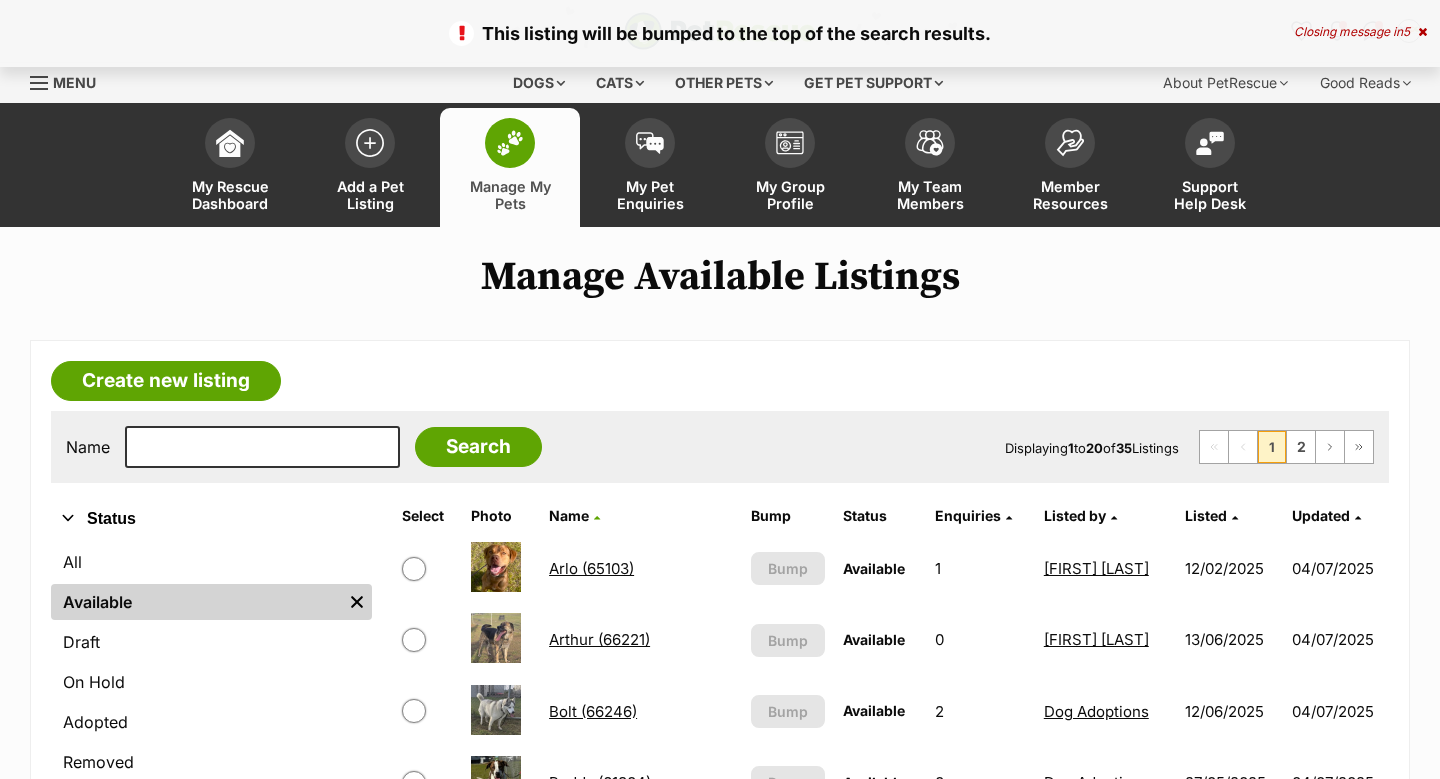 scroll, scrollTop: 0, scrollLeft: 0, axis: both 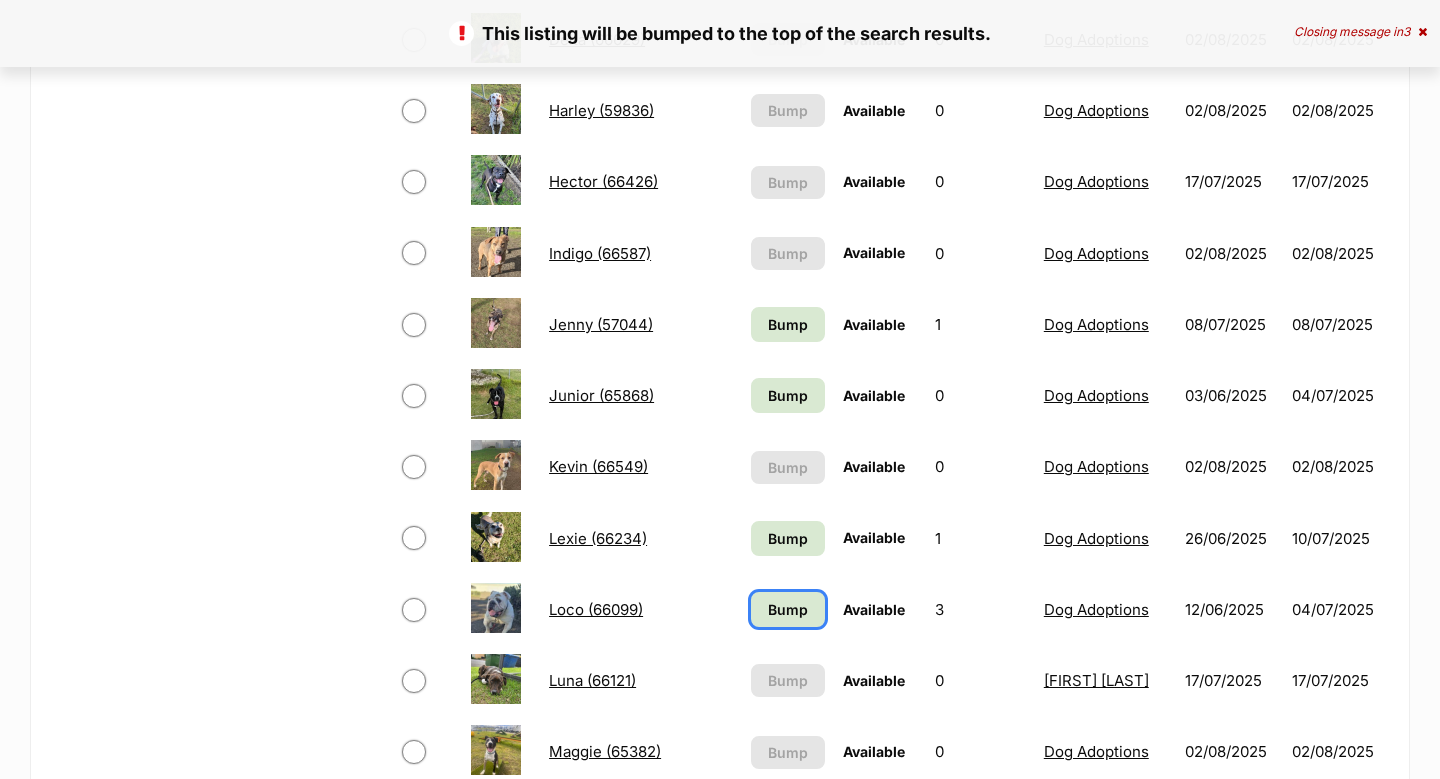 click on "Bump" at bounding box center (788, 609) 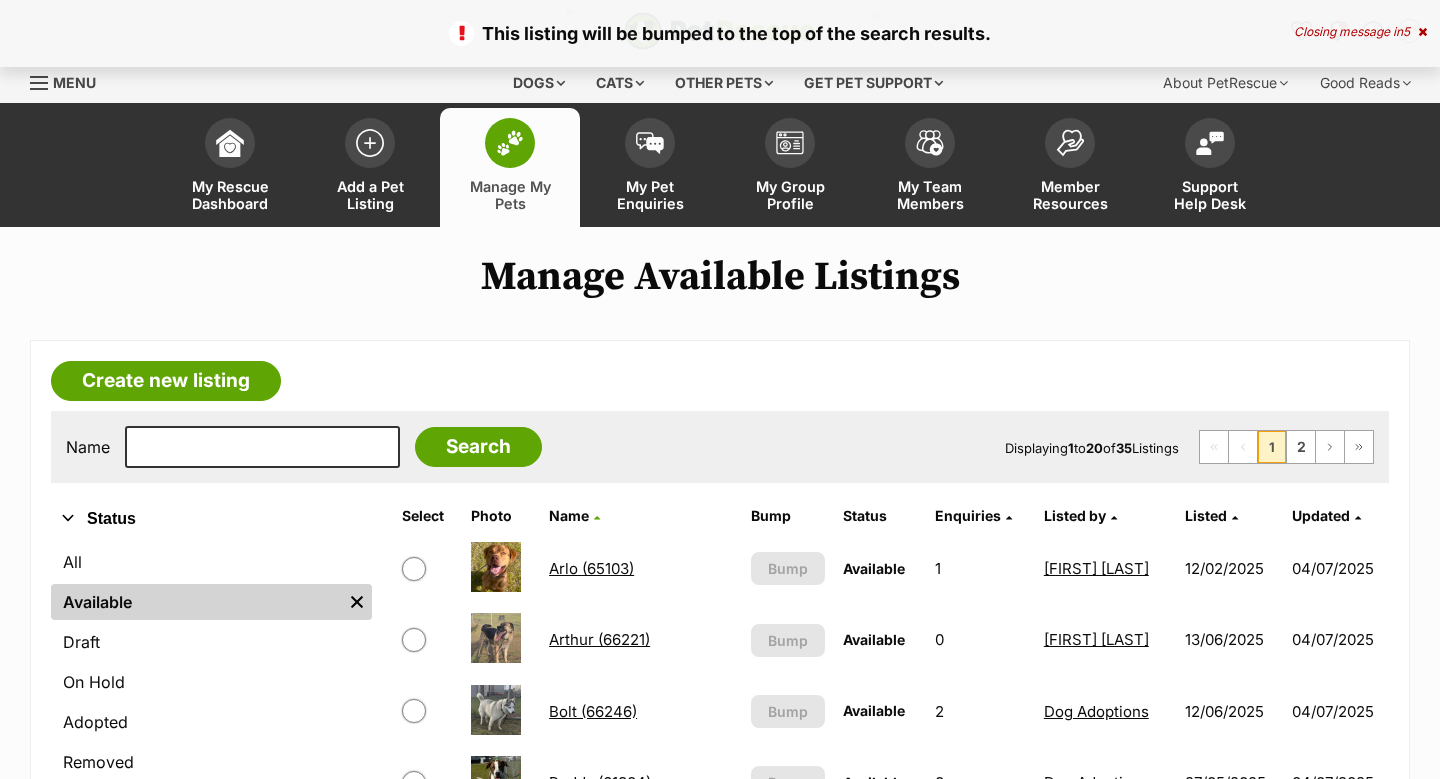 scroll, scrollTop: 0, scrollLeft: 0, axis: both 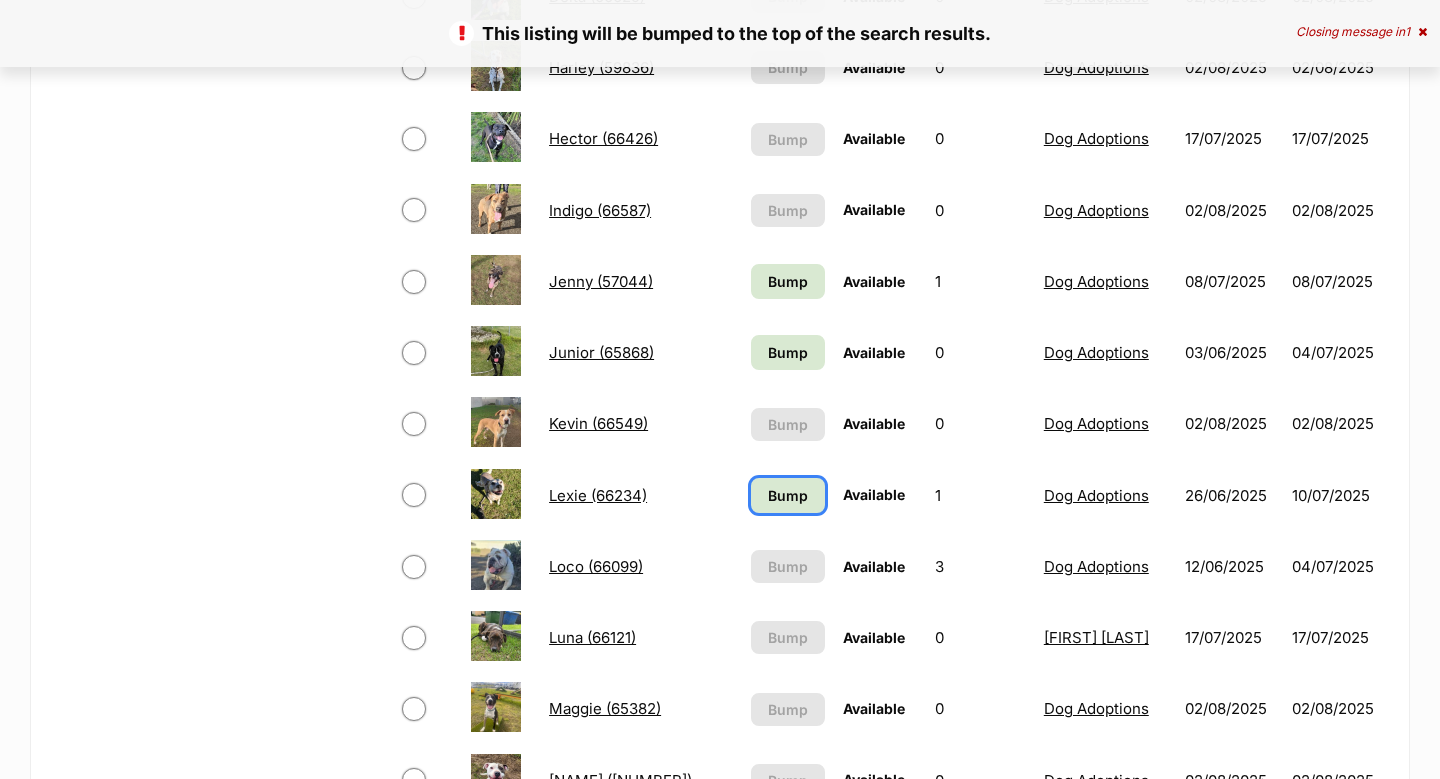 click on "Bump" at bounding box center (788, 495) 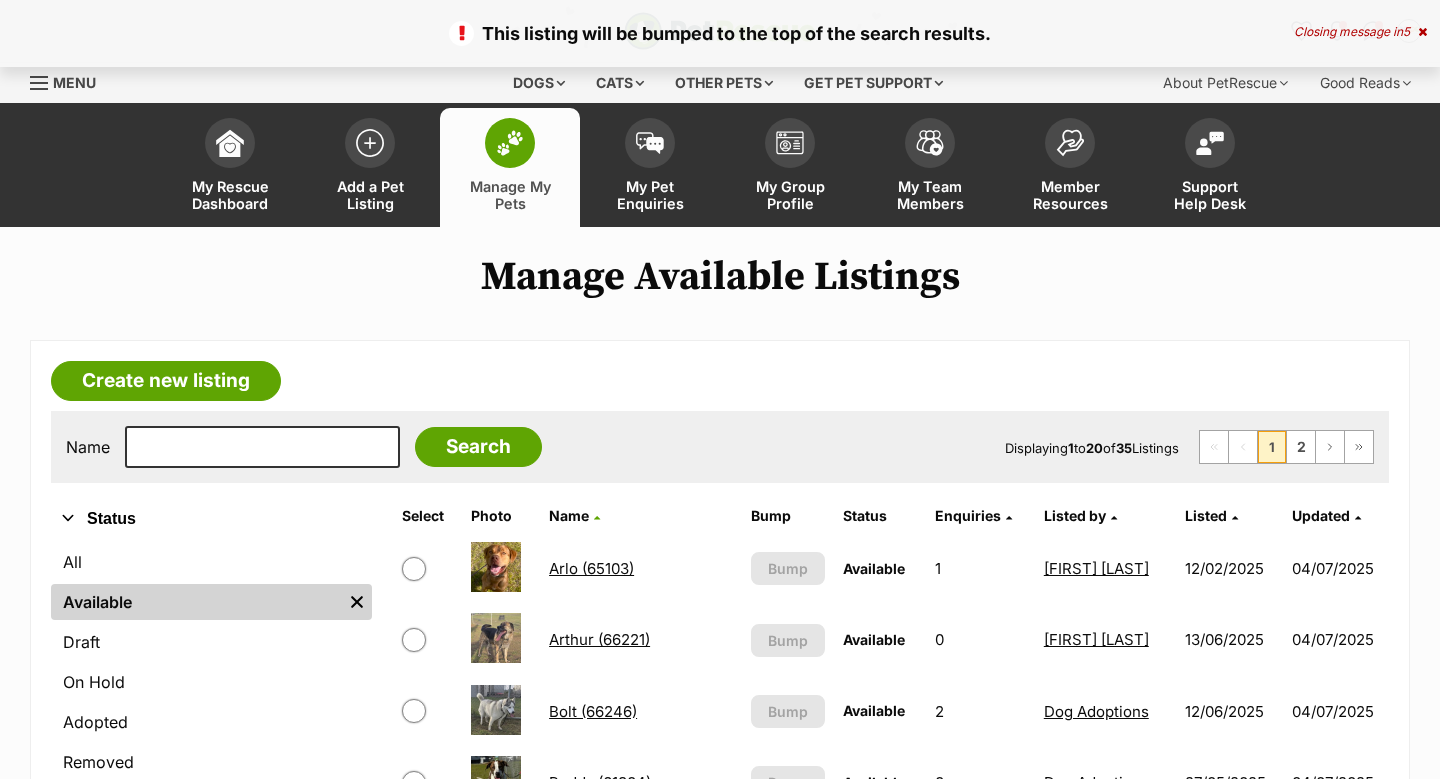 scroll, scrollTop: 0, scrollLeft: 0, axis: both 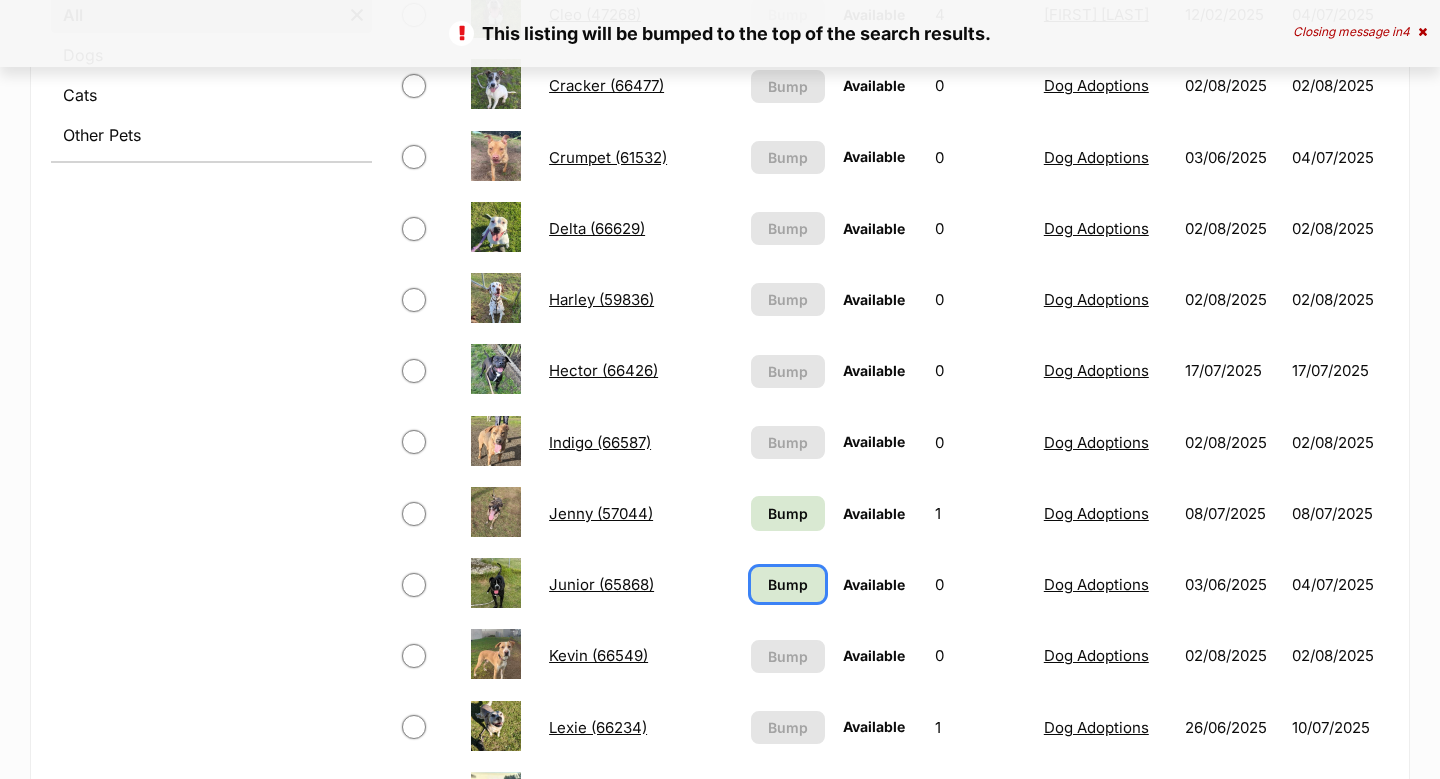 click on "Bump" at bounding box center [788, 584] 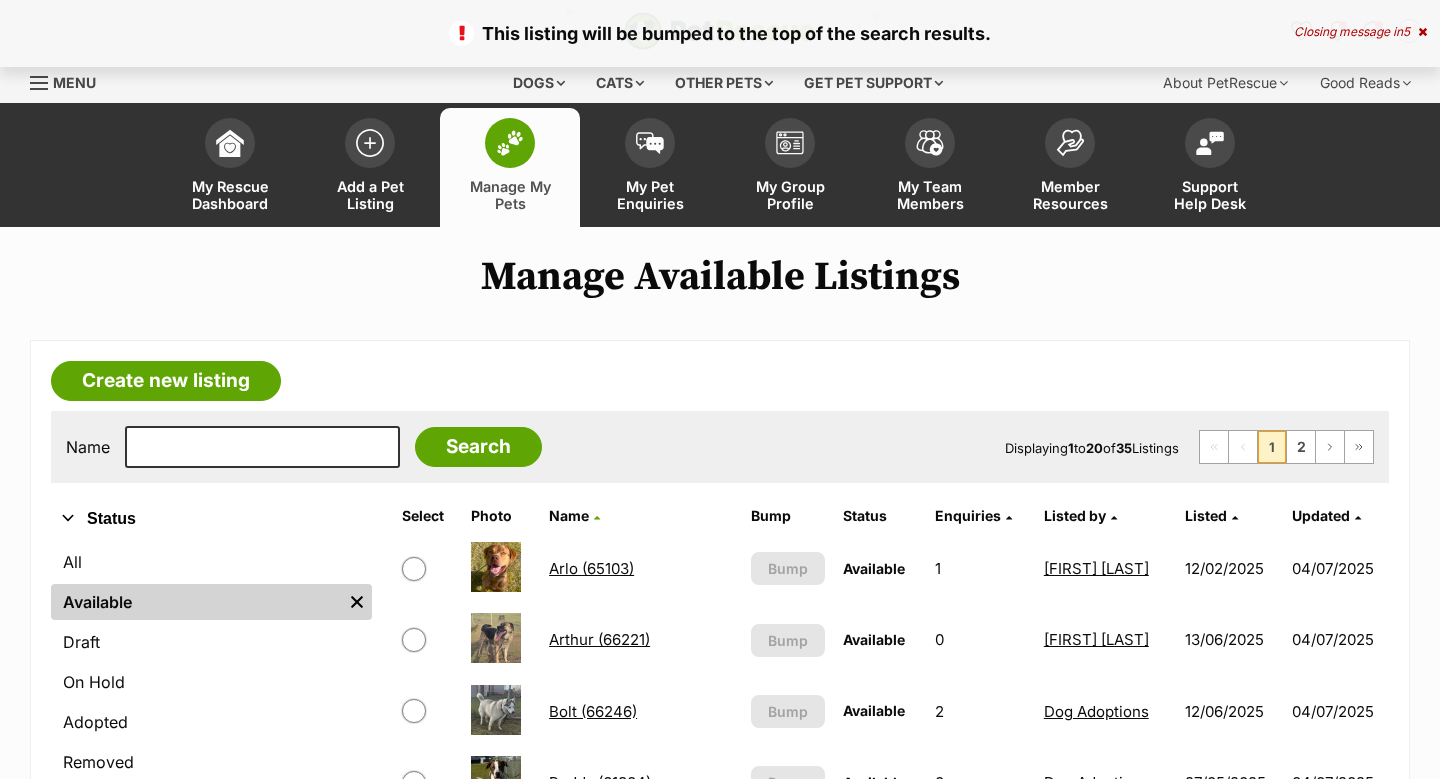 scroll, scrollTop: 0, scrollLeft: 0, axis: both 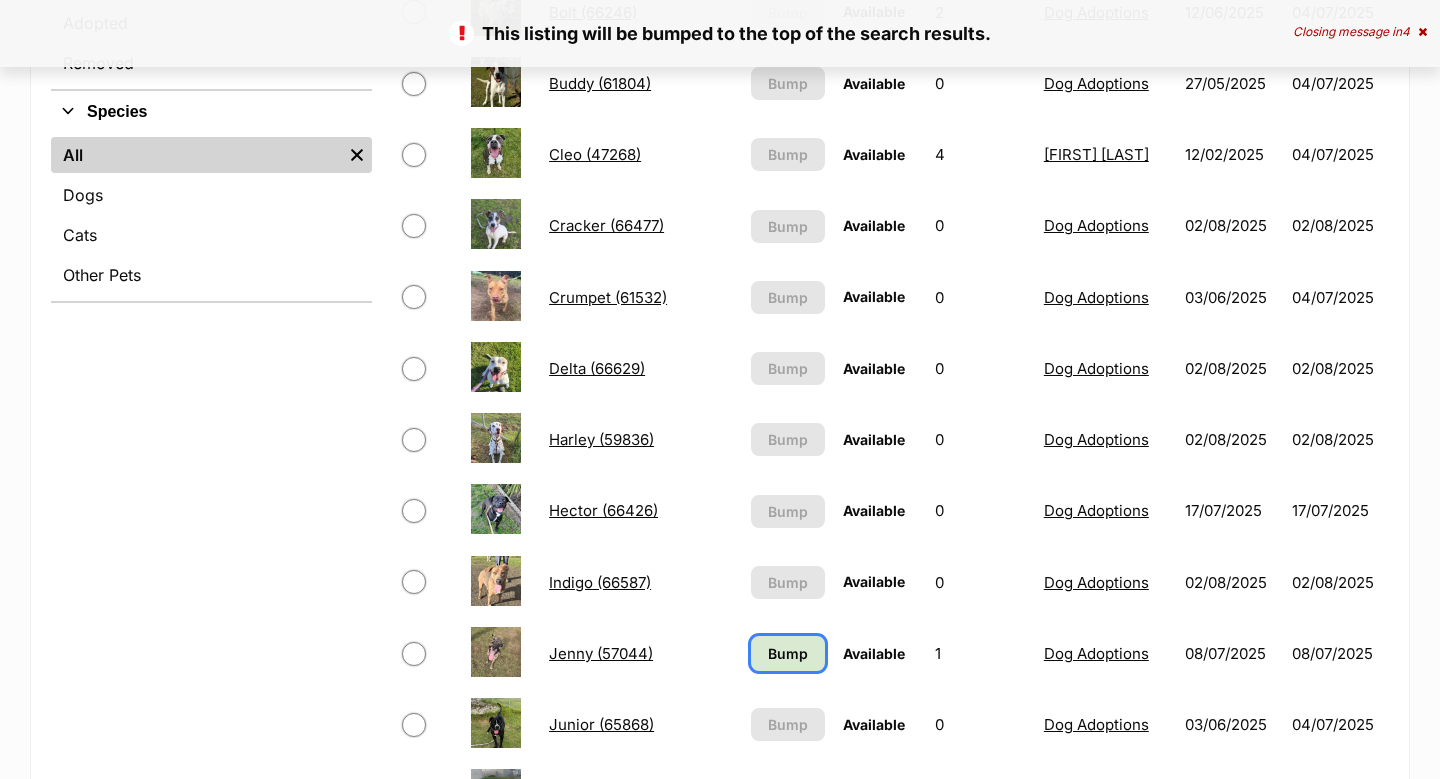 click on "Bump" at bounding box center [788, 653] 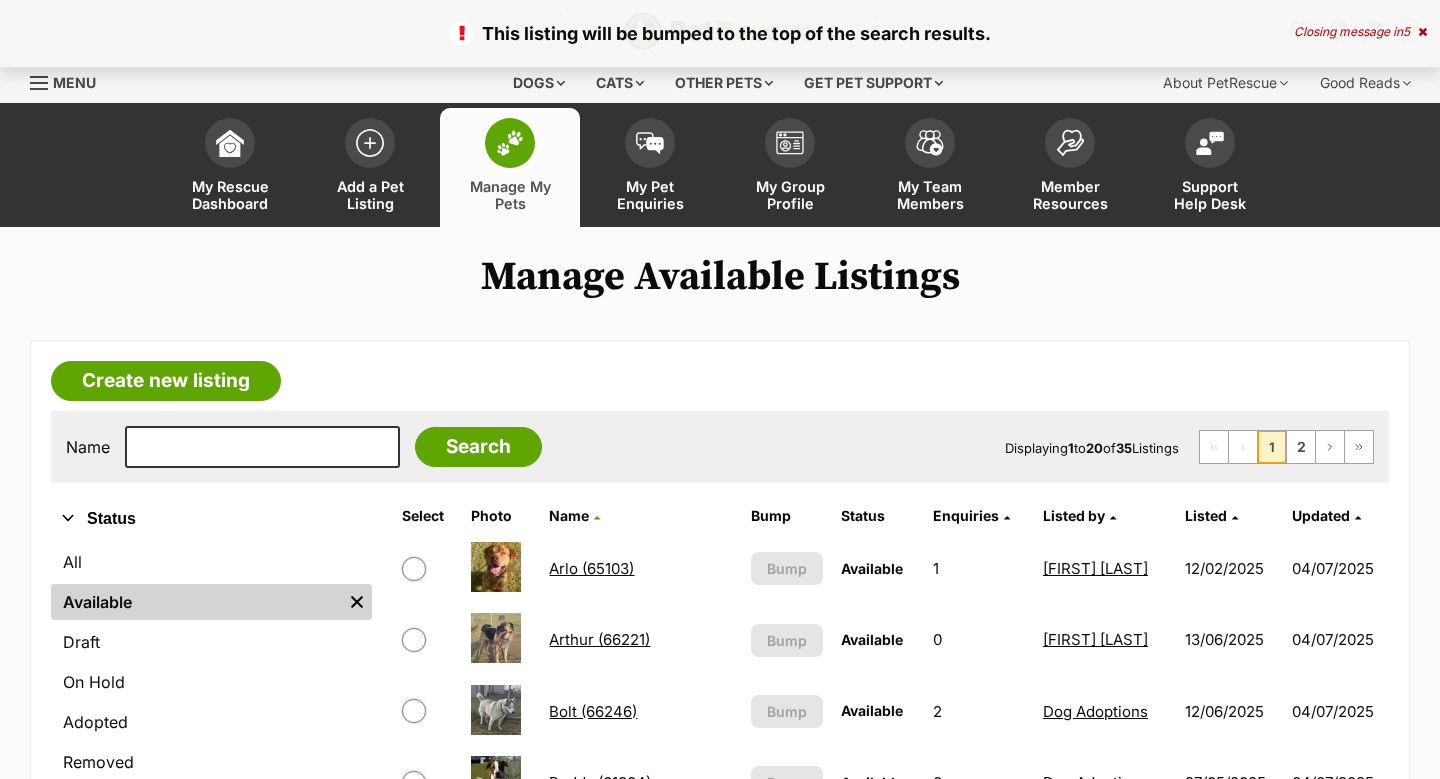 scroll, scrollTop: 229, scrollLeft: 0, axis: vertical 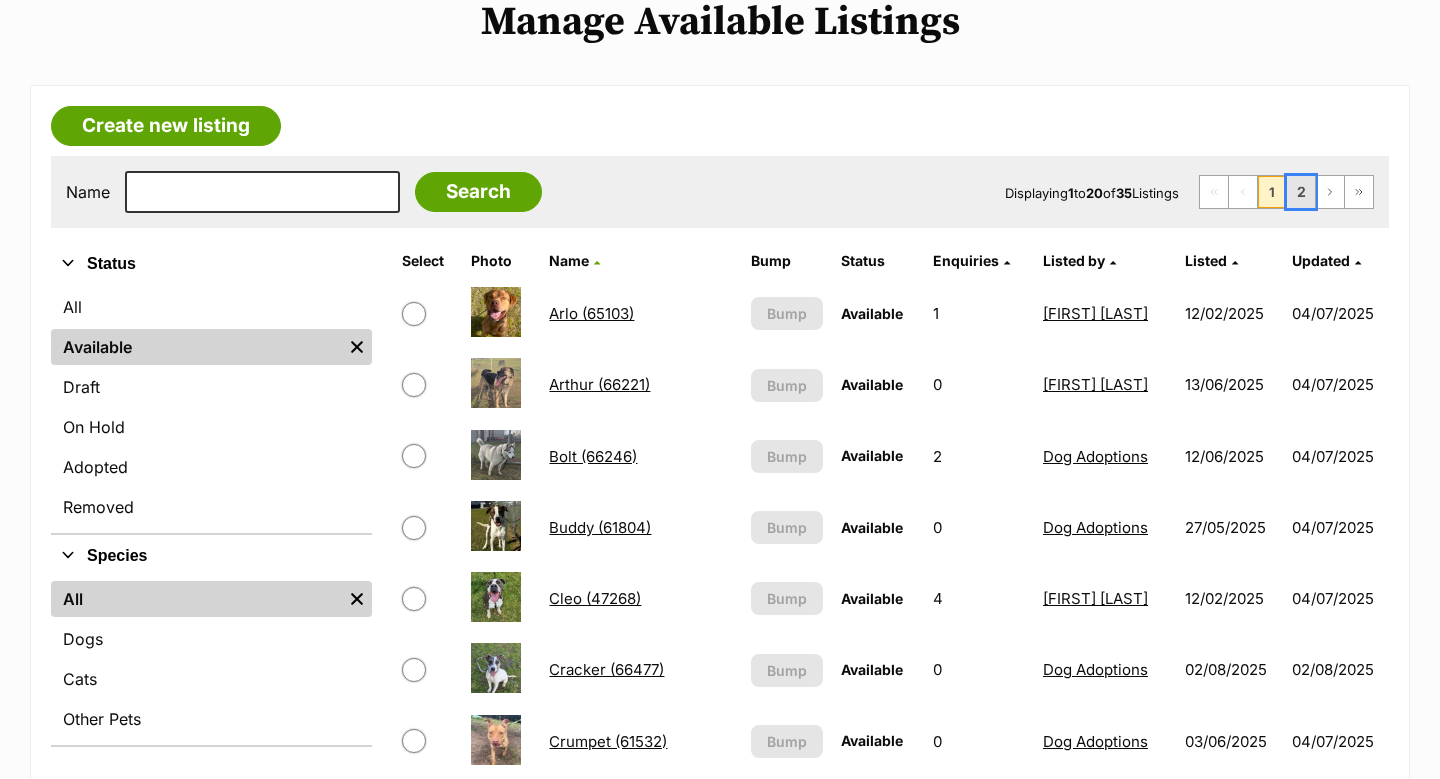 click on "2" at bounding box center (1301, 192) 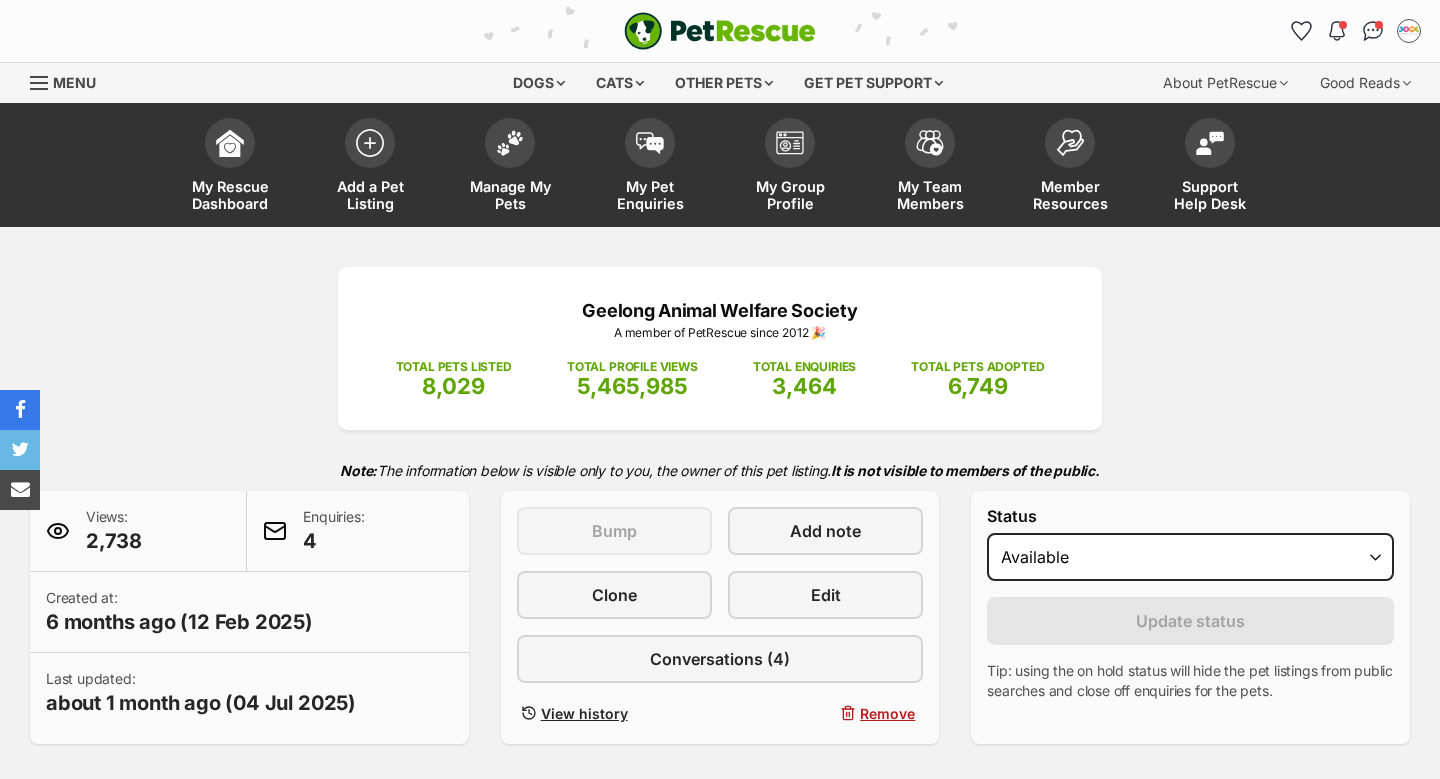 scroll, scrollTop: 0, scrollLeft: 0, axis: both 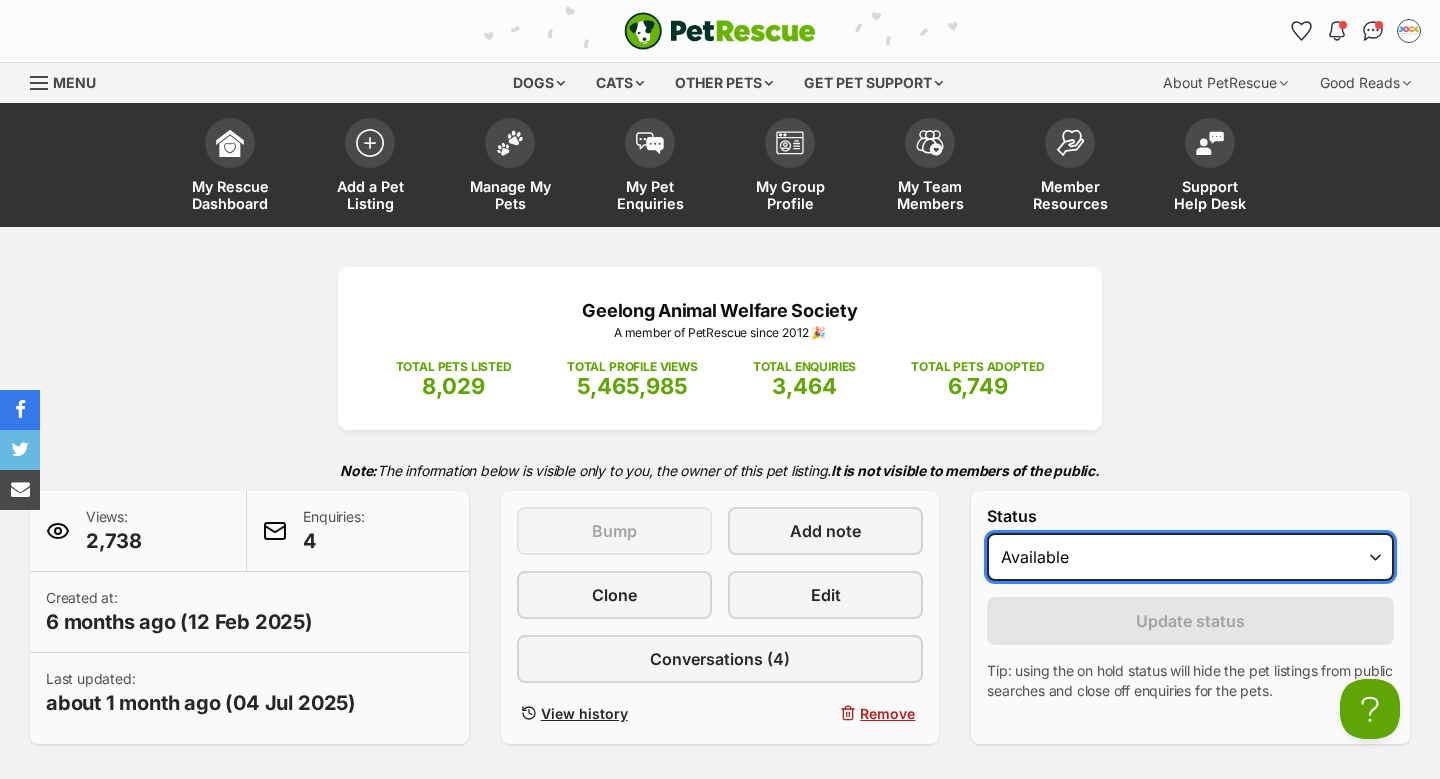 click on "Draft - not available as listing has enquires
Available
On hold
Adopted" at bounding box center (1190, 557) 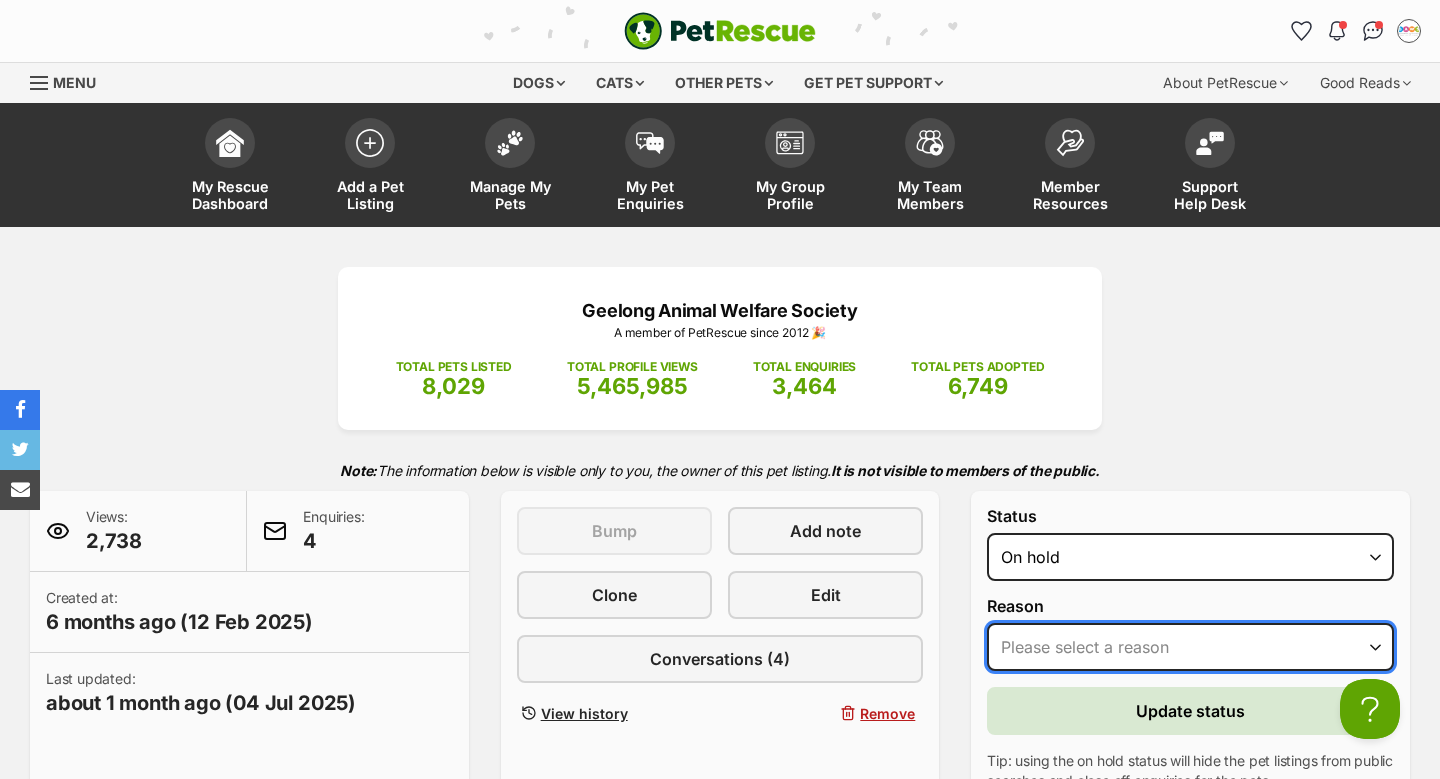 click on "Please select a reason
Medical reasons
Reviewing applications
Adoption pending
Other" at bounding box center [1190, 647] 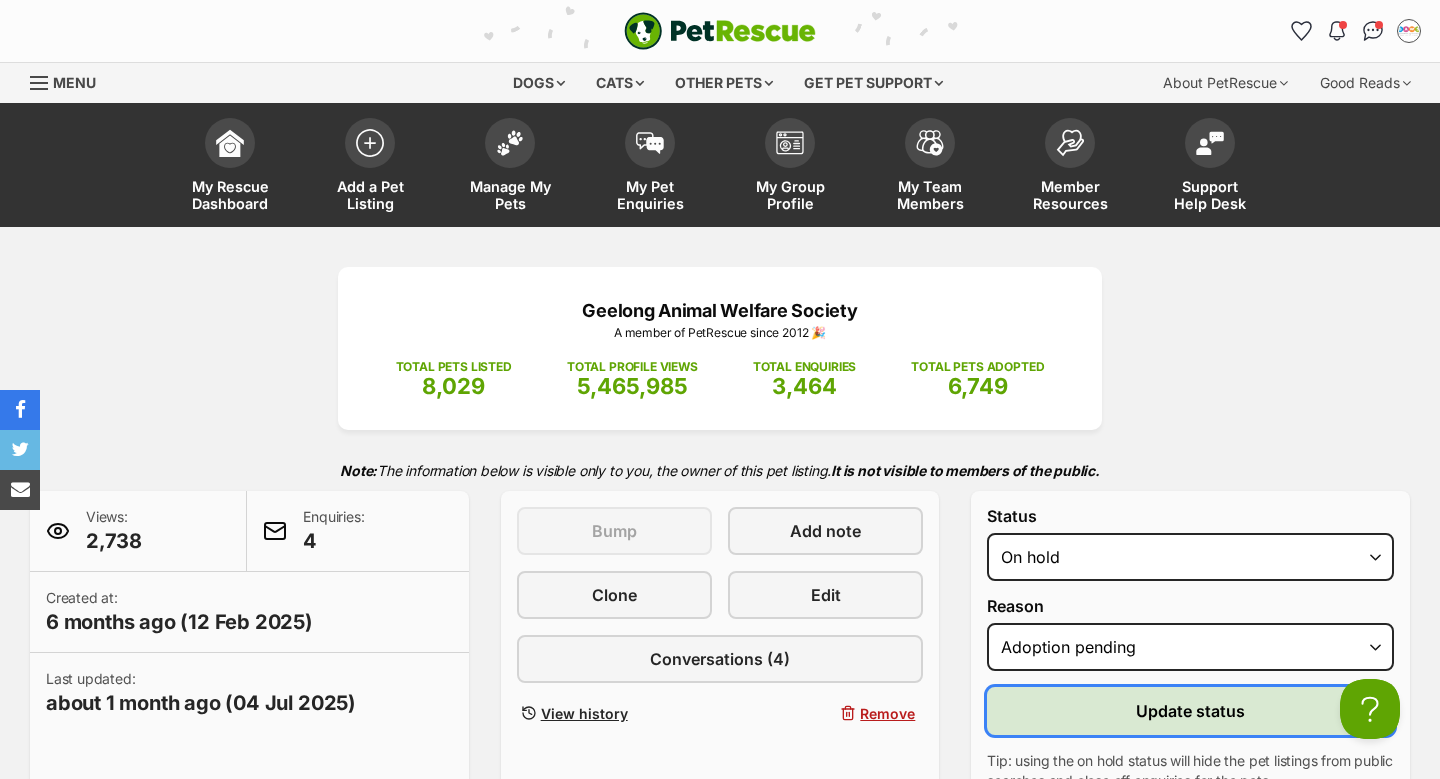 click on "Update status" at bounding box center [1190, 711] 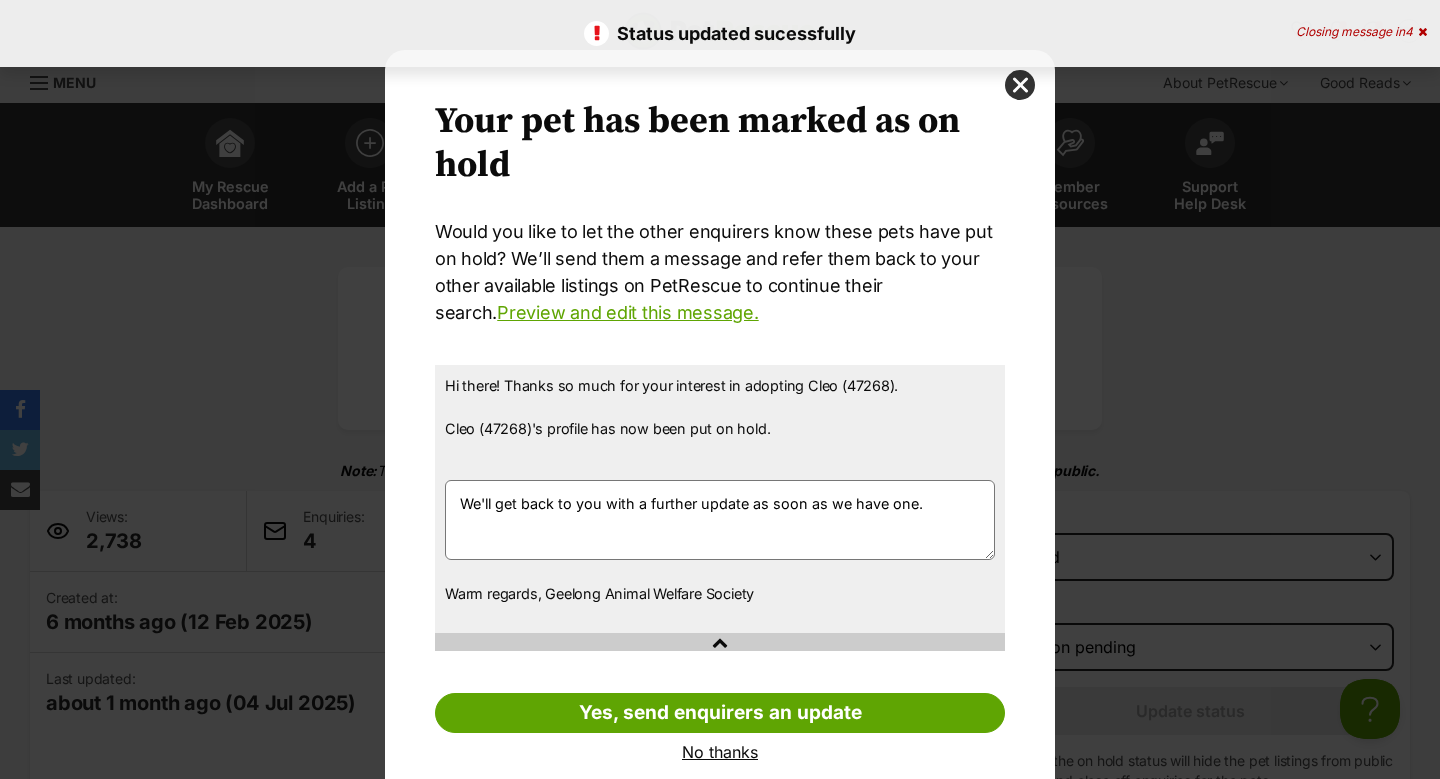 scroll, scrollTop: 33, scrollLeft: 0, axis: vertical 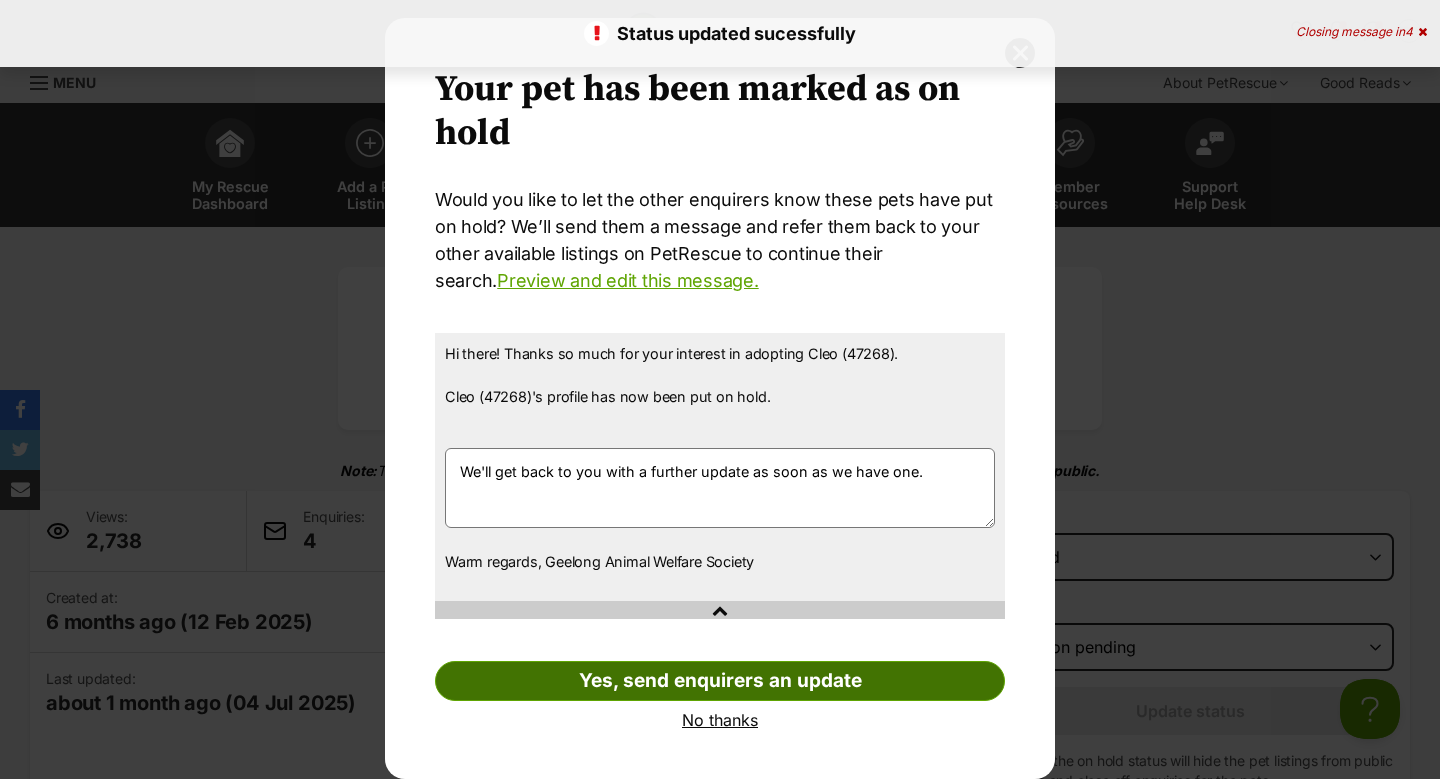 click on "Yes, send enquirers an update" at bounding box center (720, 681) 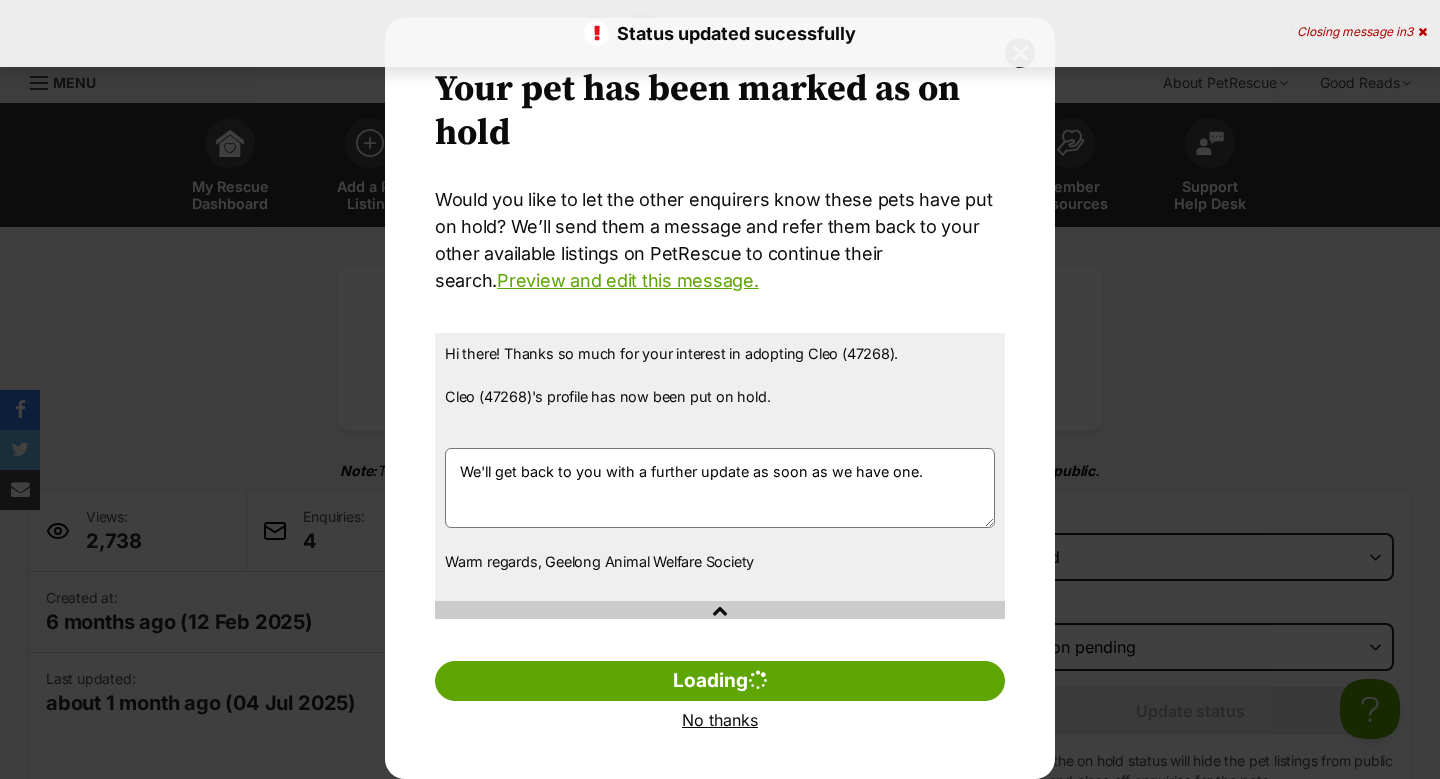 scroll, scrollTop: 0, scrollLeft: 0, axis: both 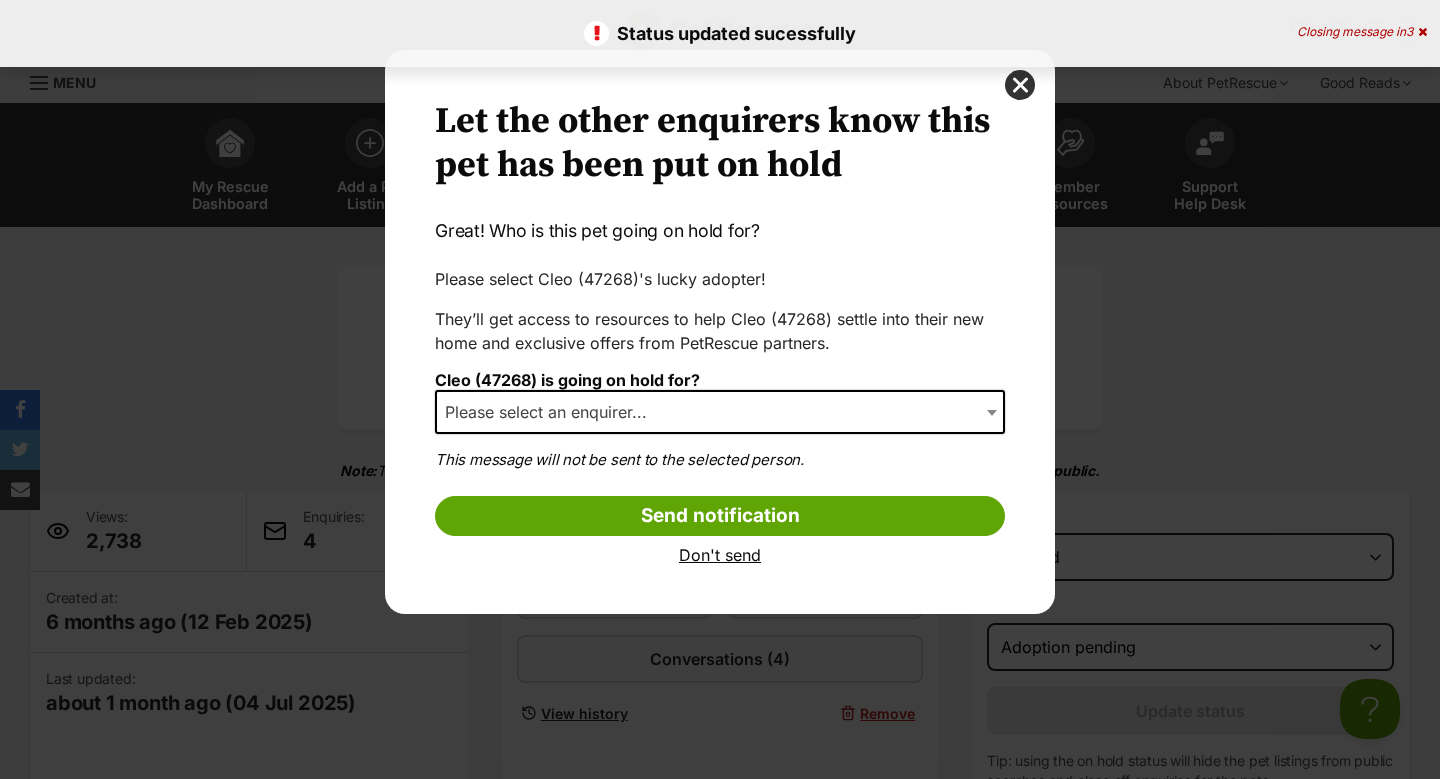 click on "Please select an enquirer..." at bounding box center (720, 412) 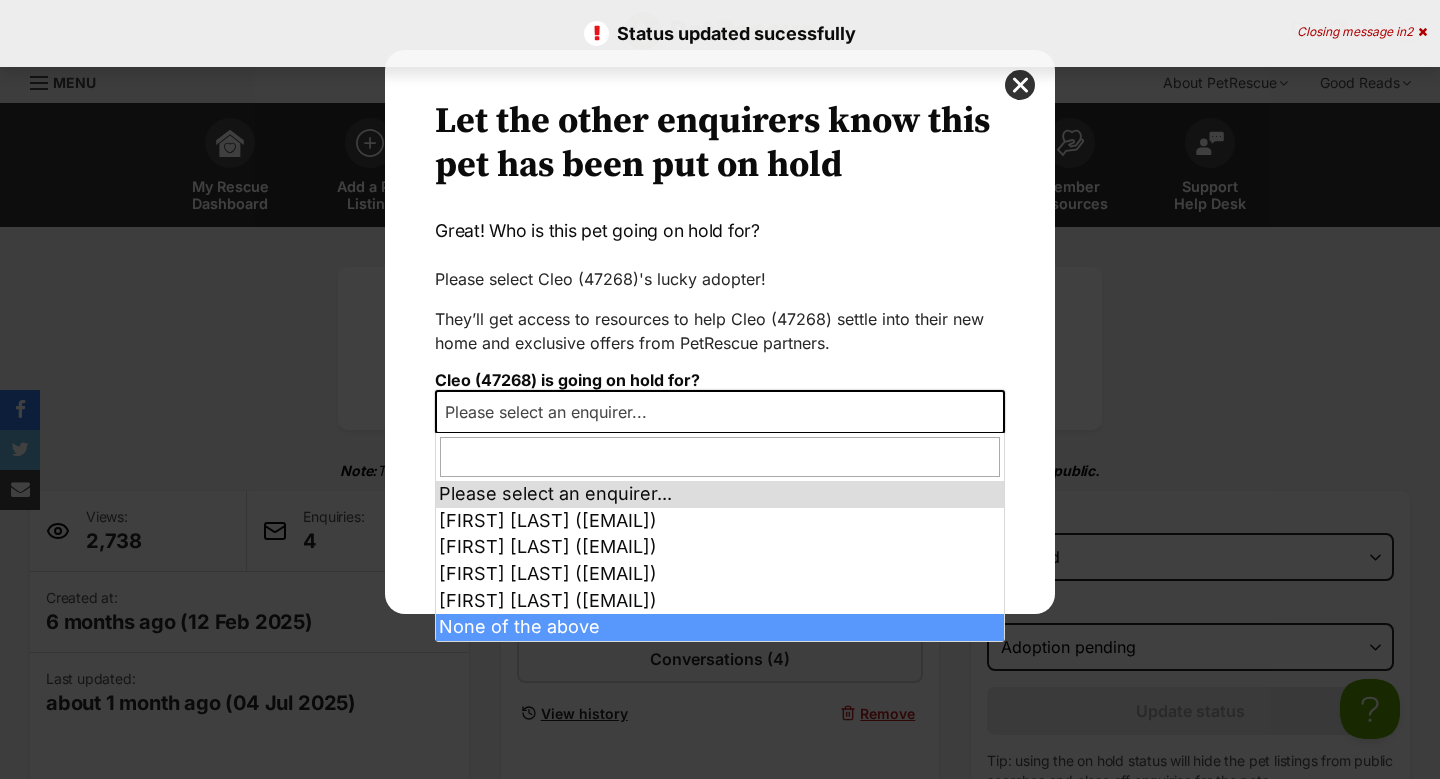 select on "other" 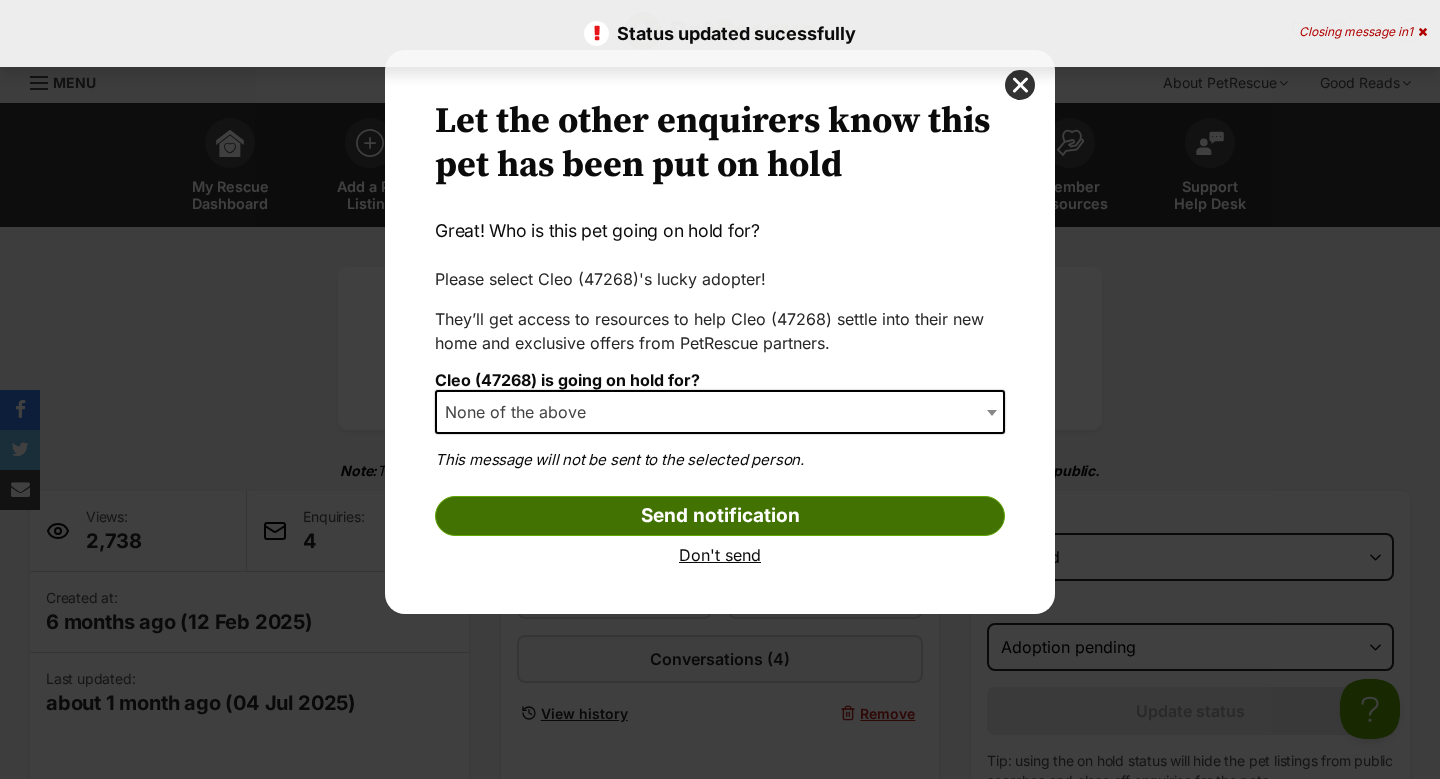 click on "Send notification" at bounding box center [720, 516] 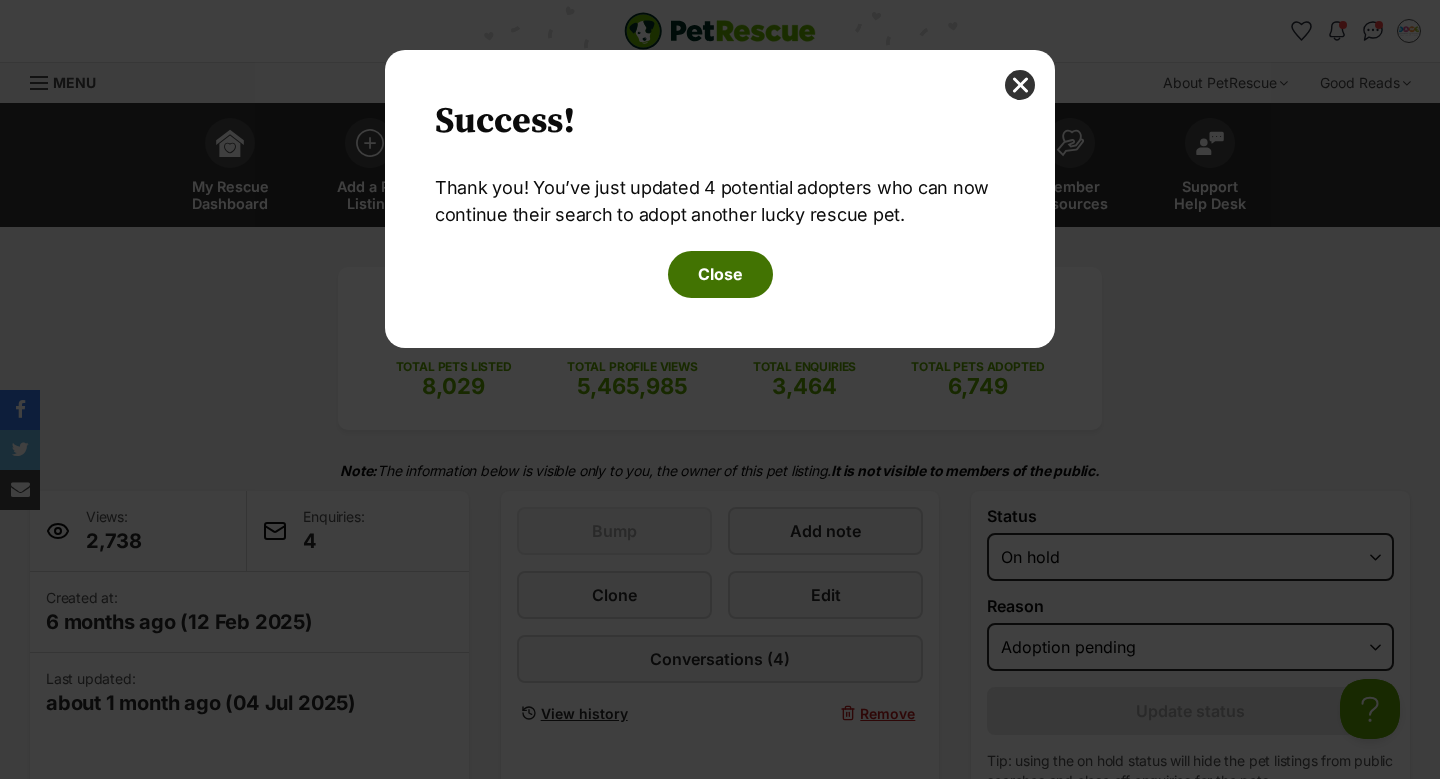click on "Close" at bounding box center [720, 274] 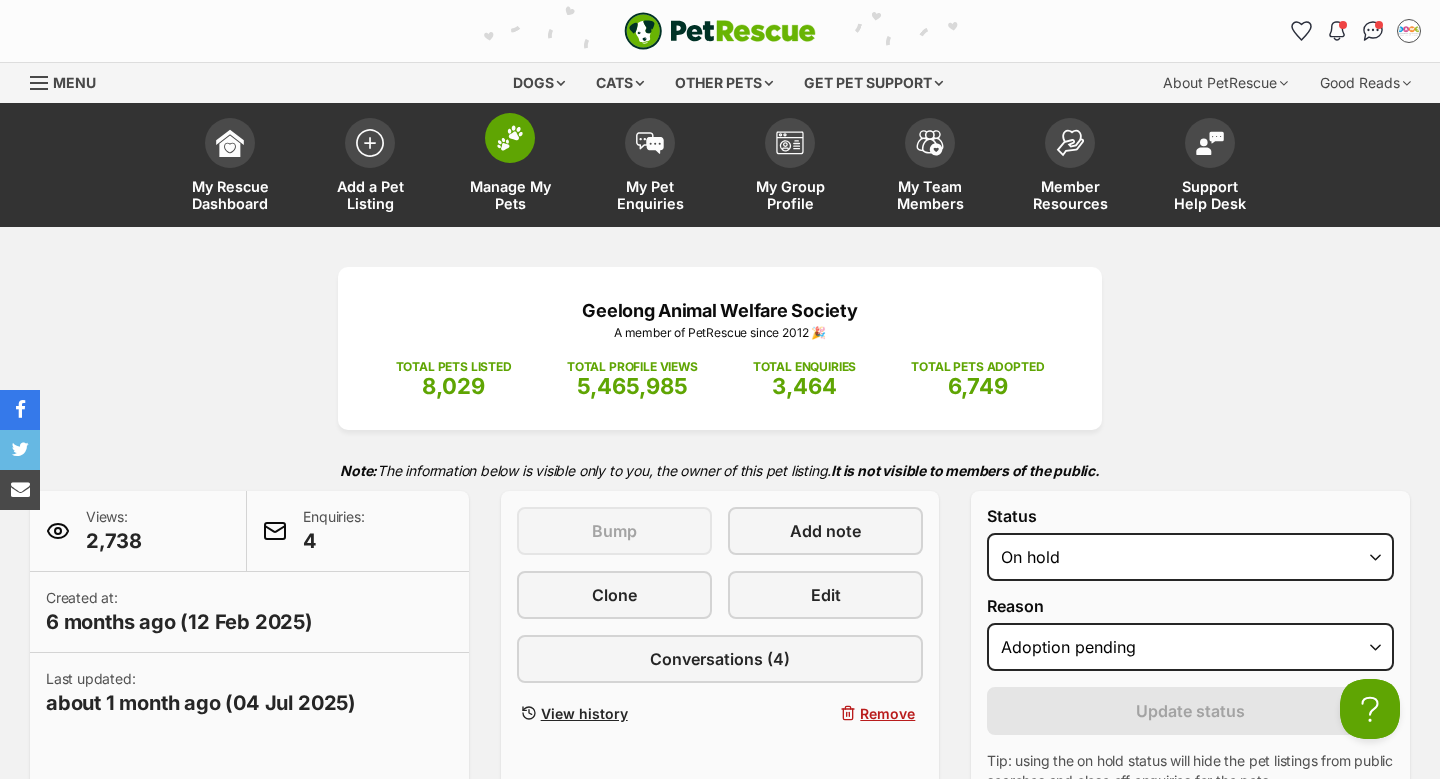 click on "Manage My Pets" at bounding box center [510, 167] 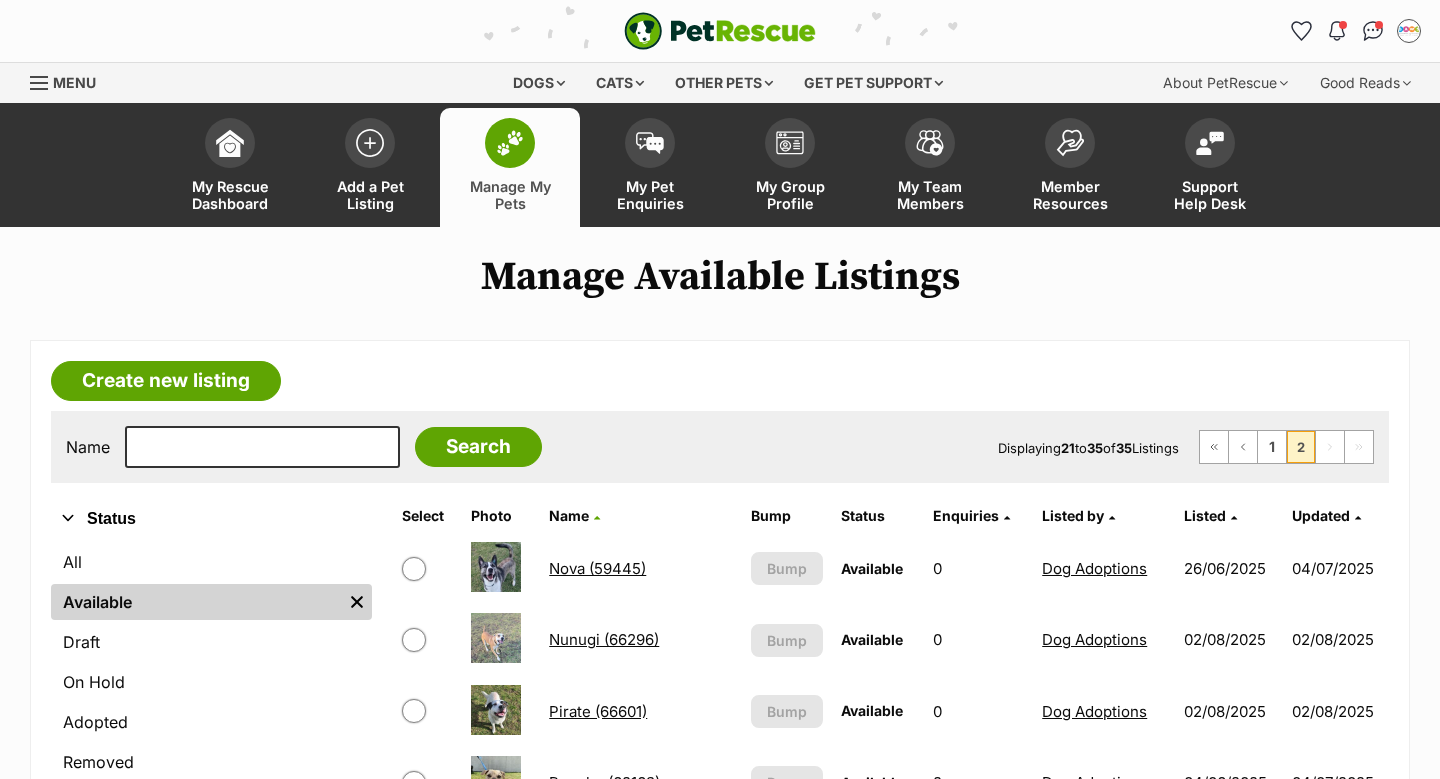 scroll, scrollTop: 0, scrollLeft: 0, axis: both 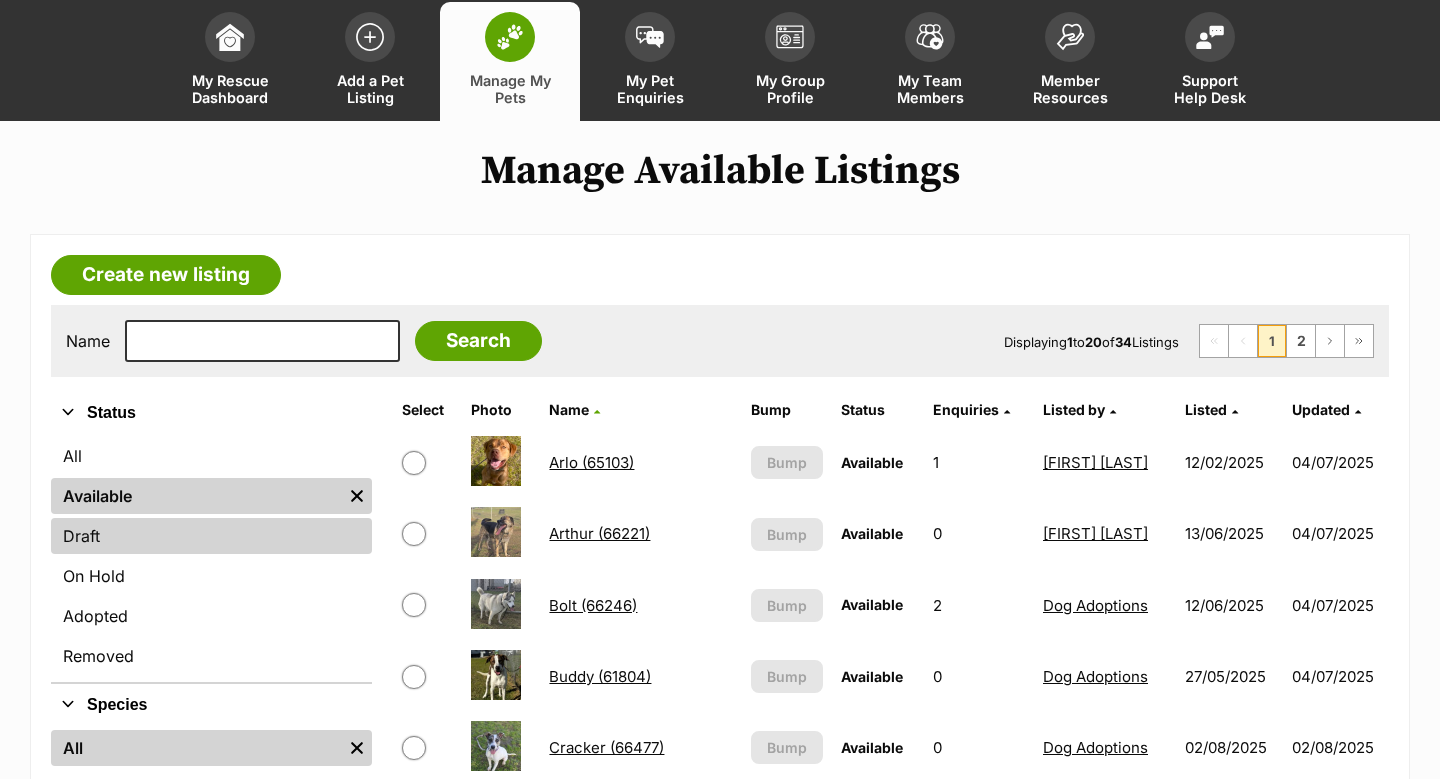 click on "Draft" at bounding box center (211, 536) 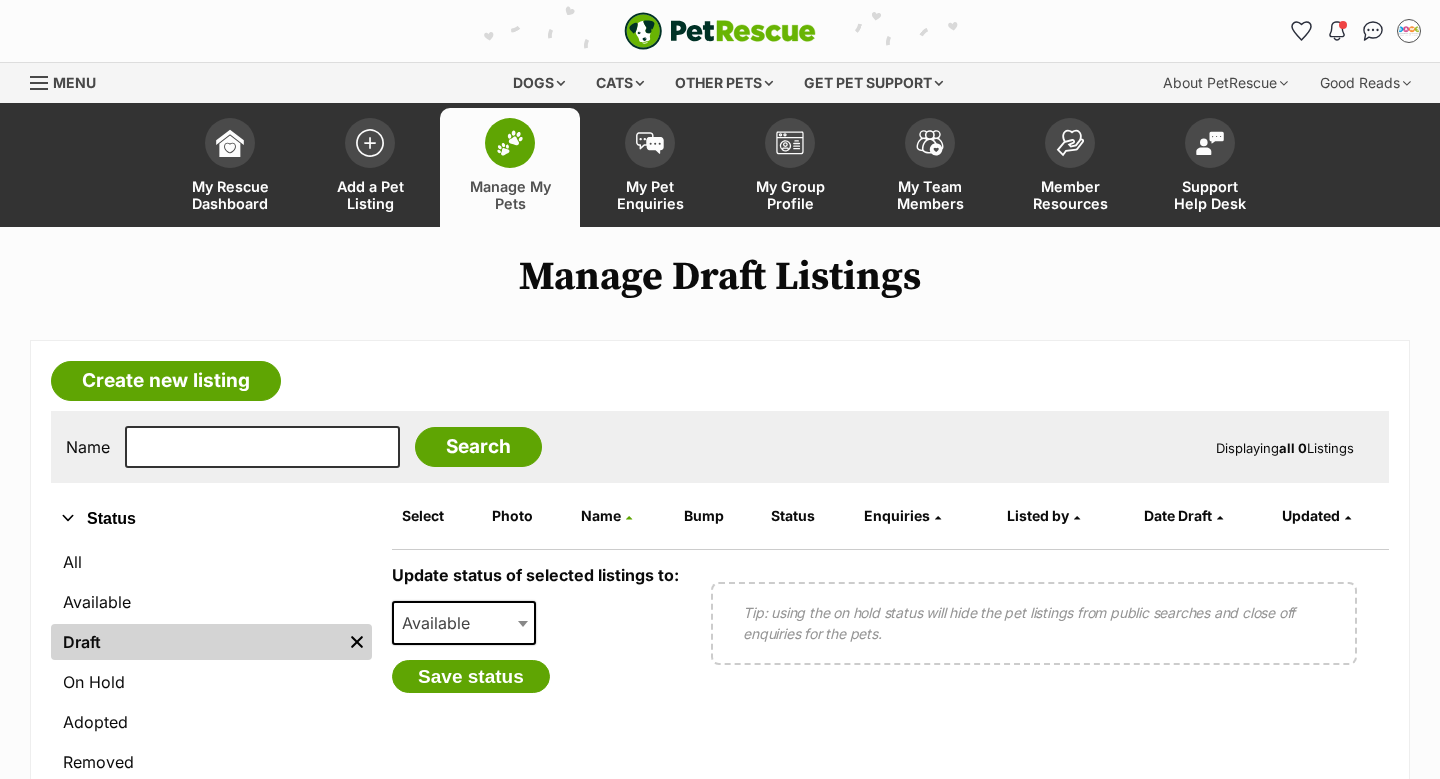 scroll, scrollTop: 0, scrollLeft: 0, axis: both 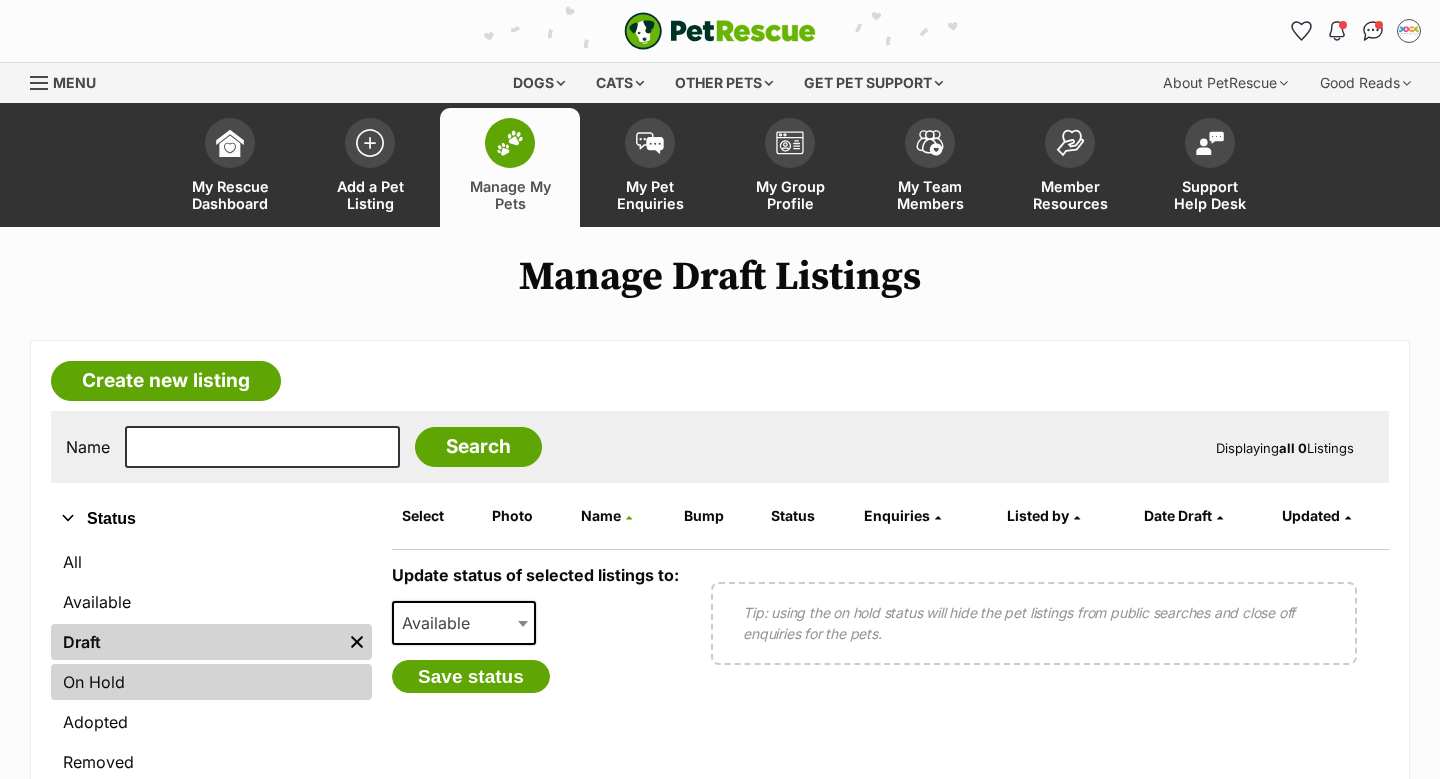 click on "On Hold" at bounding box center [211, 682] 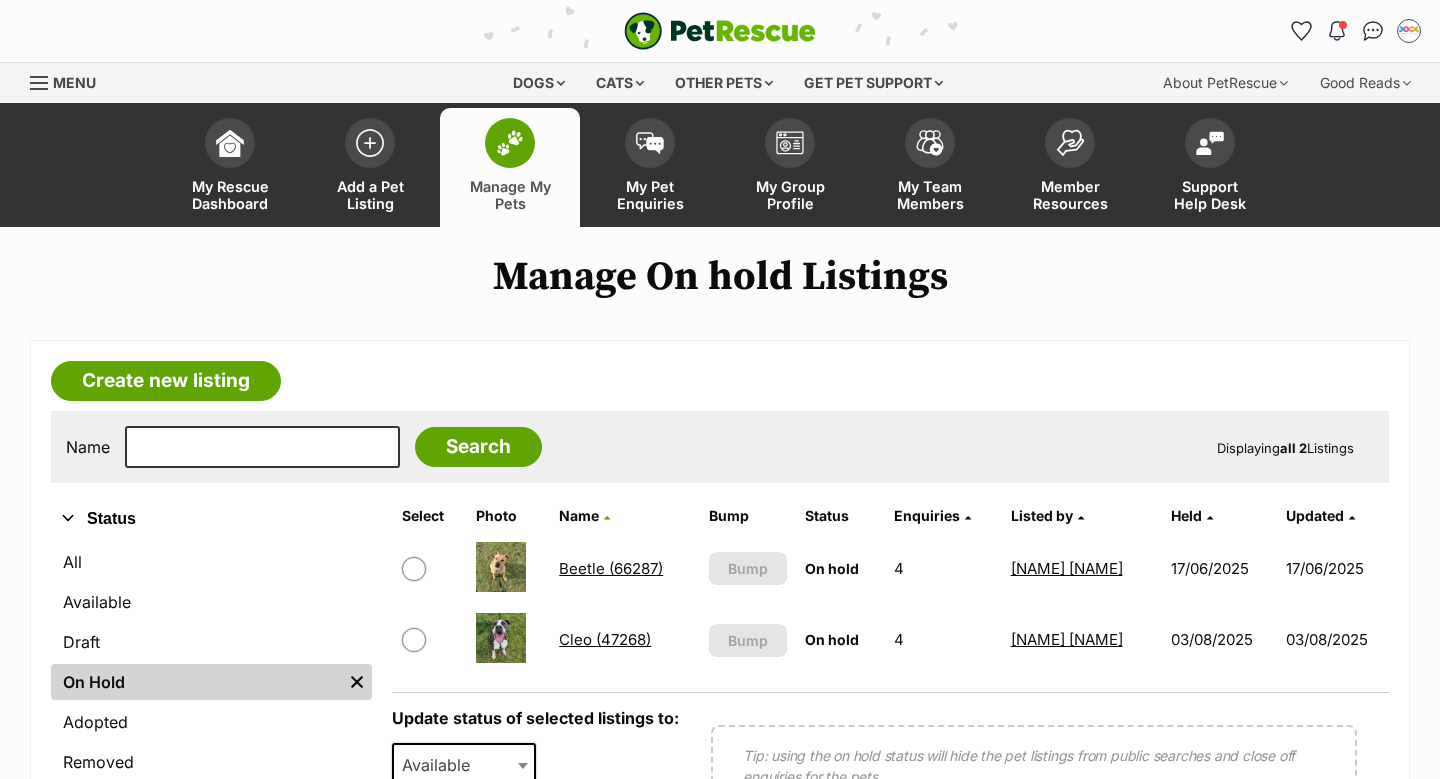 scroll, scrollTop: 60, scrollLeft: 0, axis: vertical 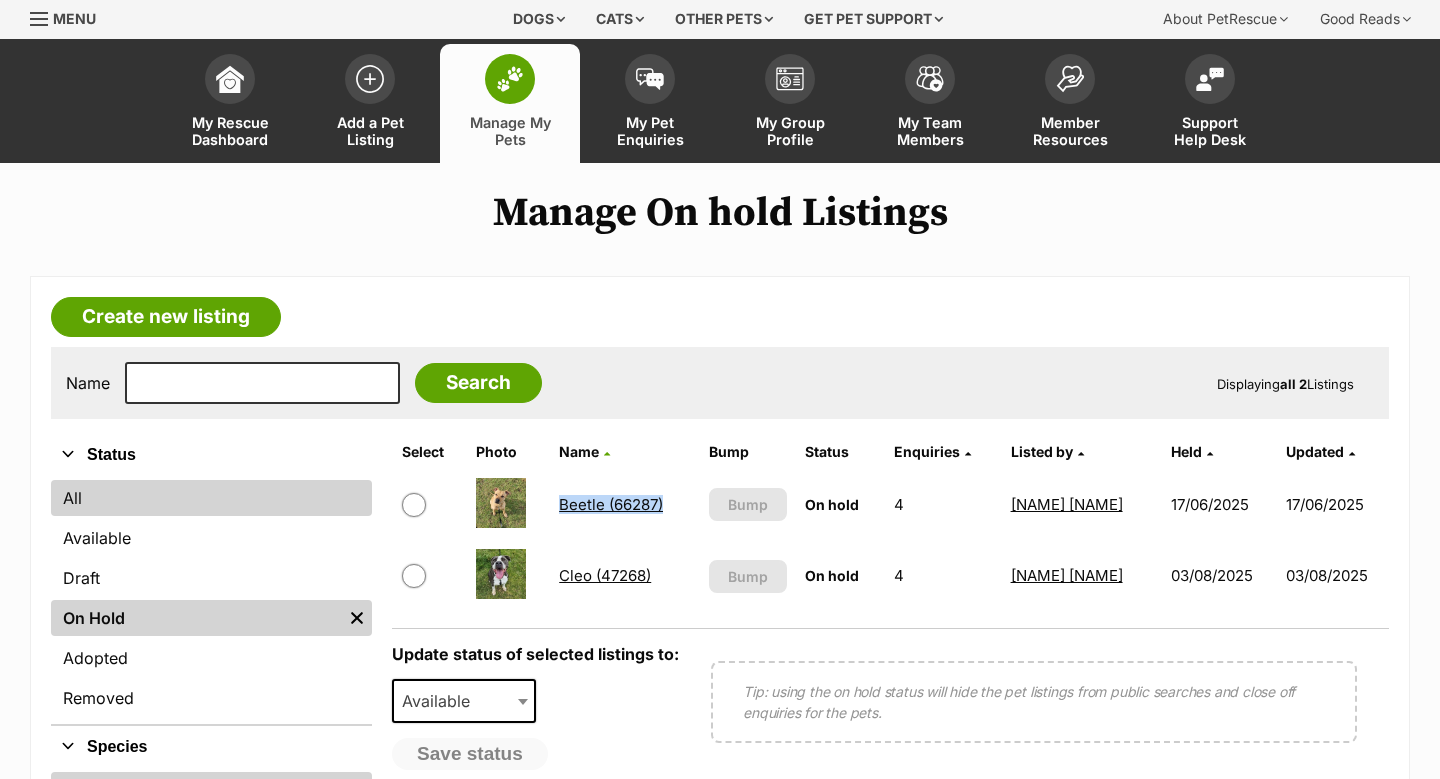 click on "All" at bounding box center [211, 498] 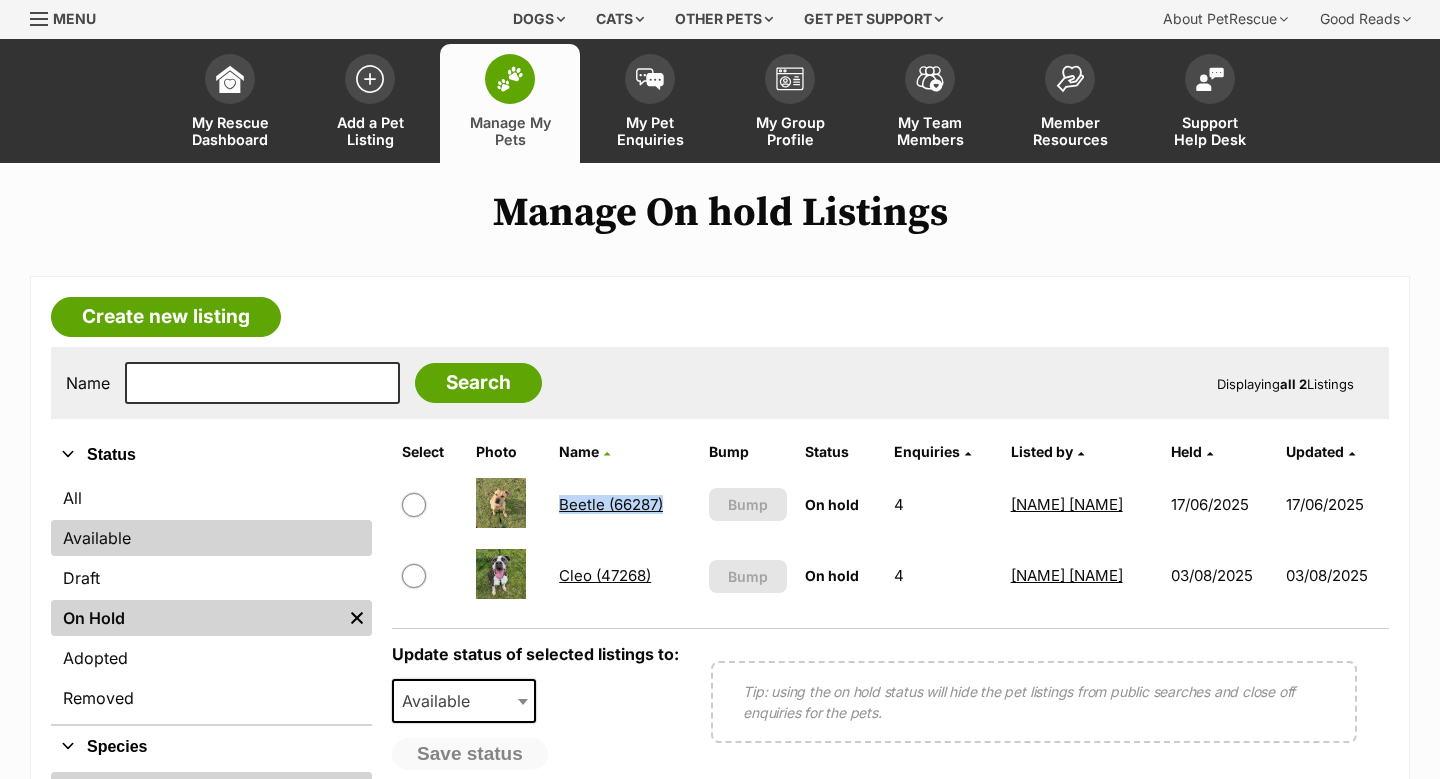 click on "Available" at bounding box center [211, 538] 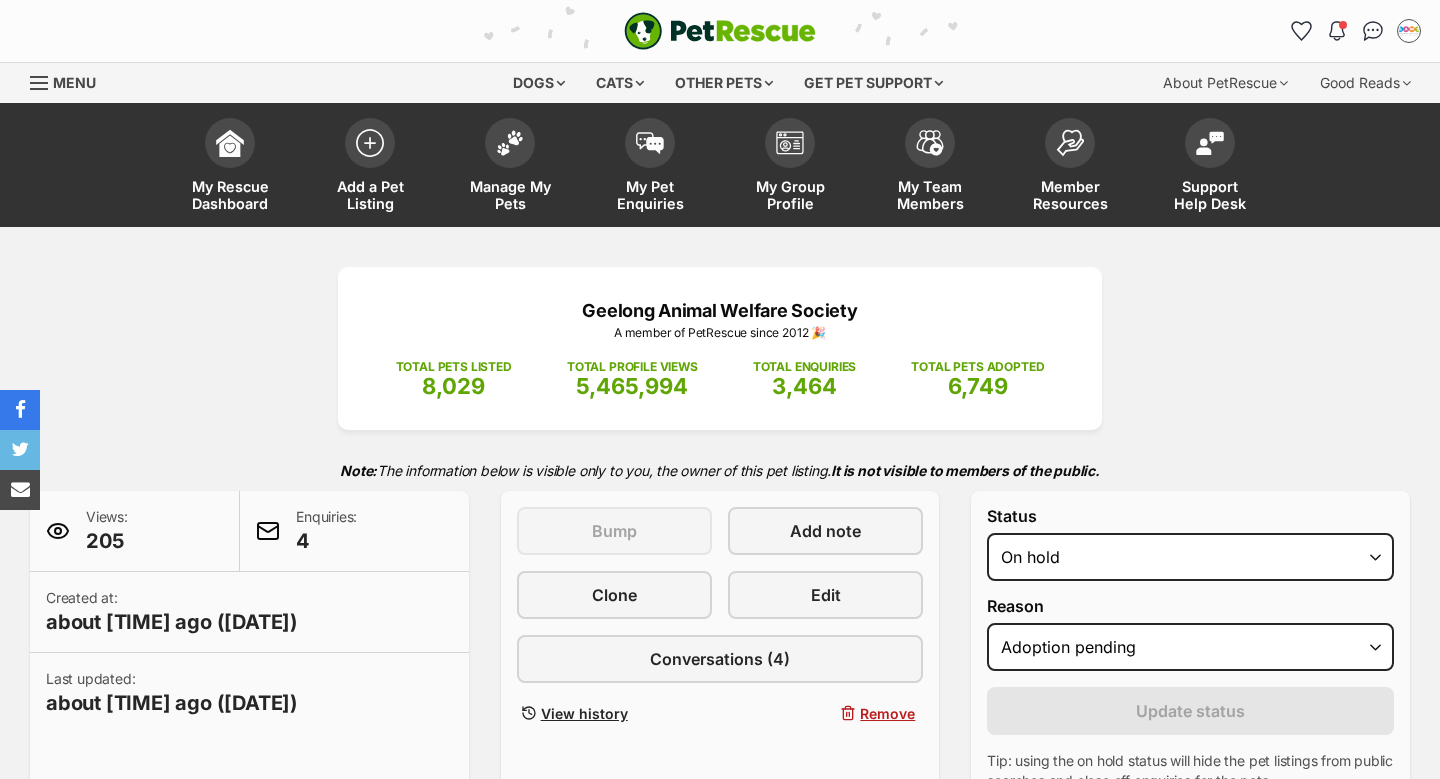 select on "adoption_pending" 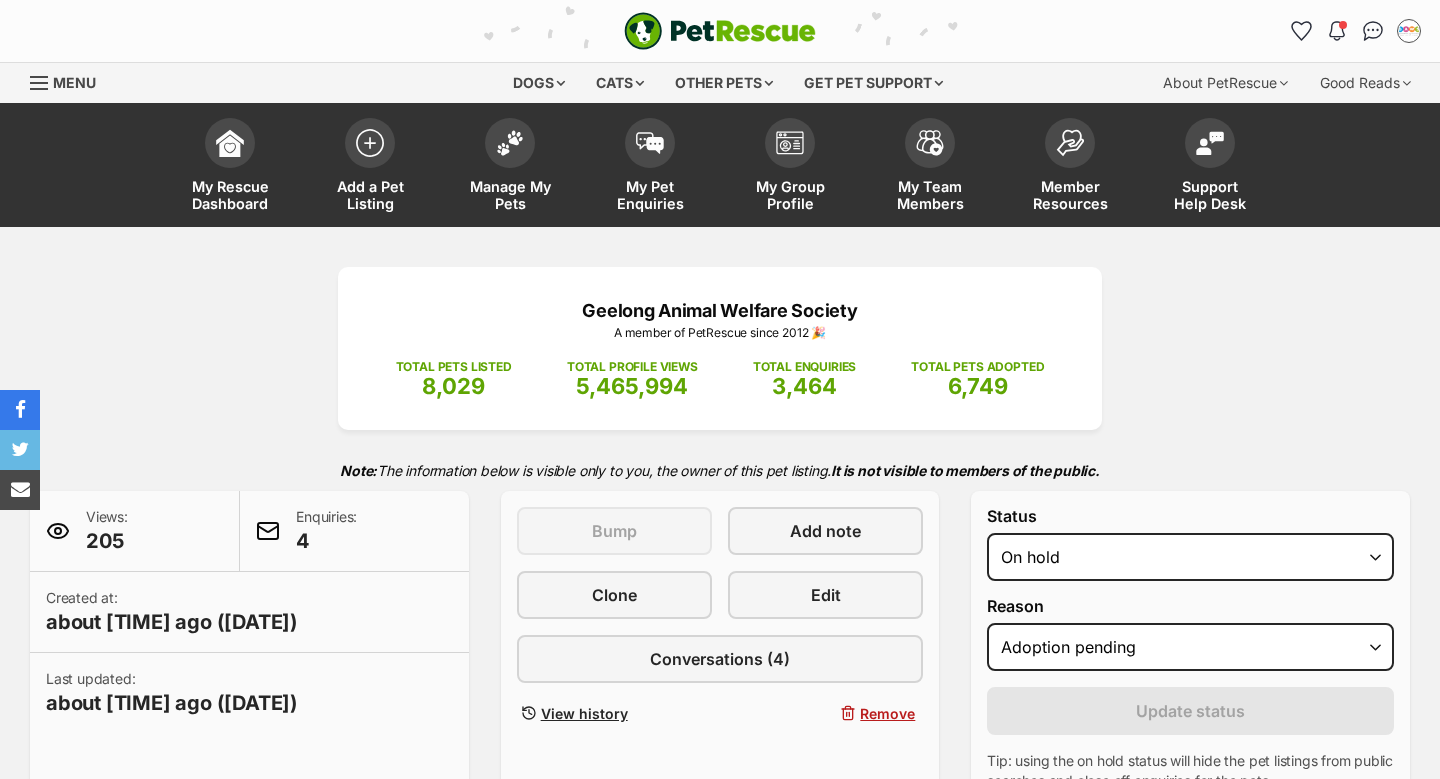 scroll, scrollTop: 0, scrollLeft: 0, axis: both 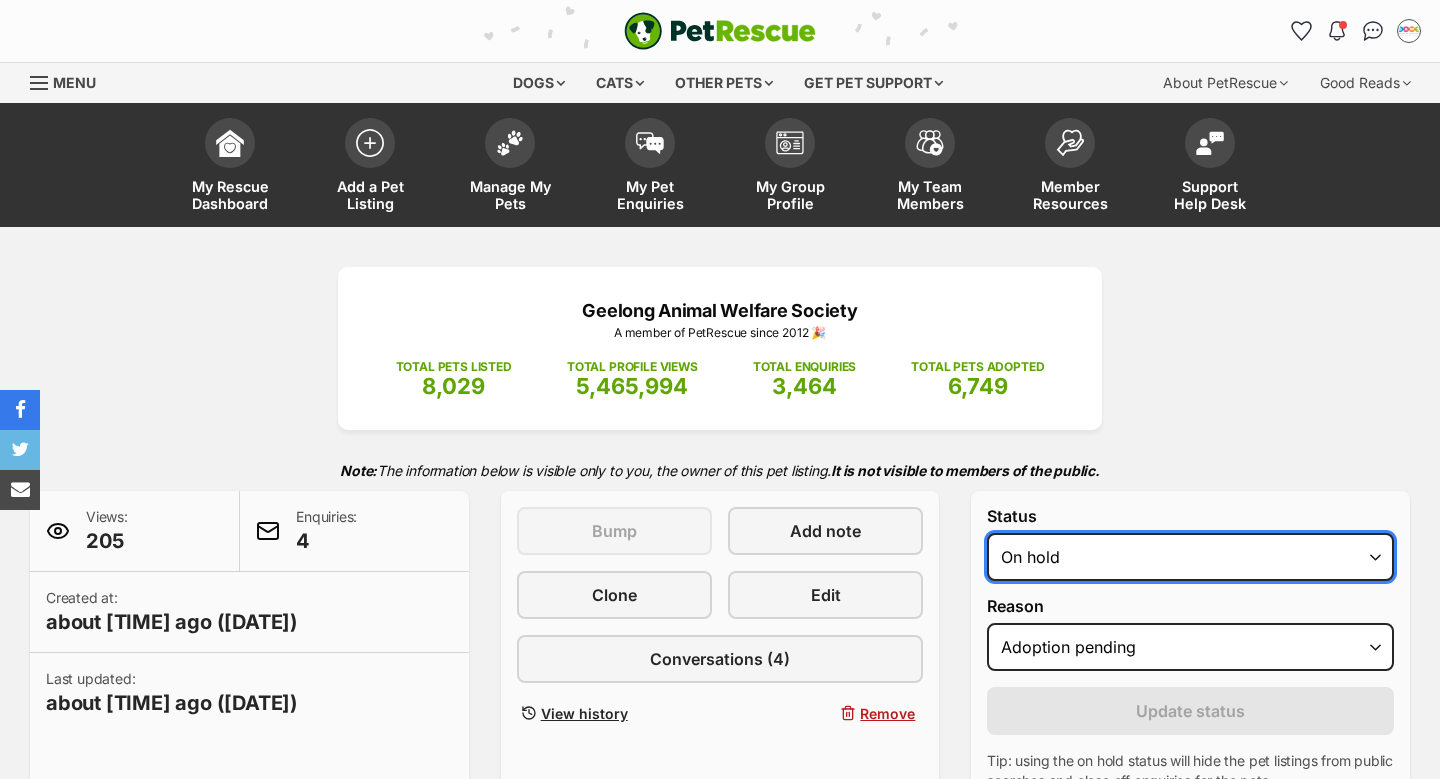 click on "Draft - not available as listing has enquires
Available
On hold
Adopted" at bounding box center (1190, 557) 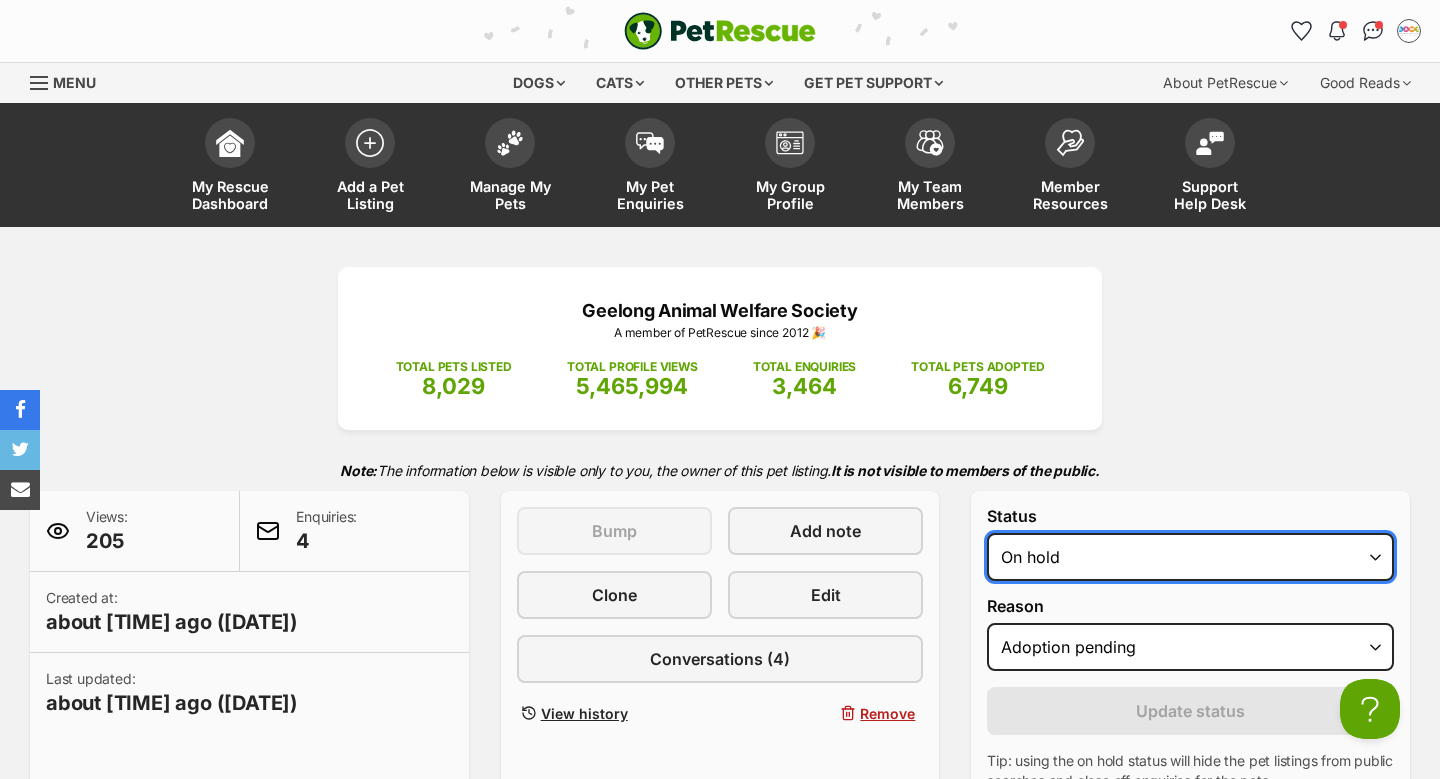 scroll, scrollTop: 0, scrollLeft: 0, axis: both 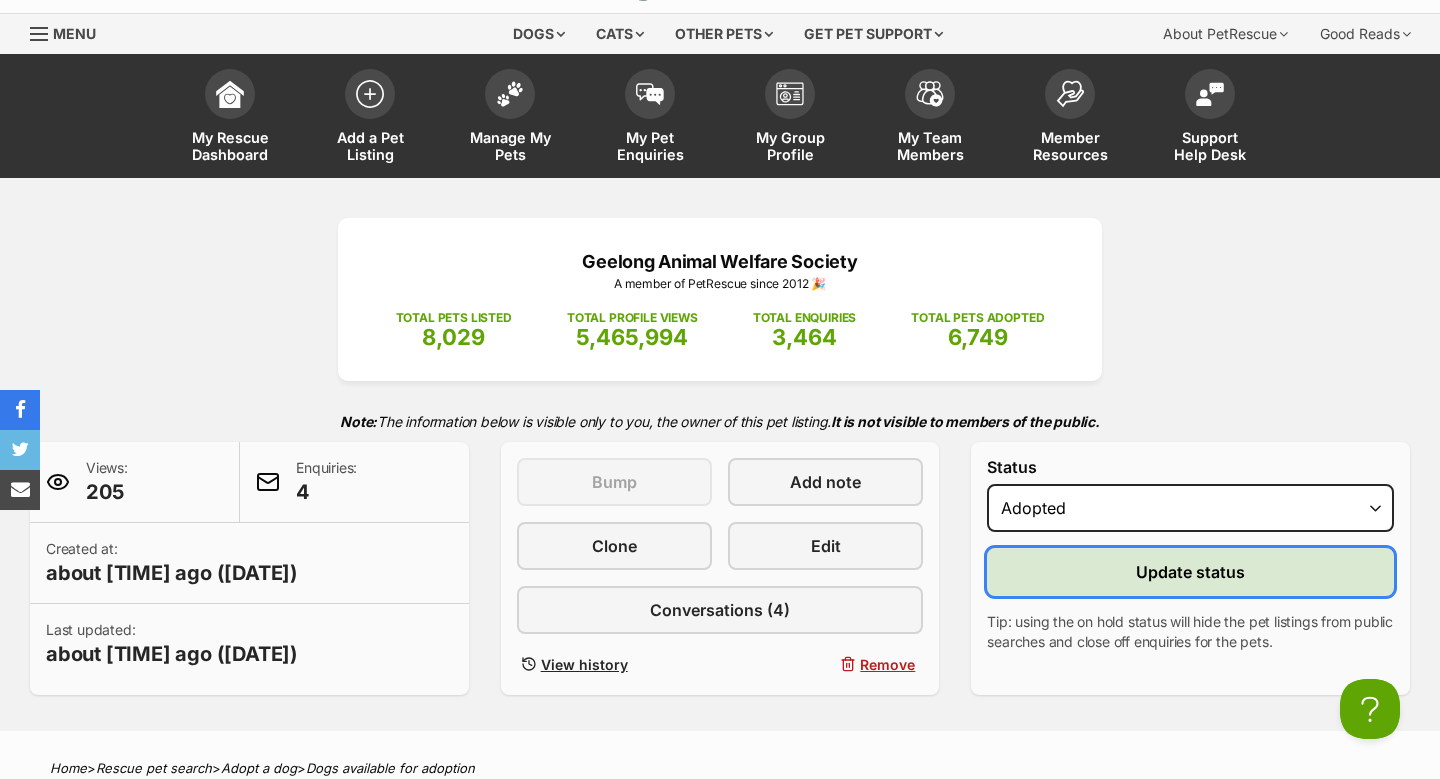 click on "Update status" at bounding box center (1190, 572) 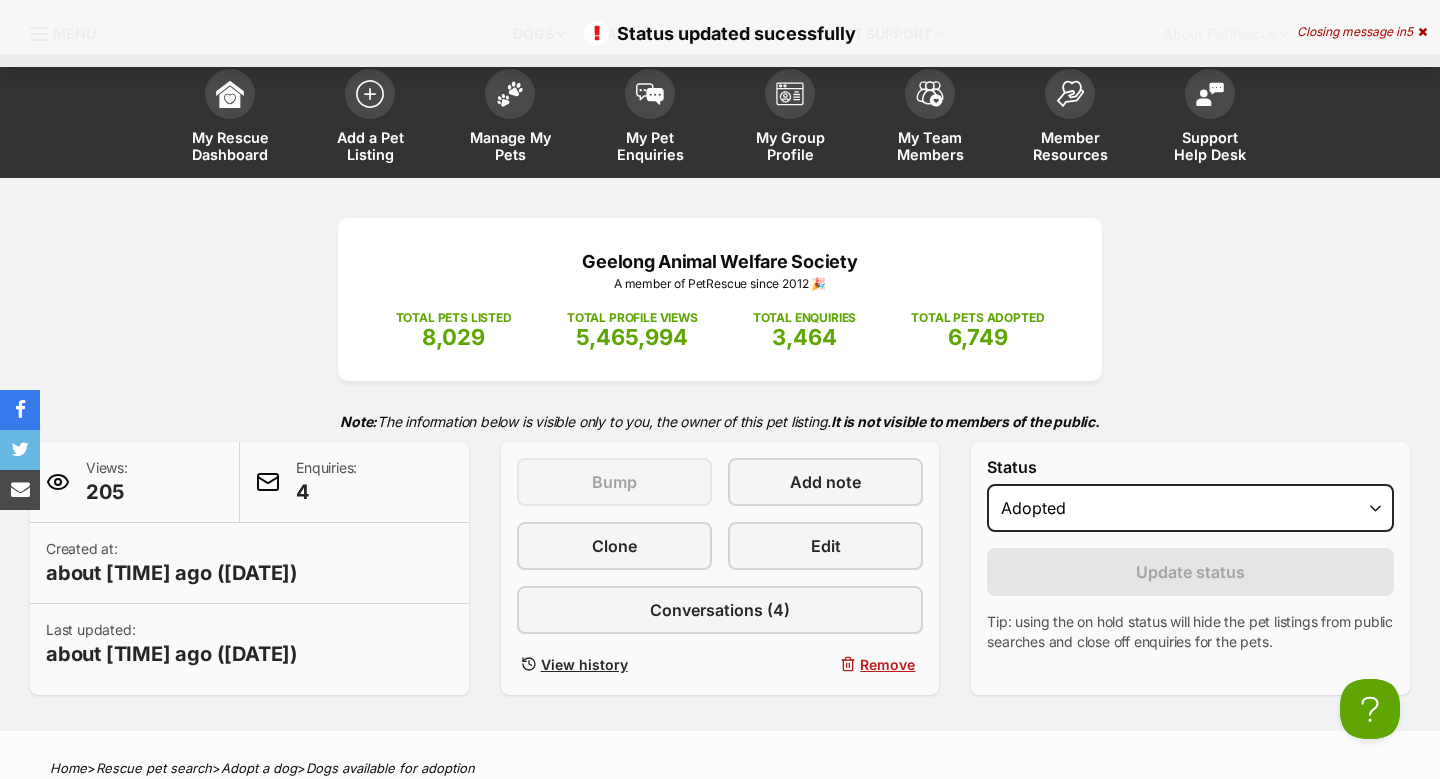 scroll, scrollTop: 0, scrollLeft: 0, axis: both 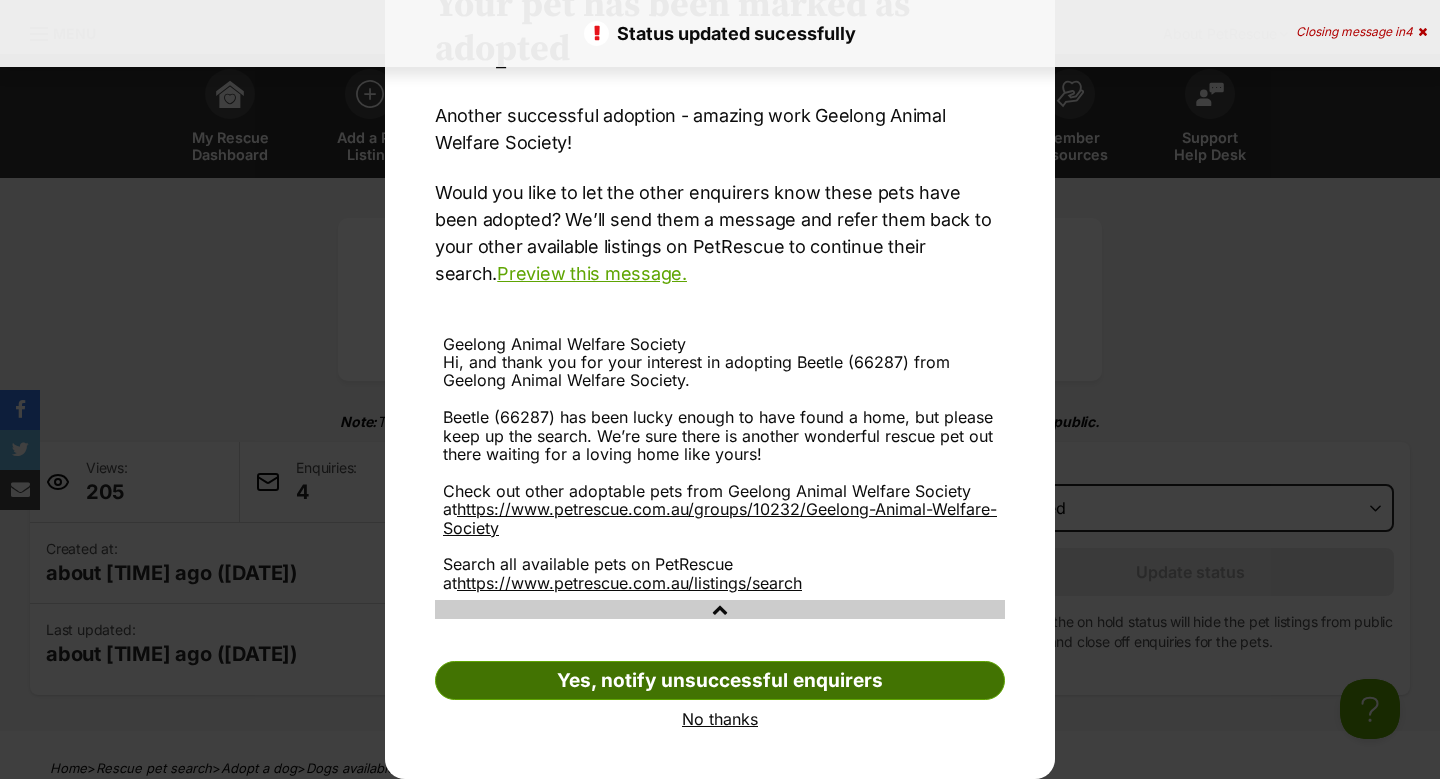 click on "Yes, notify unsuccessful enquirers" at bounding box center [720, 681] 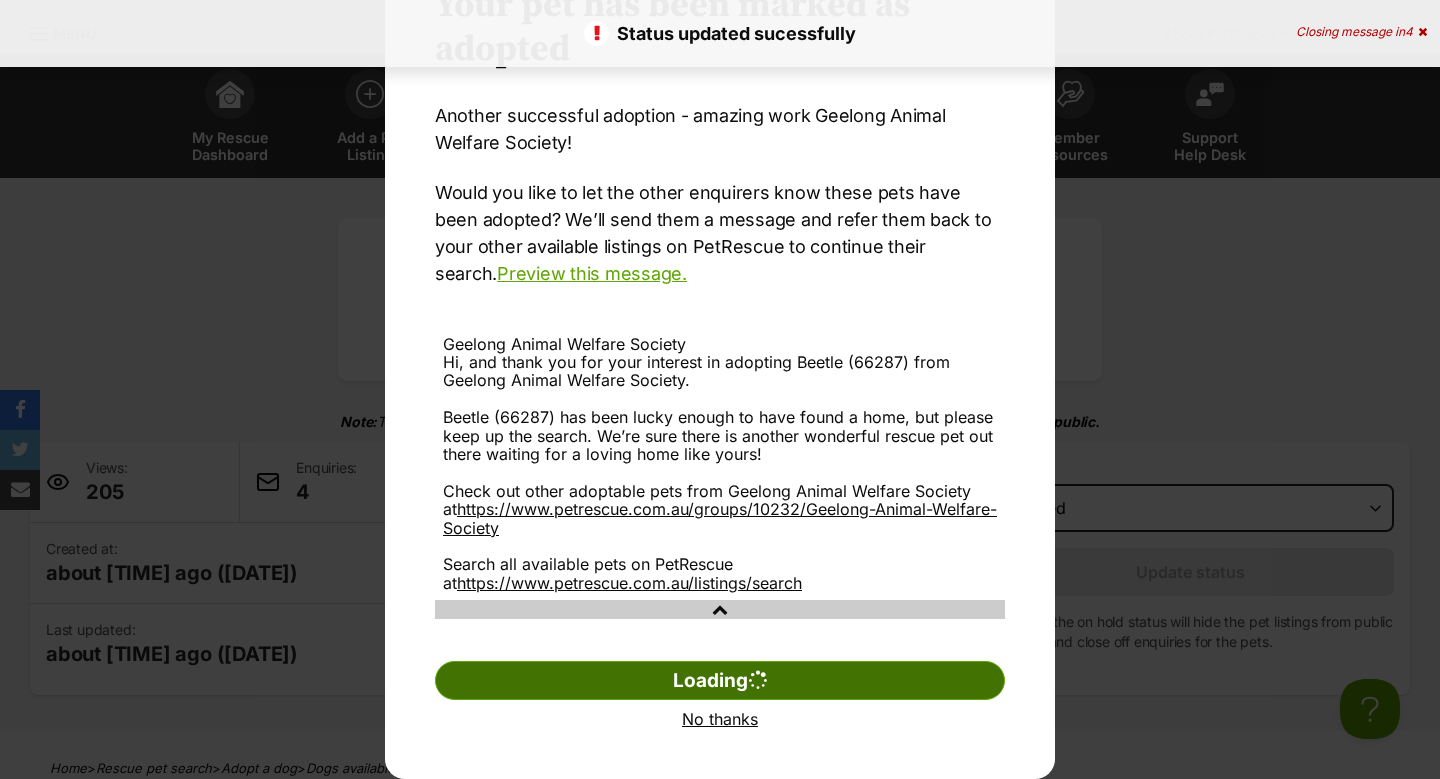 scroll, scrollTop: 0, scrollLeft: 0, axis: both 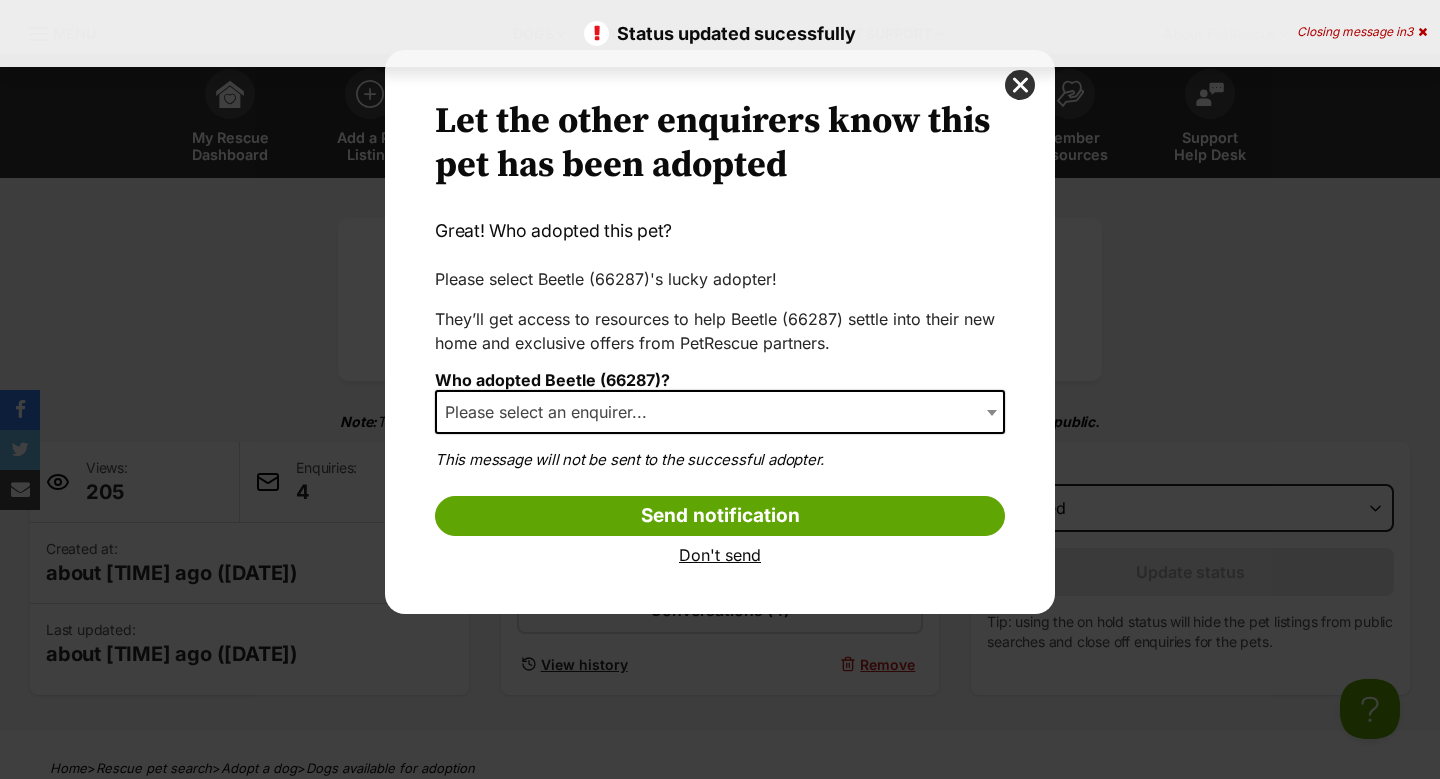 click on "Please select an enquirer..." at bounding box center [552, 412] 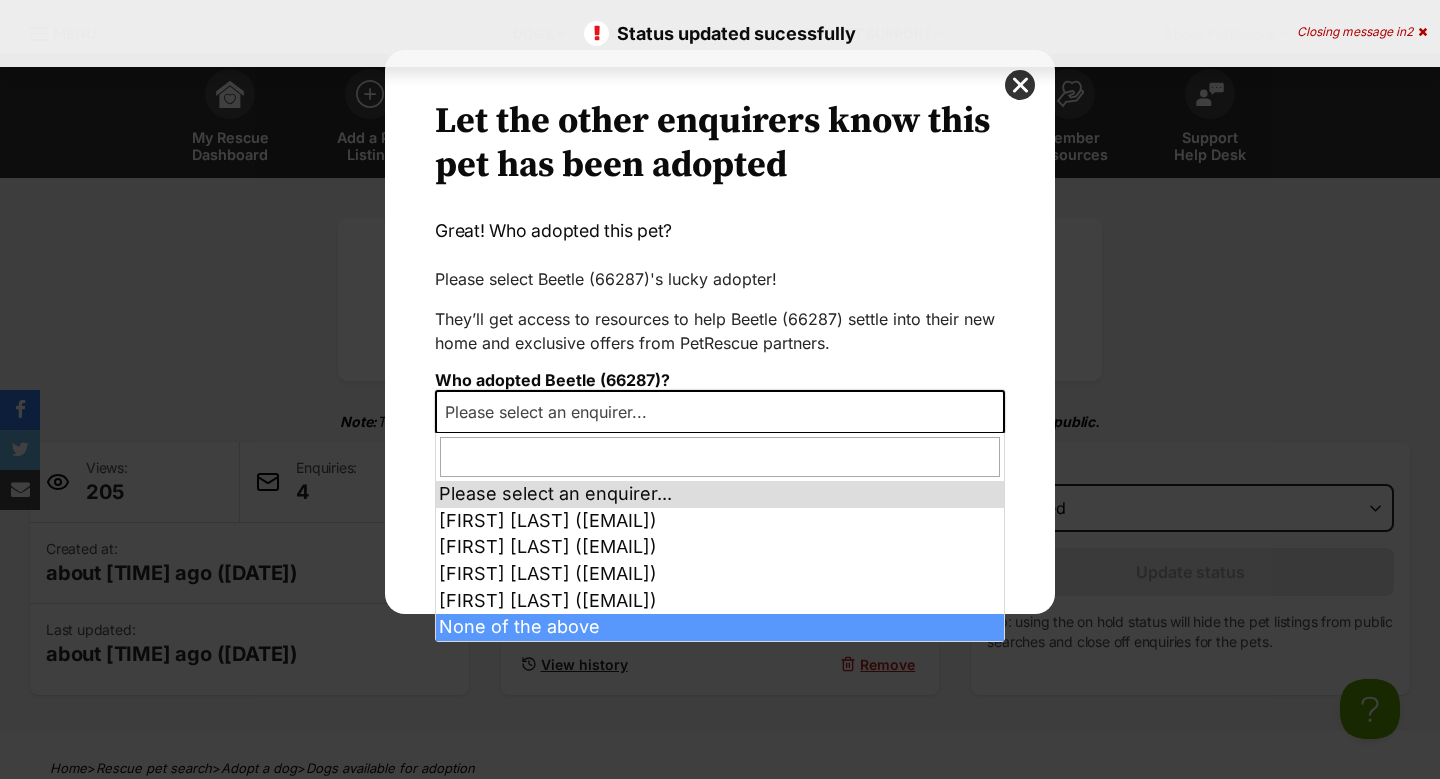 select on "other" 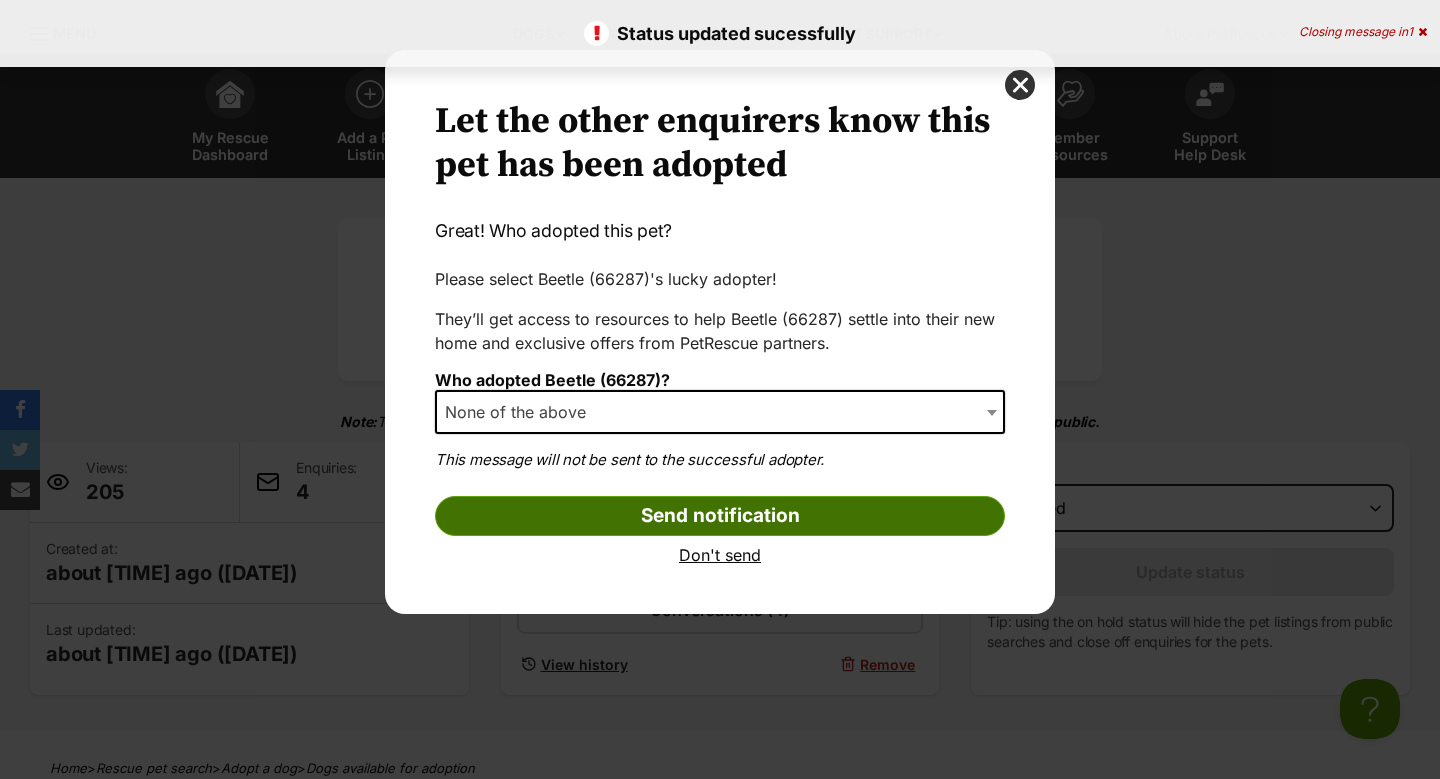 click on "Send notification" at bounding box center (720, 516) 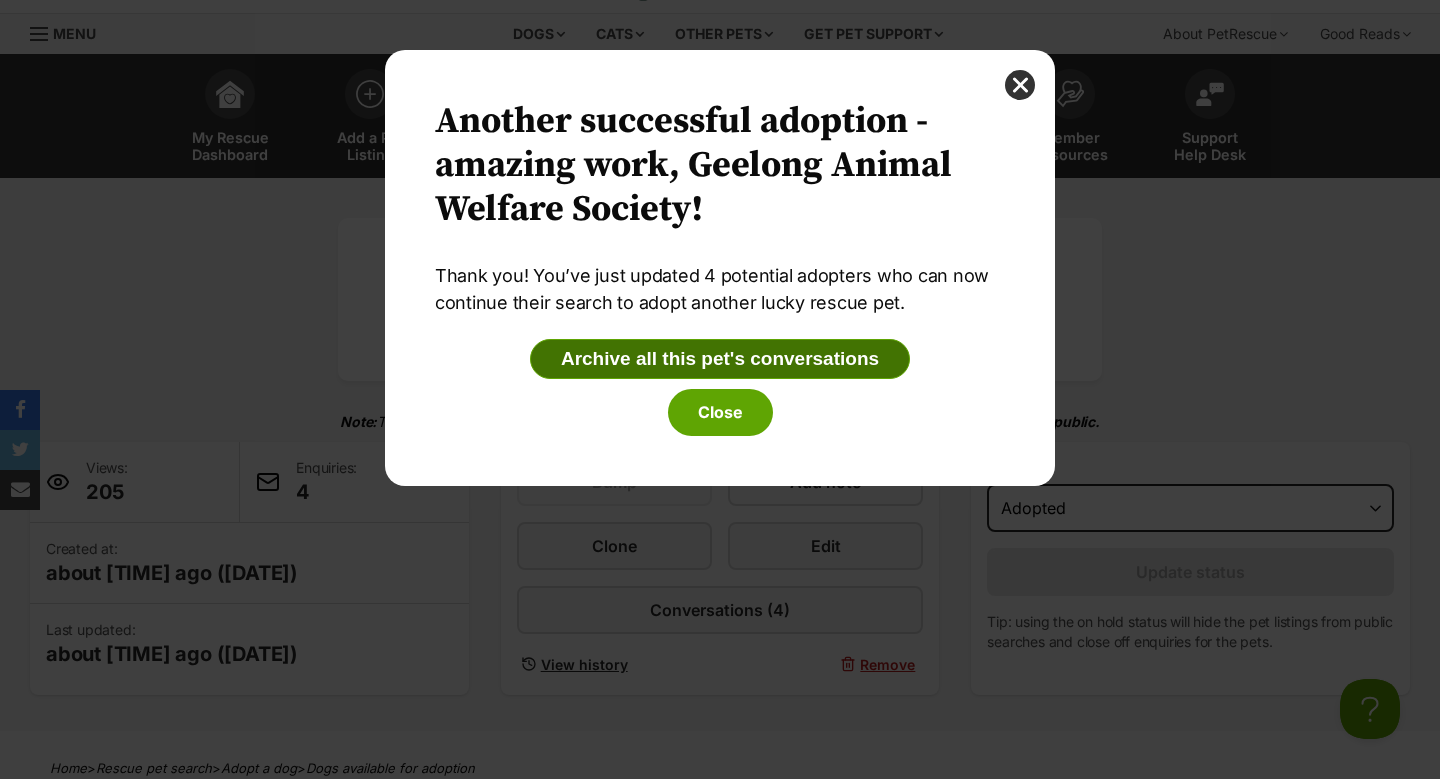 click on "Archive all this pet's conversations" at bounding box center [720, 359] 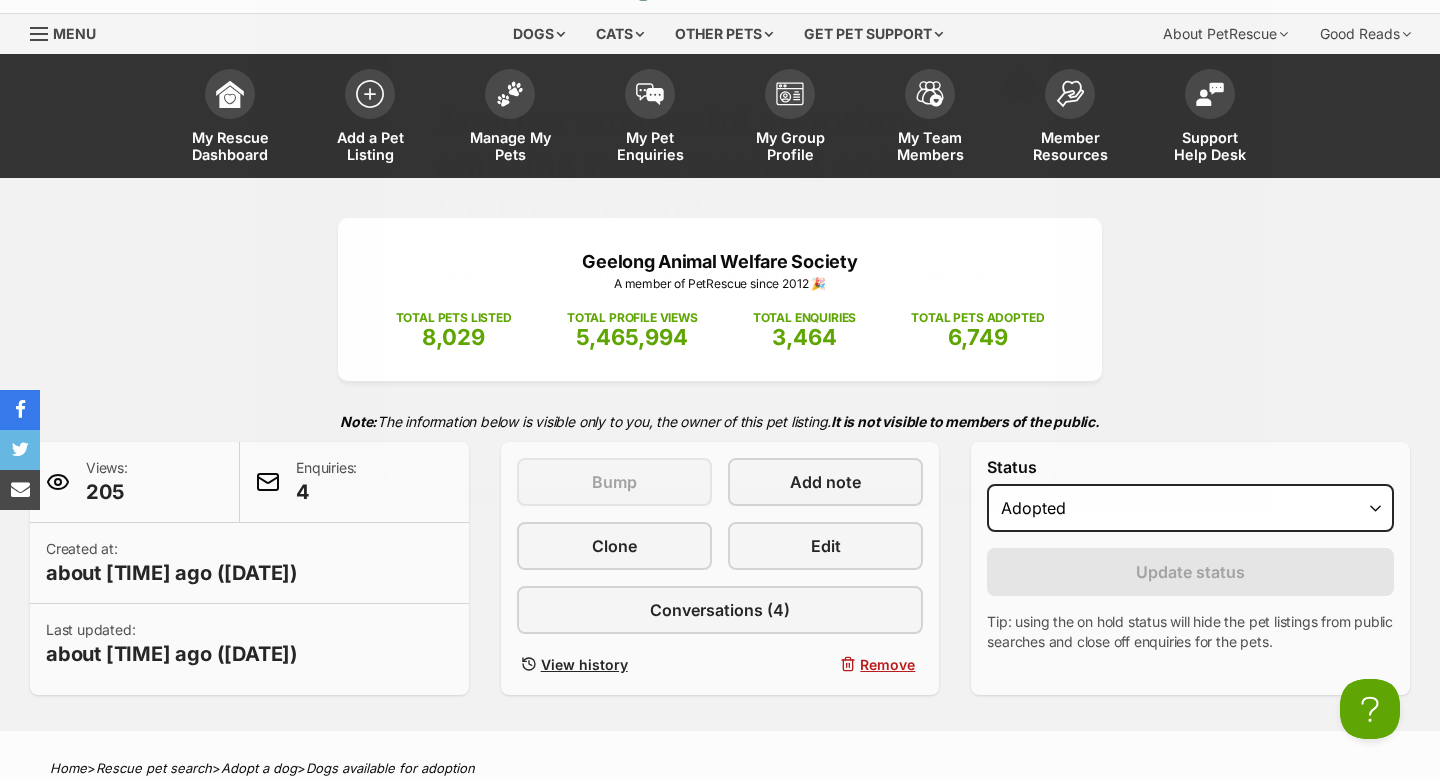 scroll, scrollTop: 49, scrollLeft: 0, axis: vertical 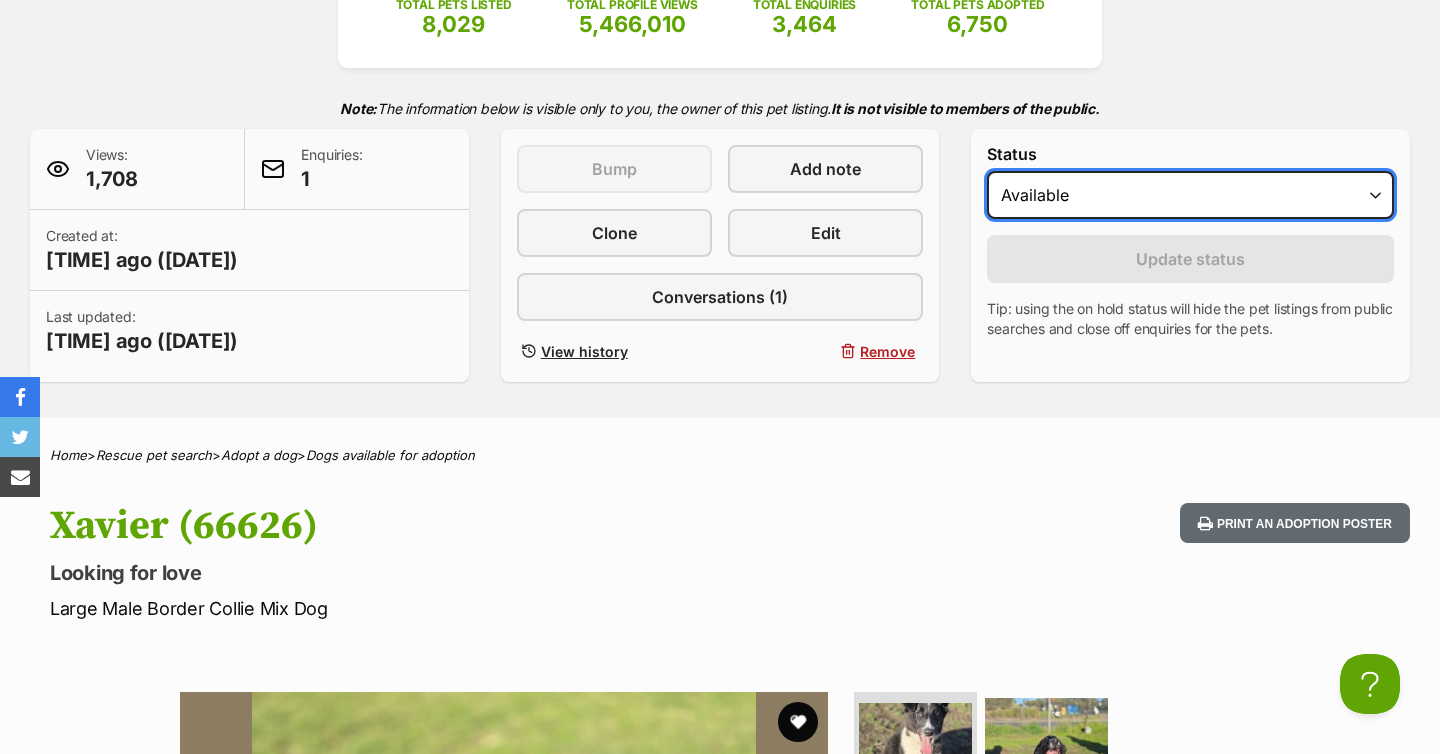 click on "Draft - not available as listing has enquires
Available
On hold
Adopted" at bounding box center [1190, 195] 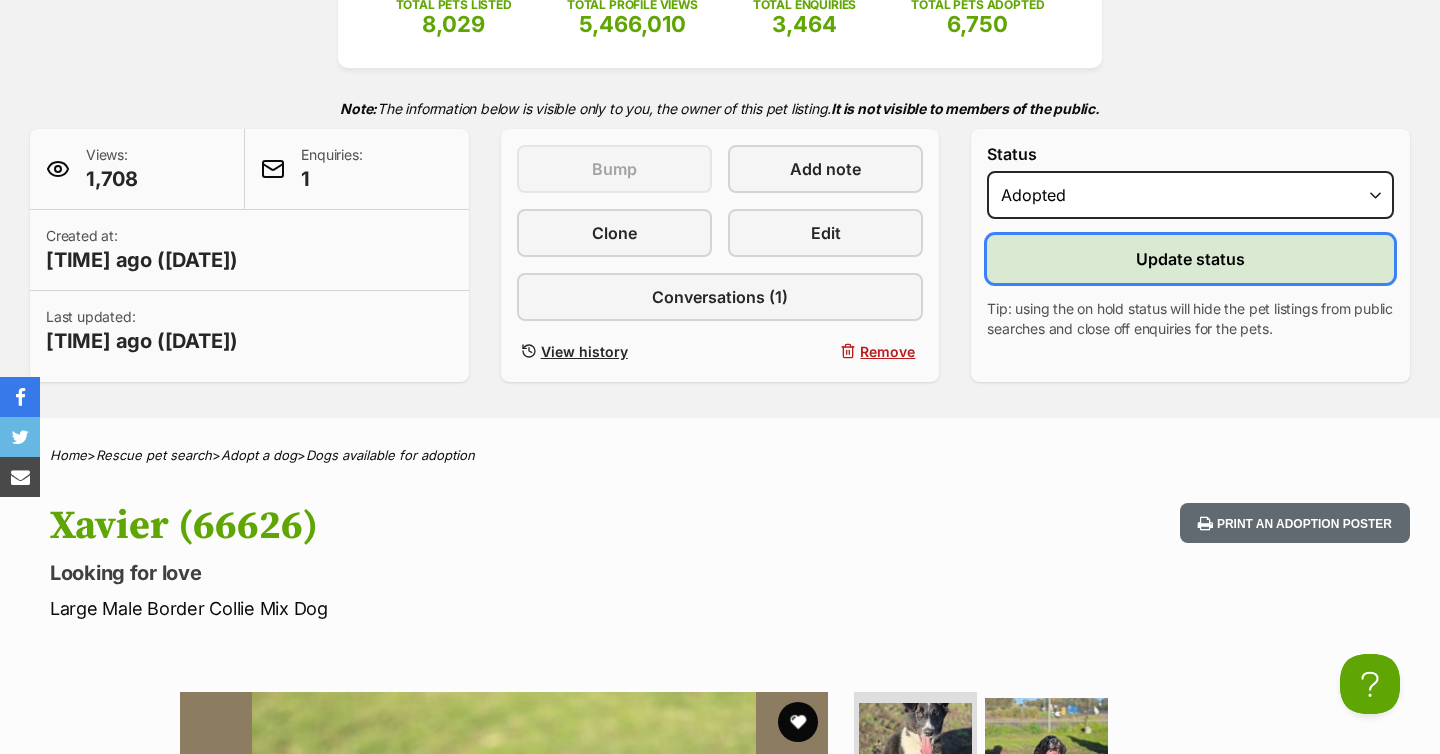 click on "Update status" at bounding box center [1190, 259] 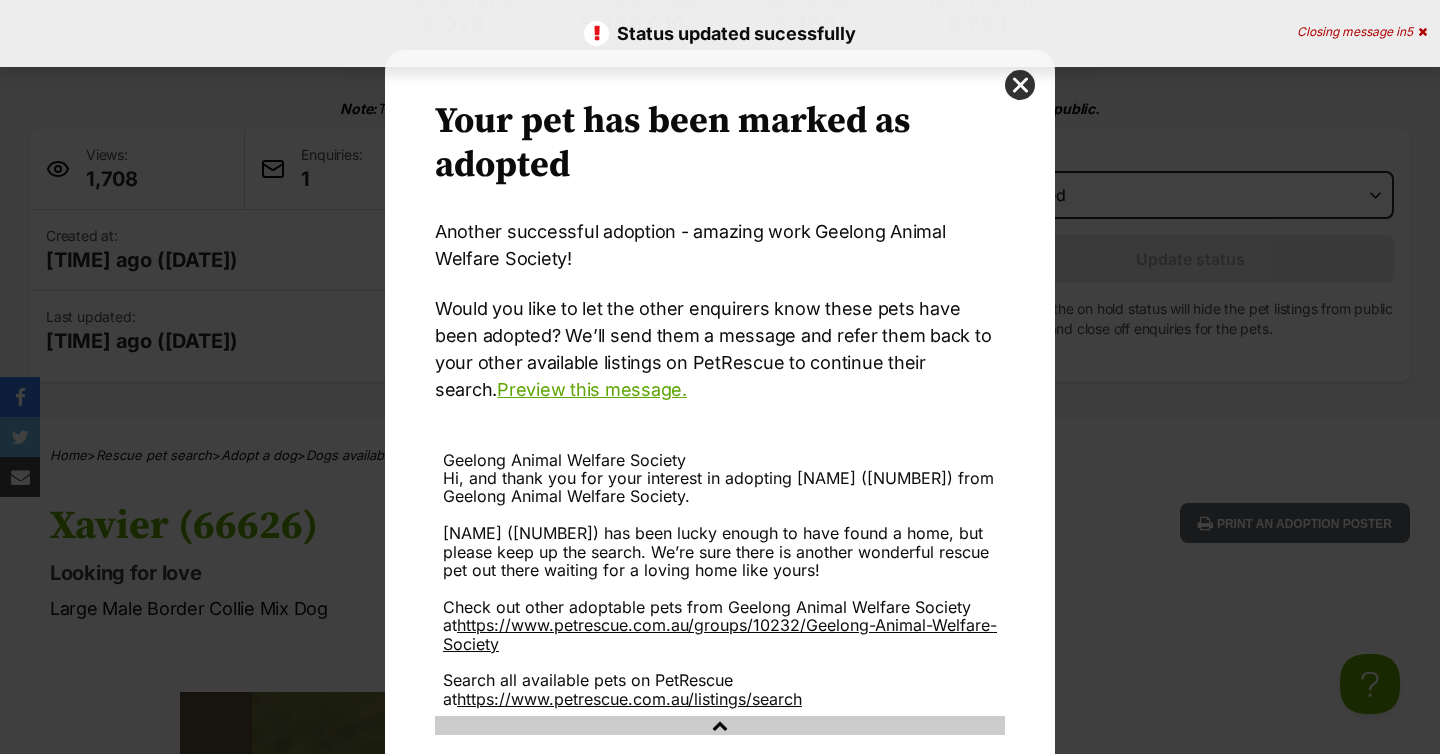 scroll, scrollTop: 0, scrollLeft: 0, axis: both 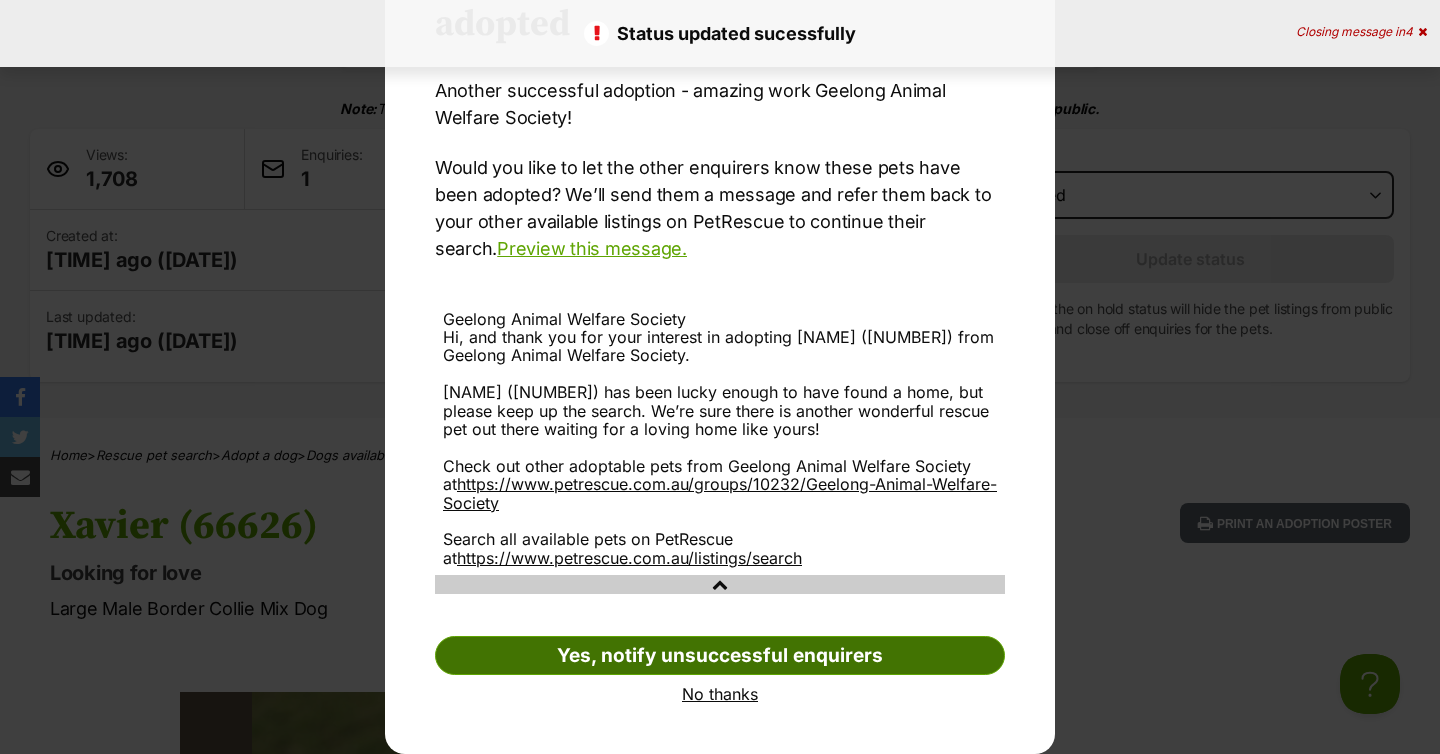 click on "Yes, notify unsuccessful enquirers" at bounding box center [720, 656] 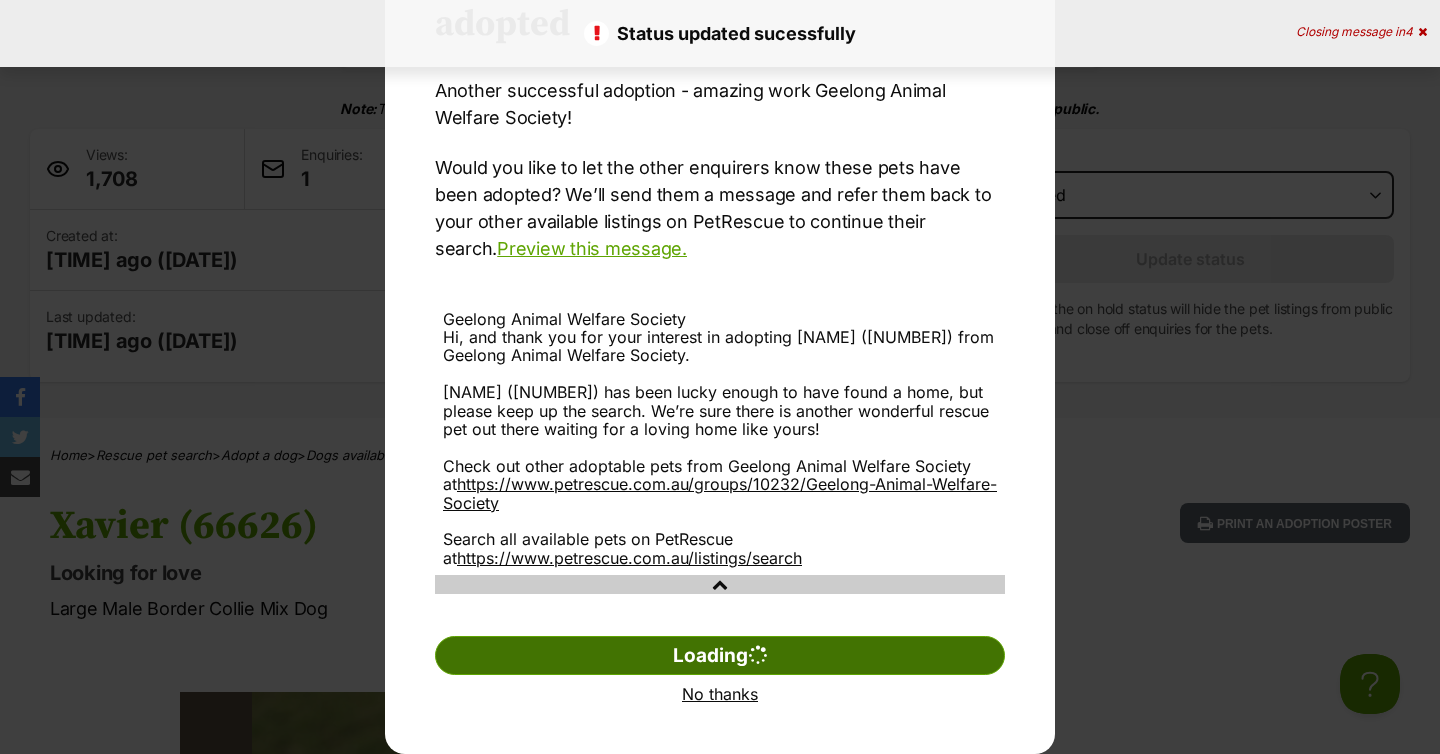 scroll, scrollTop: 0, scrollLeft: 0, axis: both 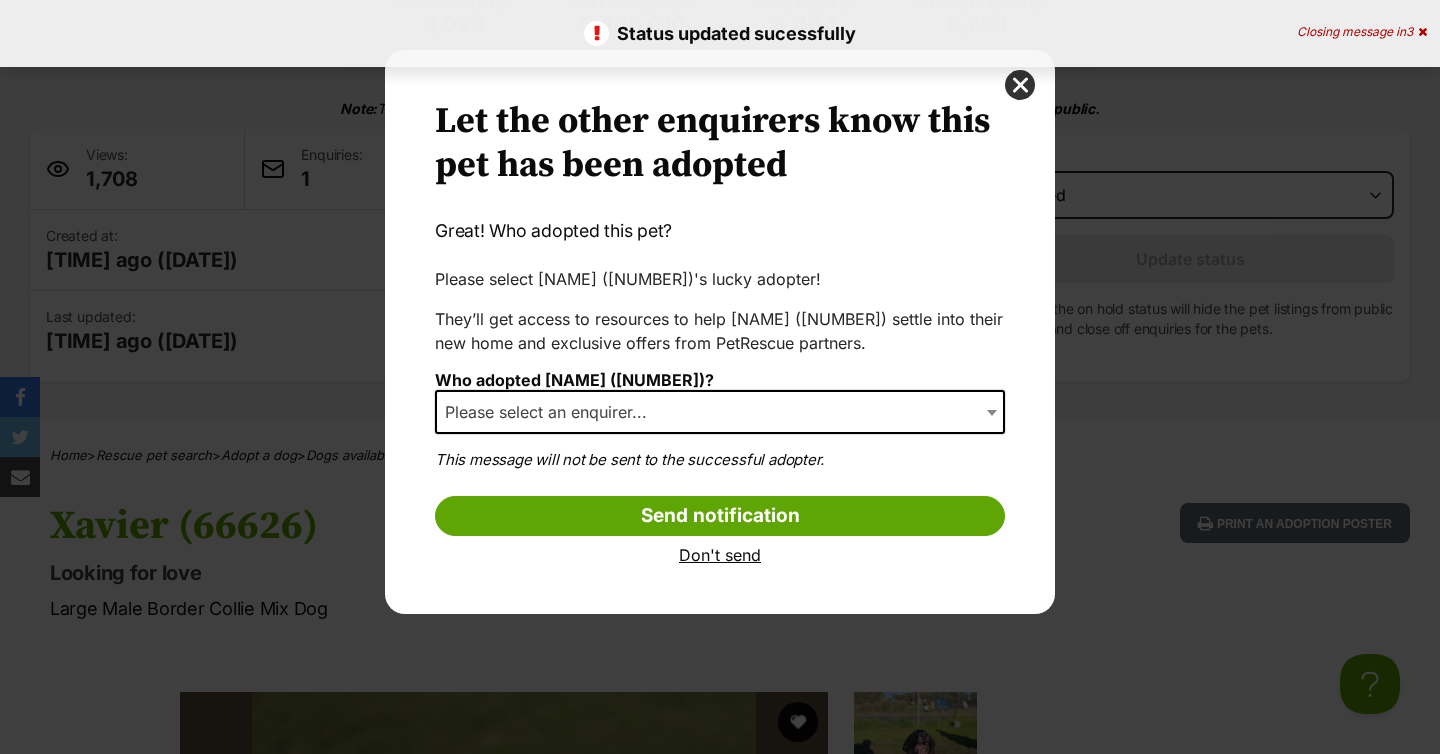 click on "Please select an enquirer..." at bounding box center (720, 412) 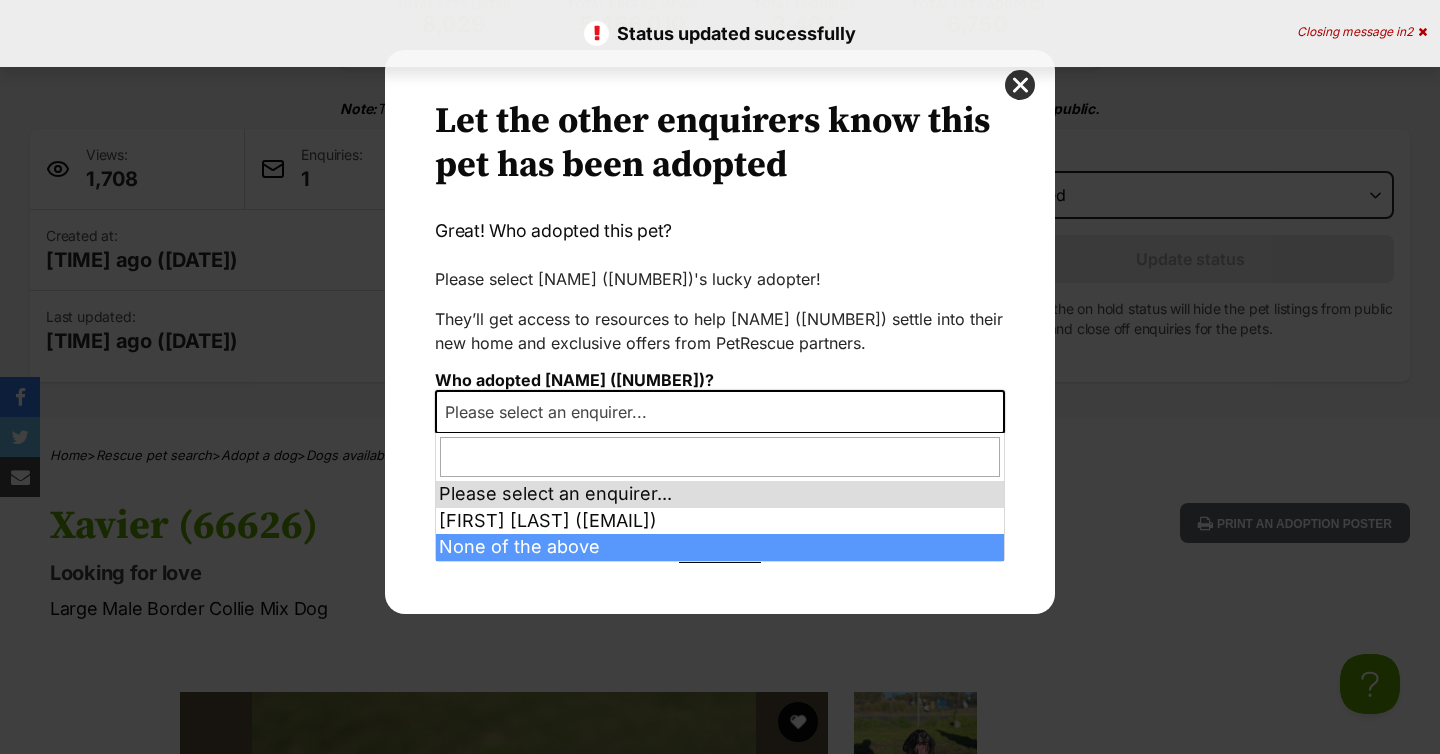 select on "other" 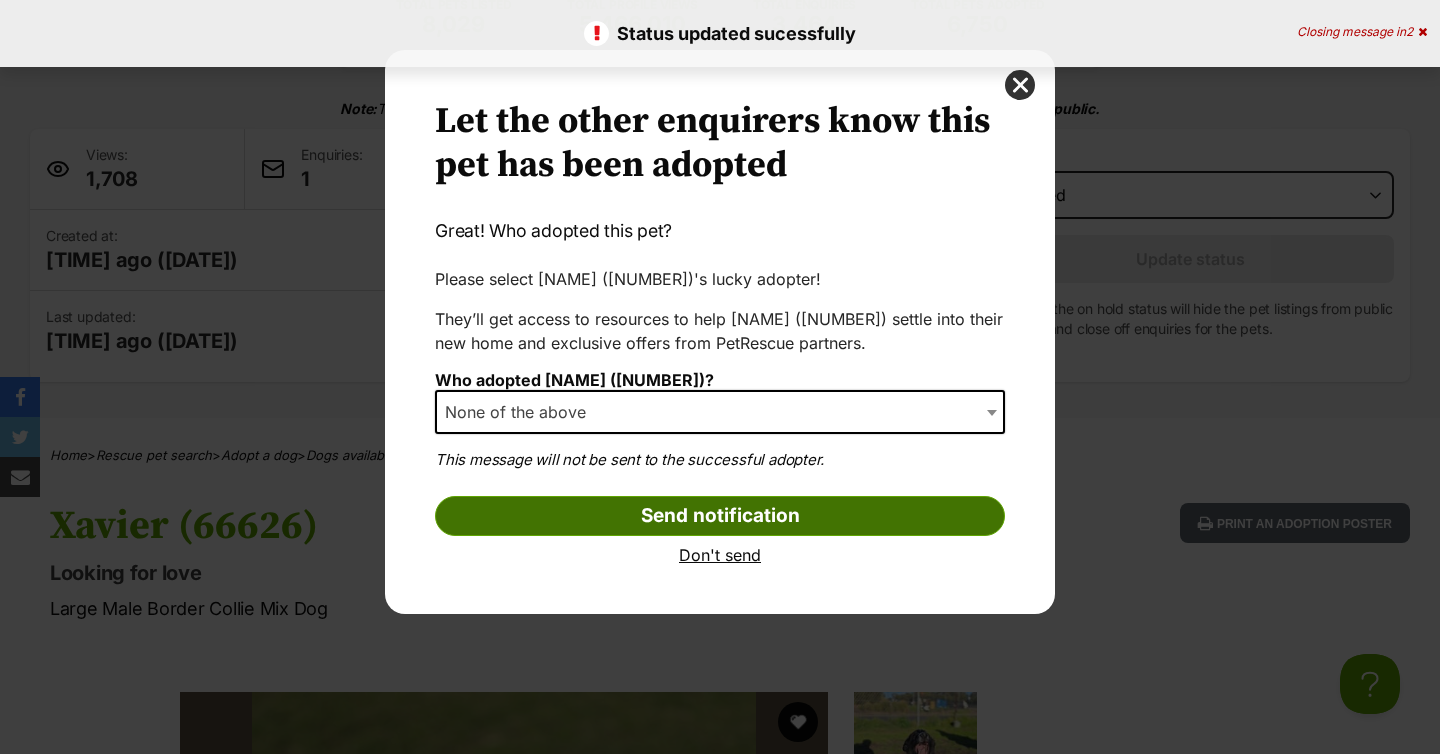 click on "Send notification" at bounding box center (720, 516) 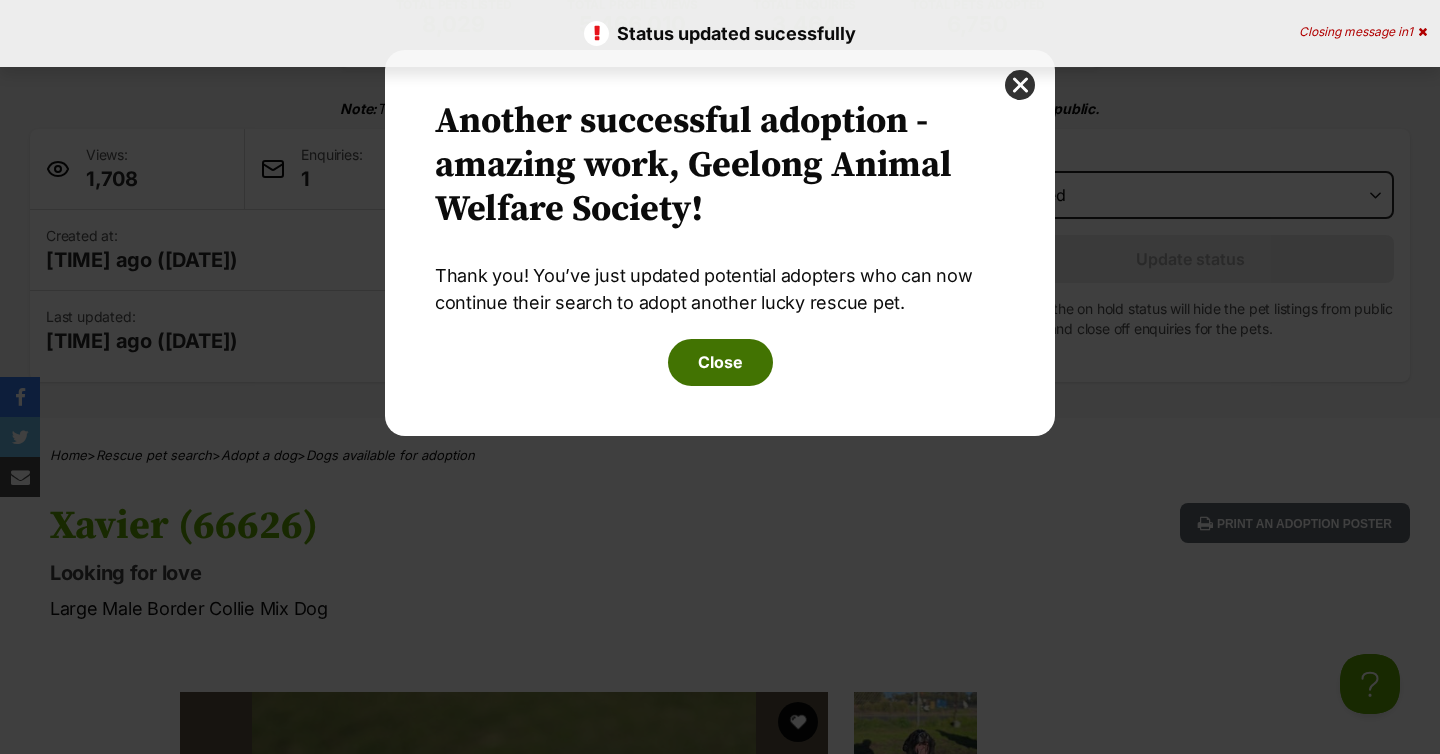 click on "Close" at bounding box center [720, 362] 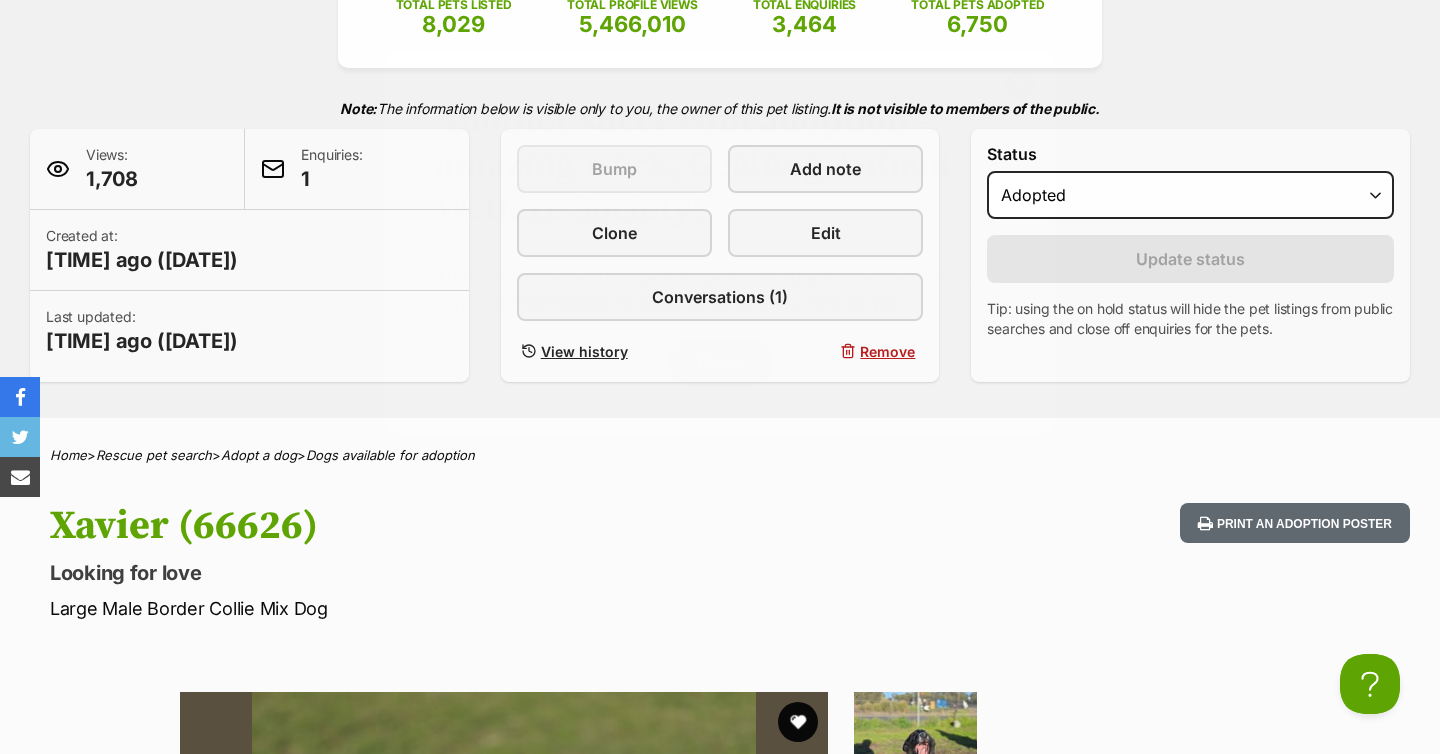 scroll, scrollTop: 362, scrollLeft: 0, axis: vertical 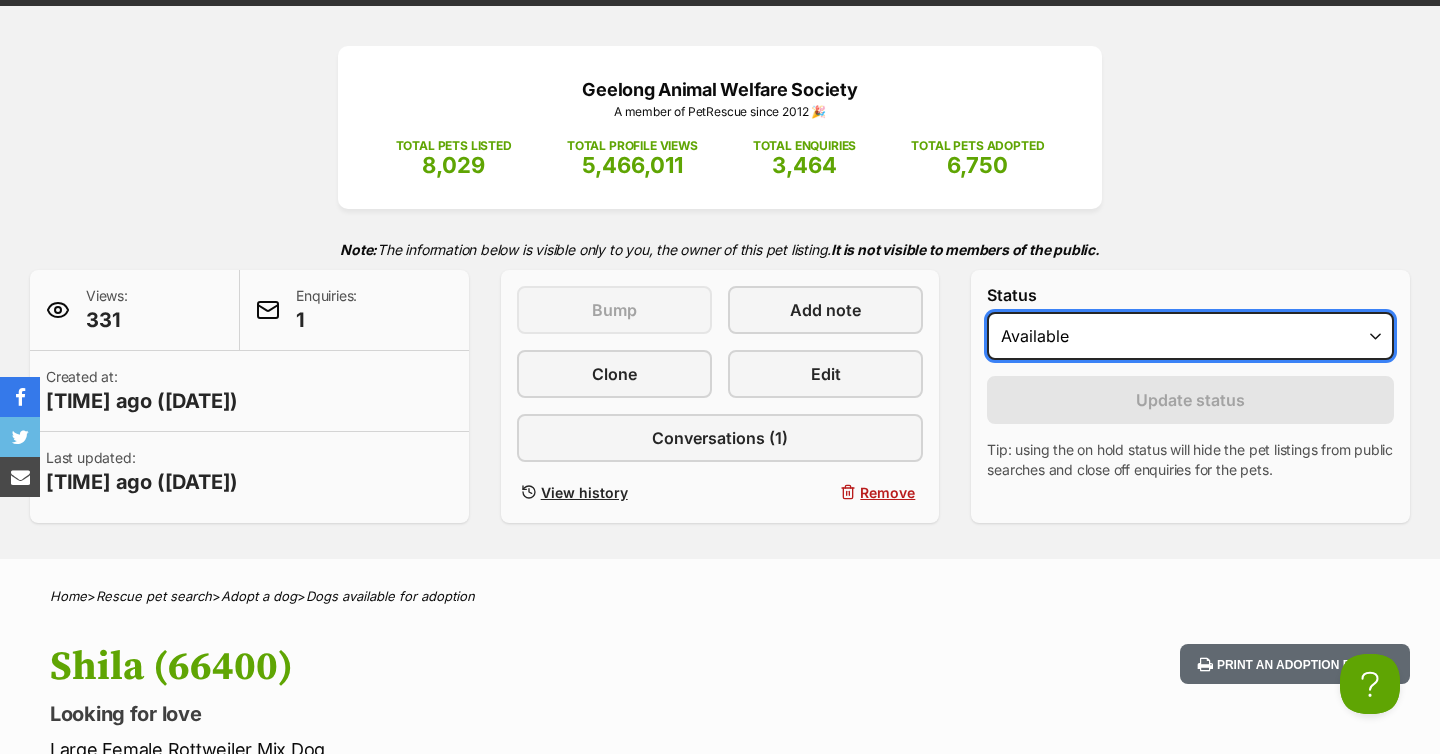 click on "Draft - not available as listing has enquires
Available
On hold
Adopted" at bounding box center [1190, 336] 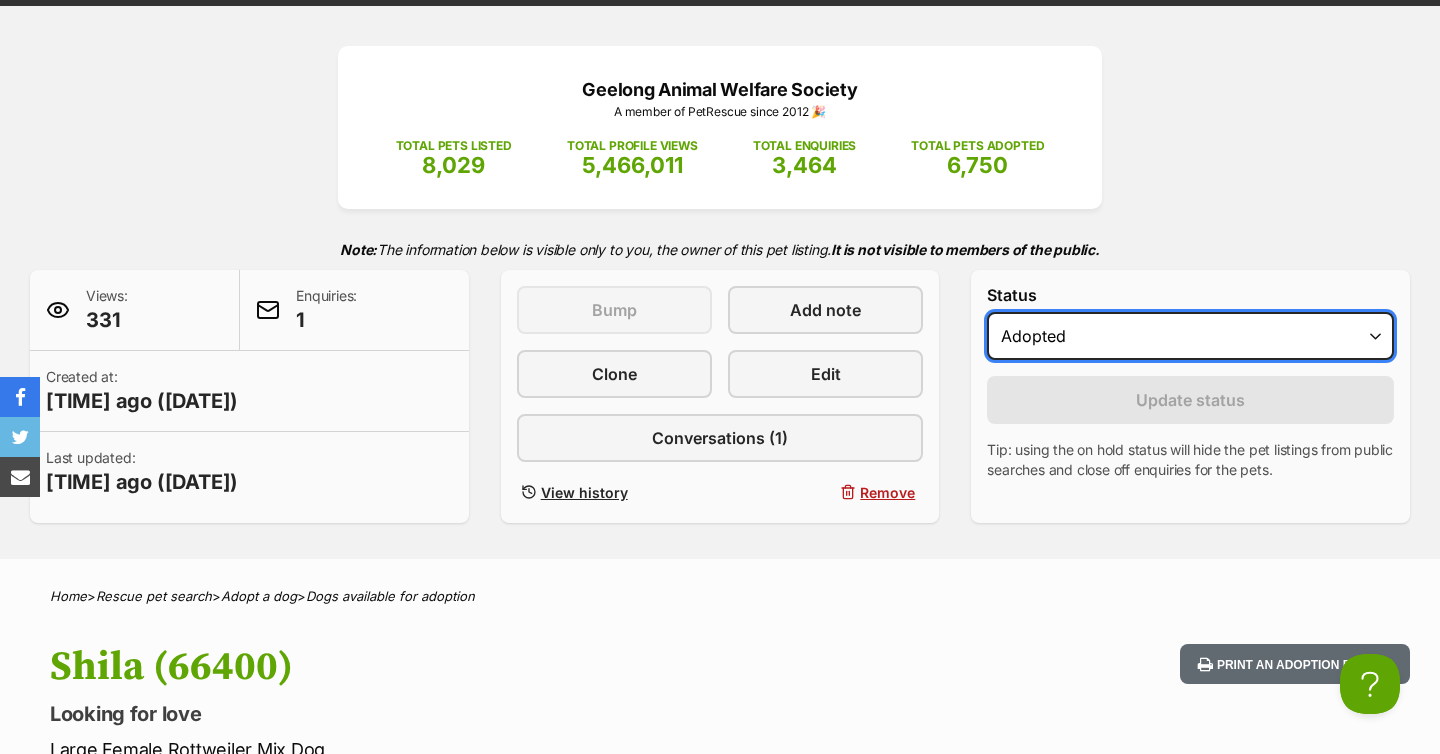 scroll, scrollTop: 0, scrollLeft: 0, axis: both 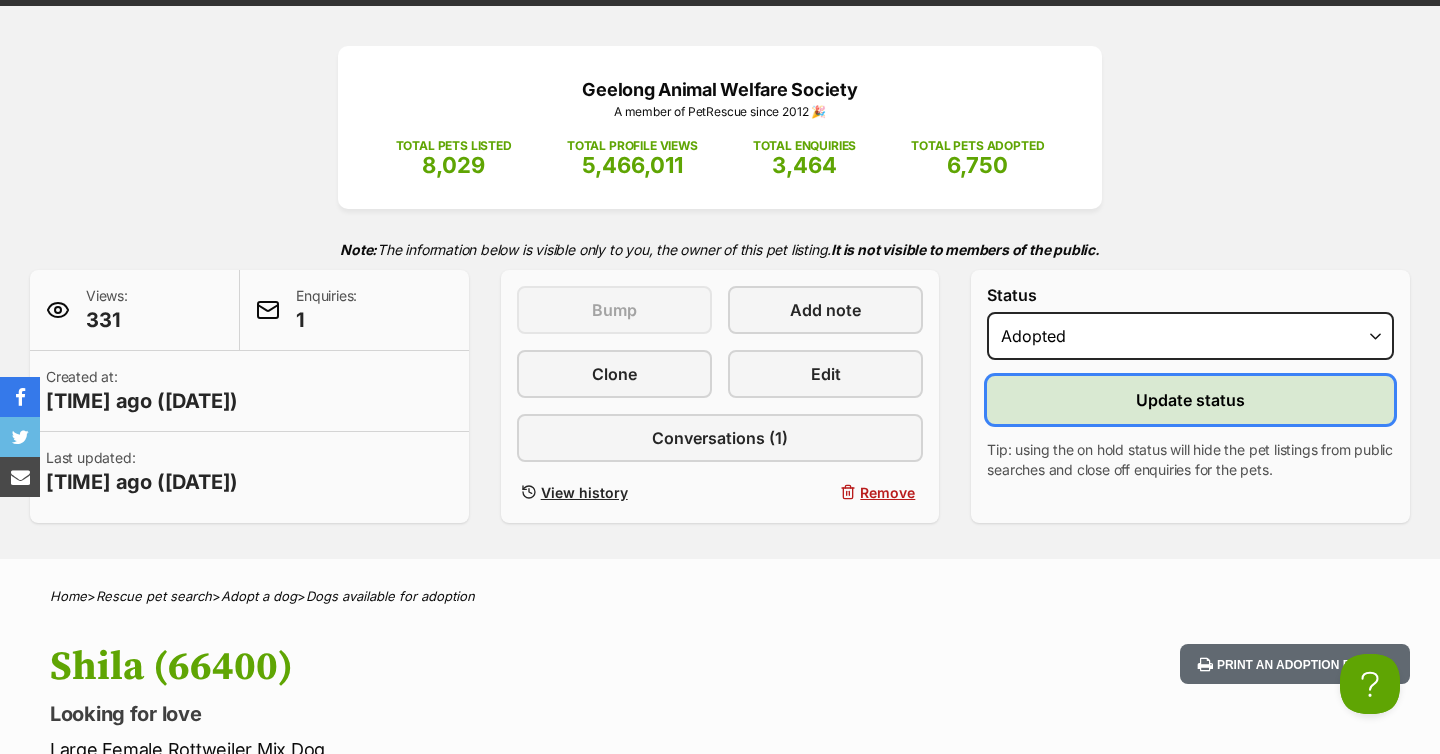 click on "Update status" at bounding box center [1190, 400] 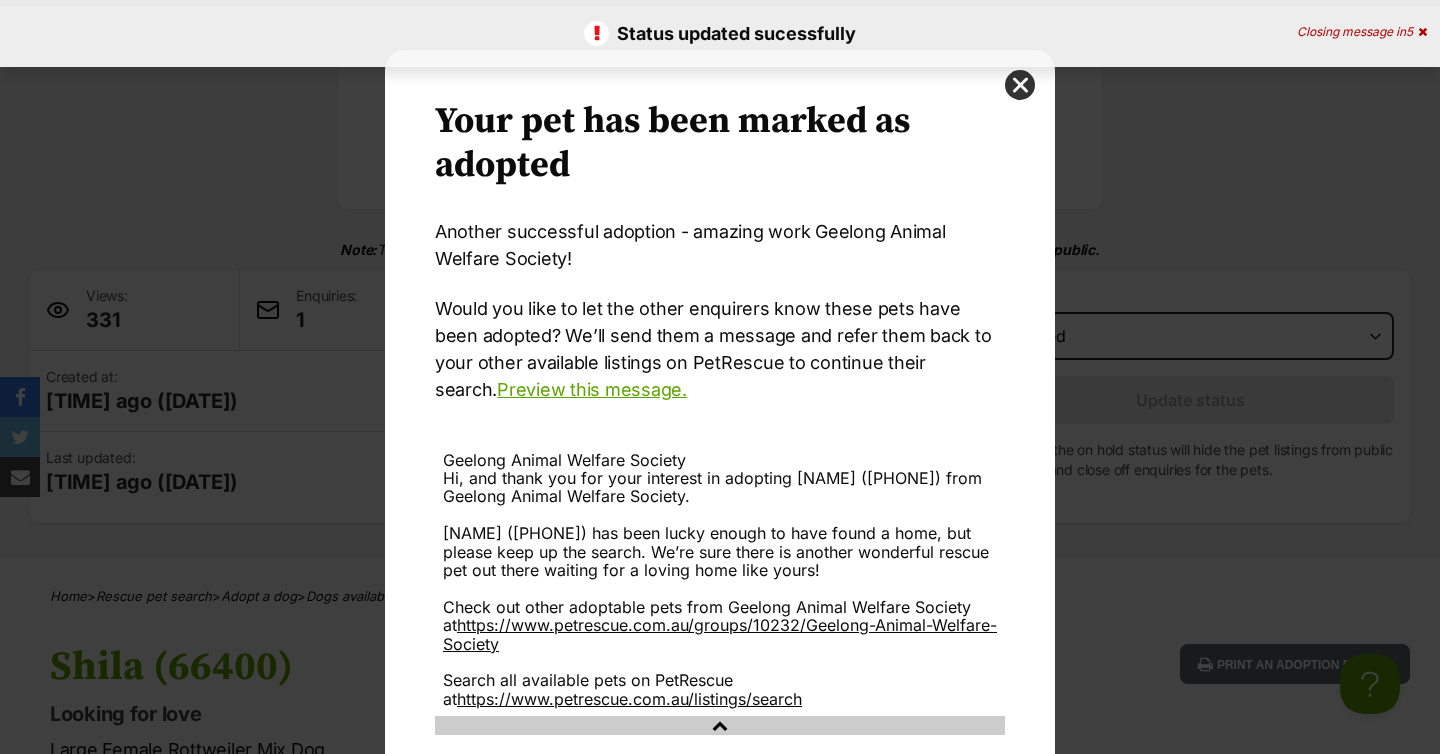 scroll, scrollTop: 0, scrollLeft: 0, axis: both 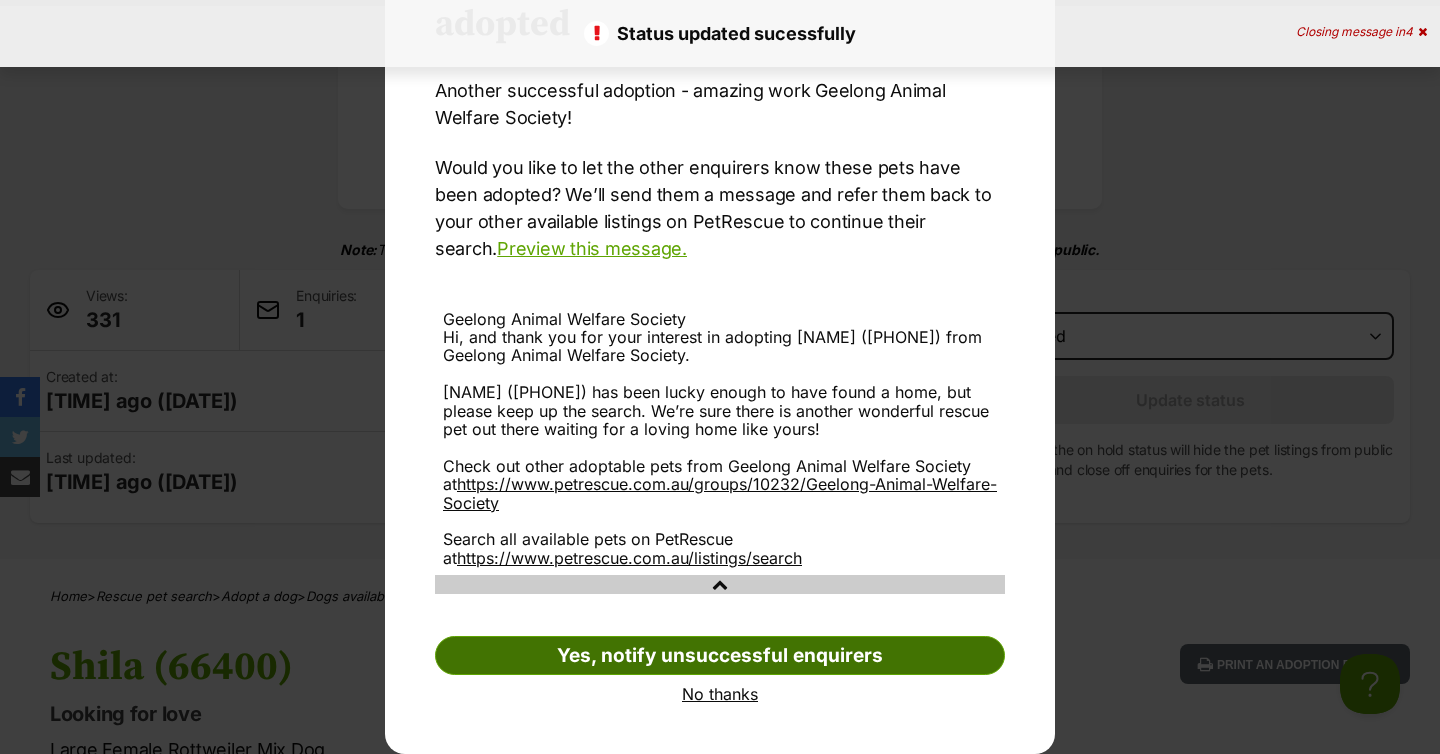 click on "Yes, notify unsuccessful enquirers" at bounding box center (720, 656) 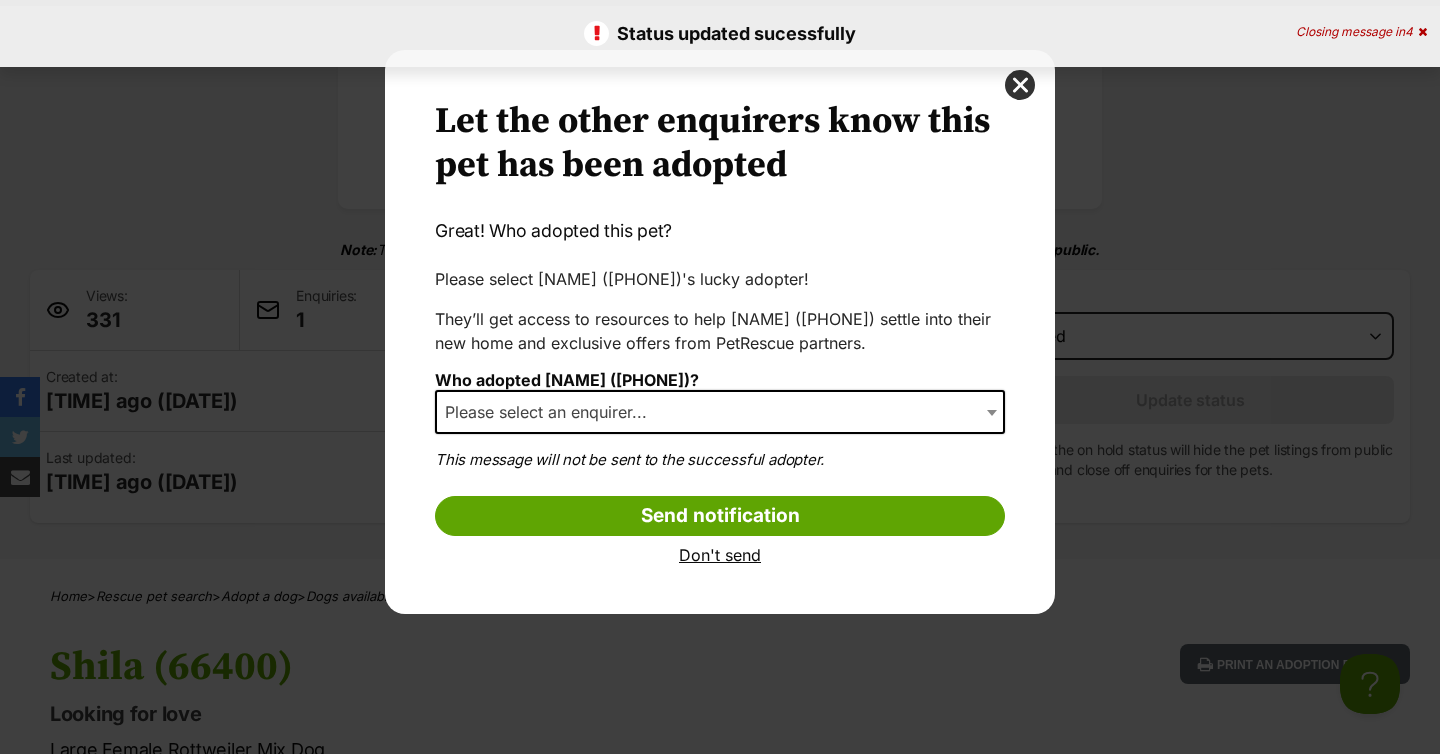 scroll, scrollTop: 0, scrollLeft: 0, axis: both 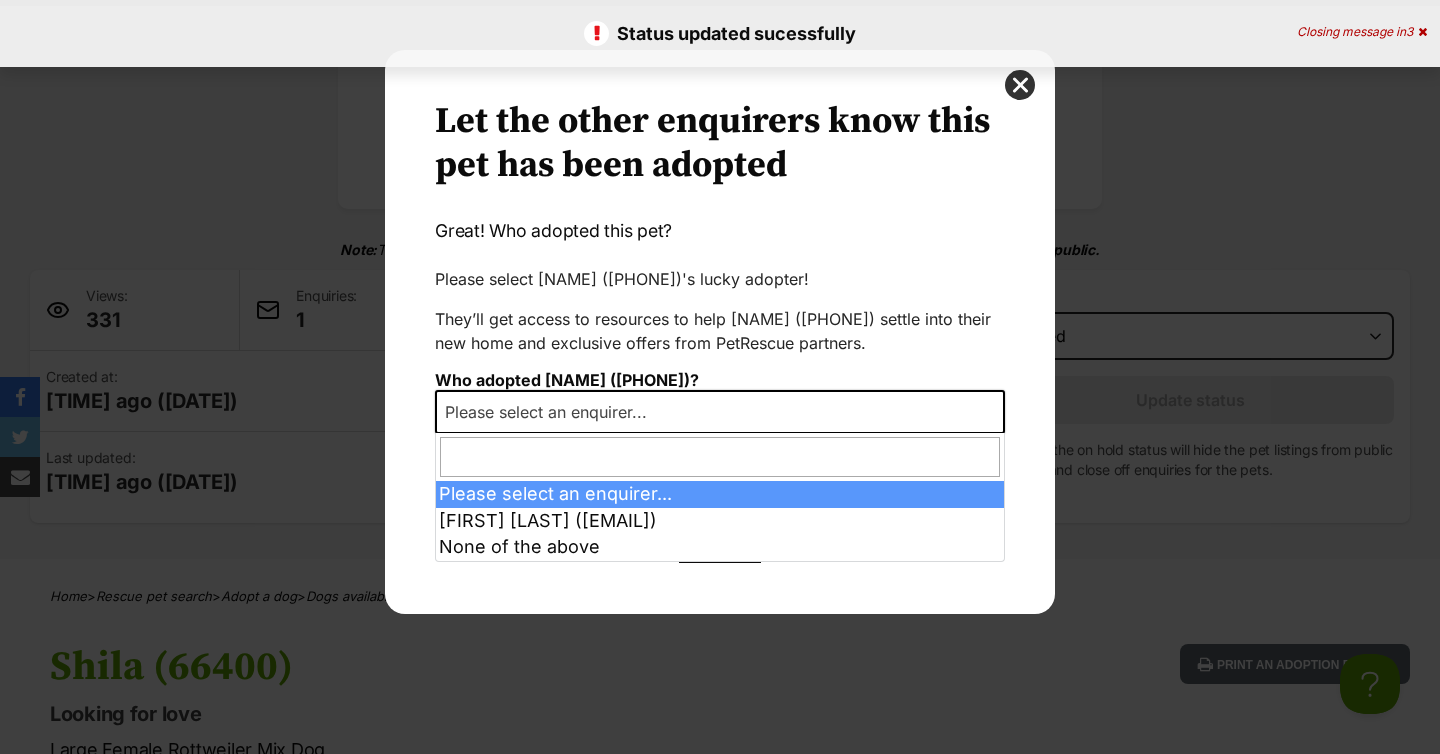 click on "Please select an enquirer..." at bounding box center (720, 412) 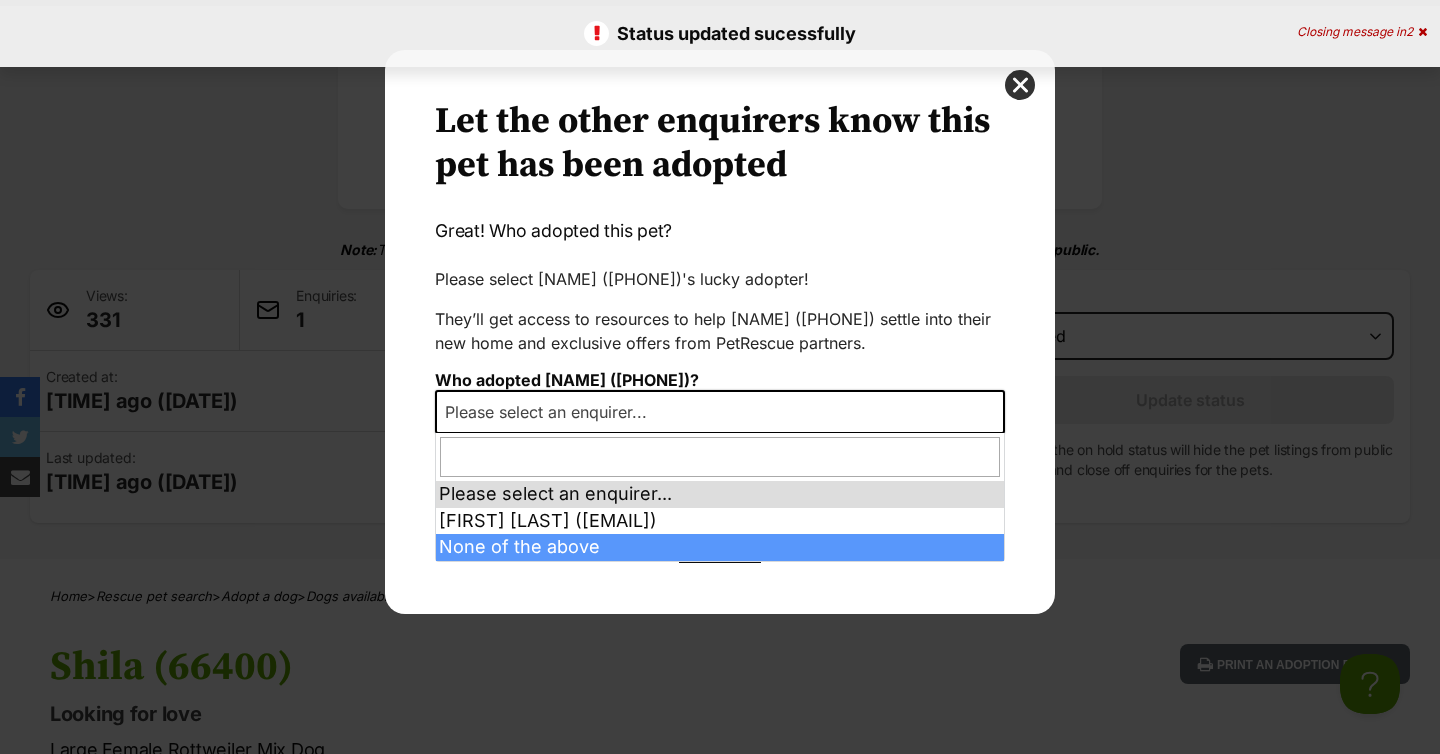 select on "other" 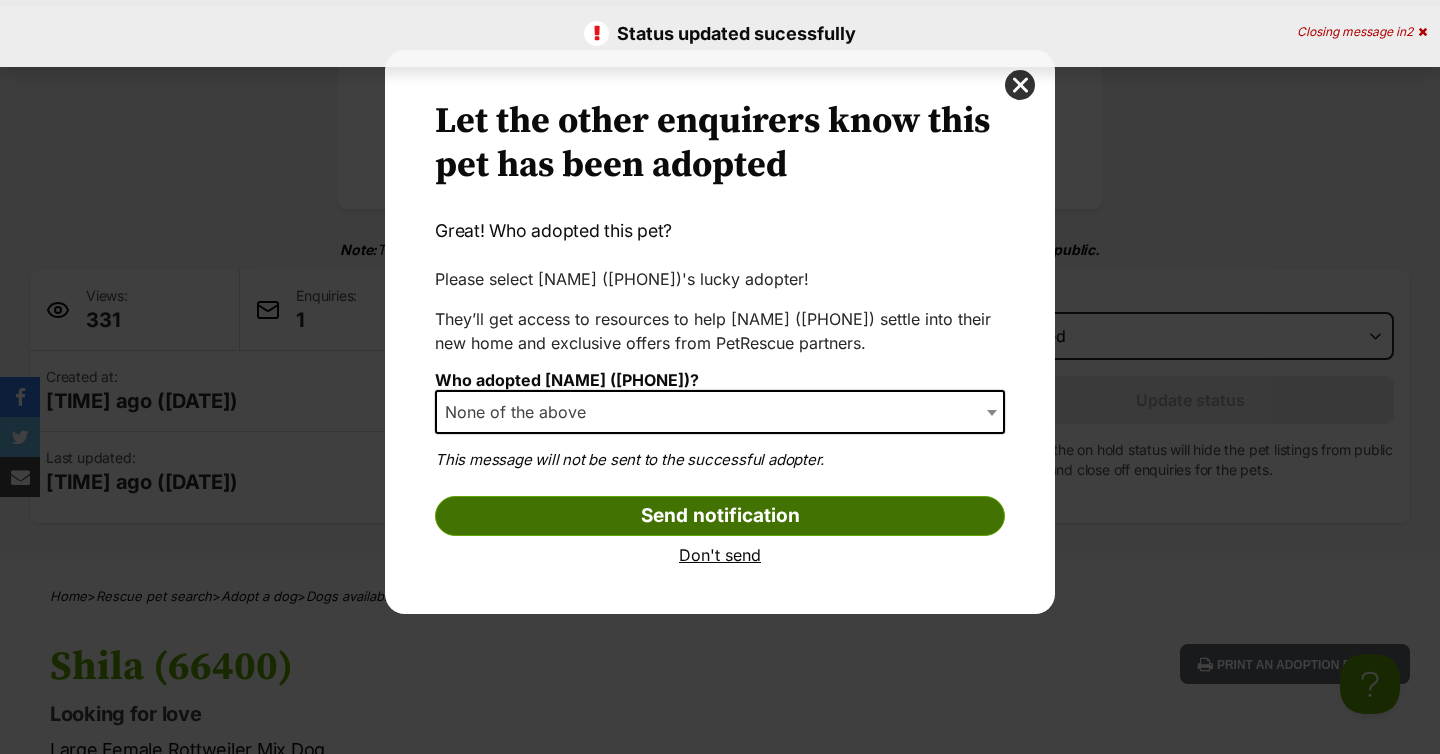 click on "Send notification" at bounding box center (720, 516) 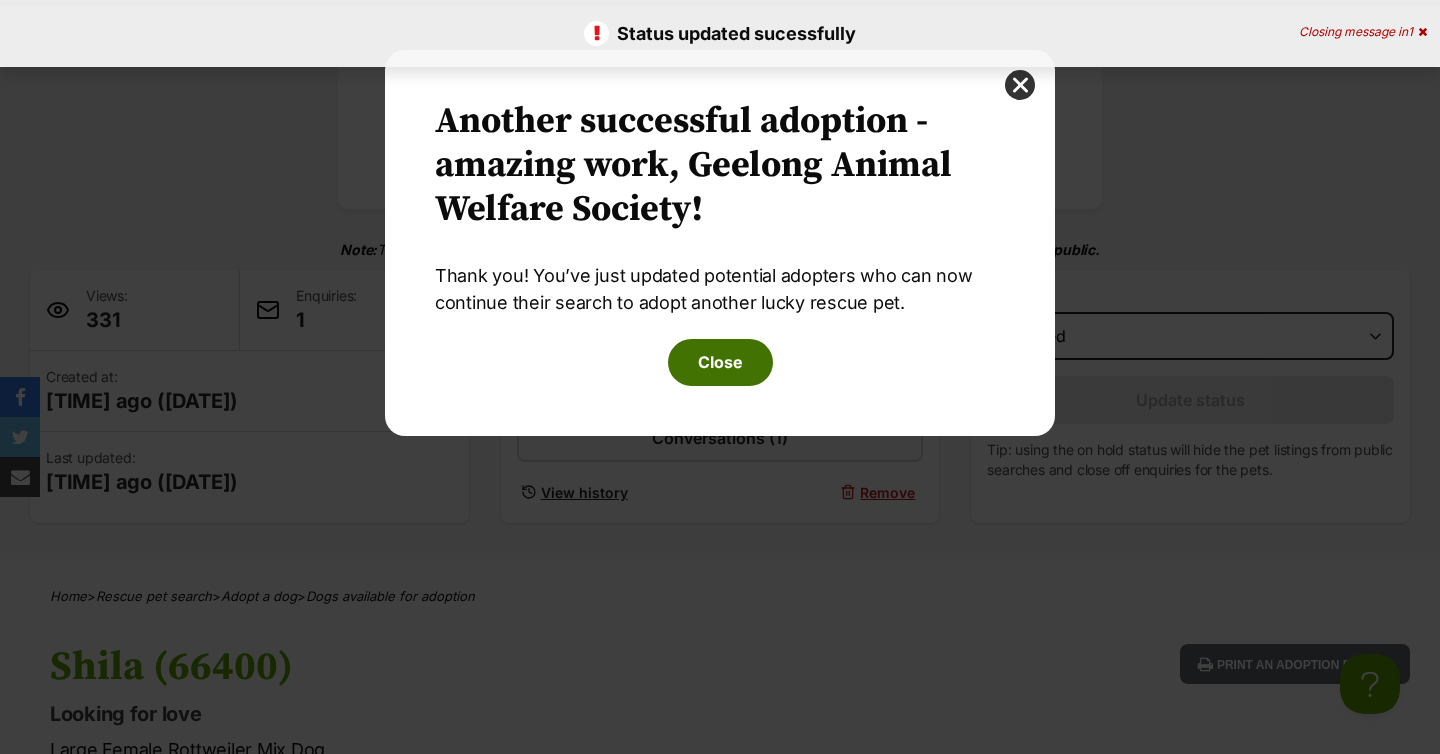 click on "Close" at bounding box center (720, 362) 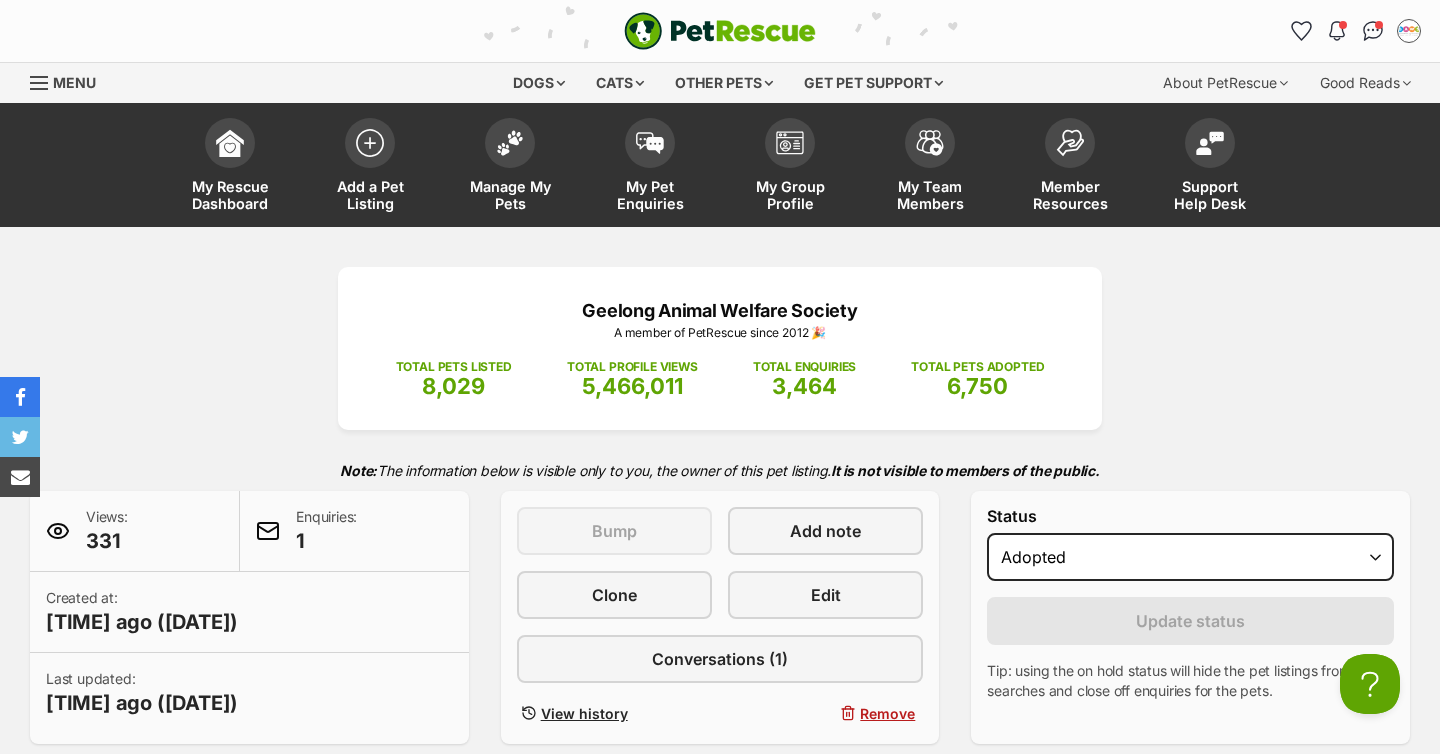scroll, scrollTop: 221, scrollLeft: 0, axis: vertical 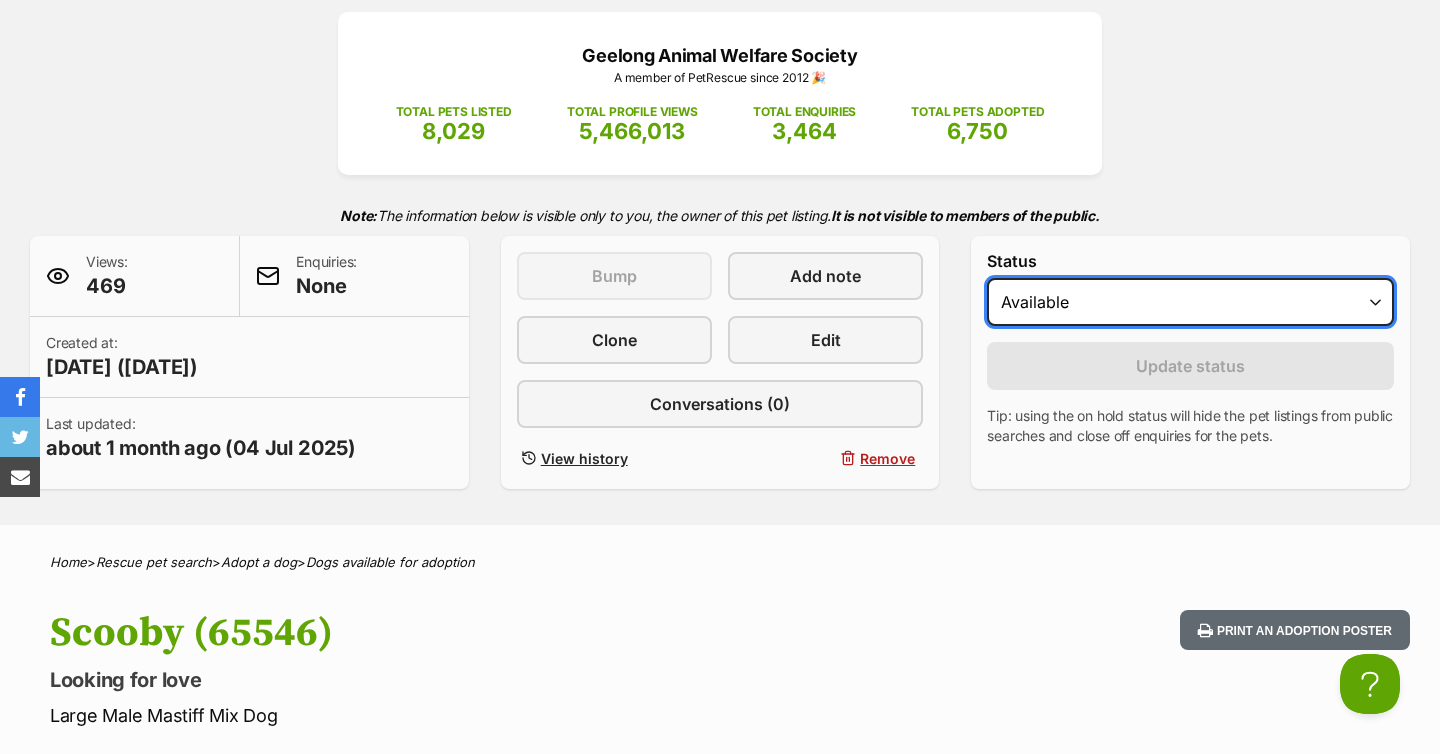 click on "Draft
Available
On hold
Adopted" at bounding box center [1190, 302] 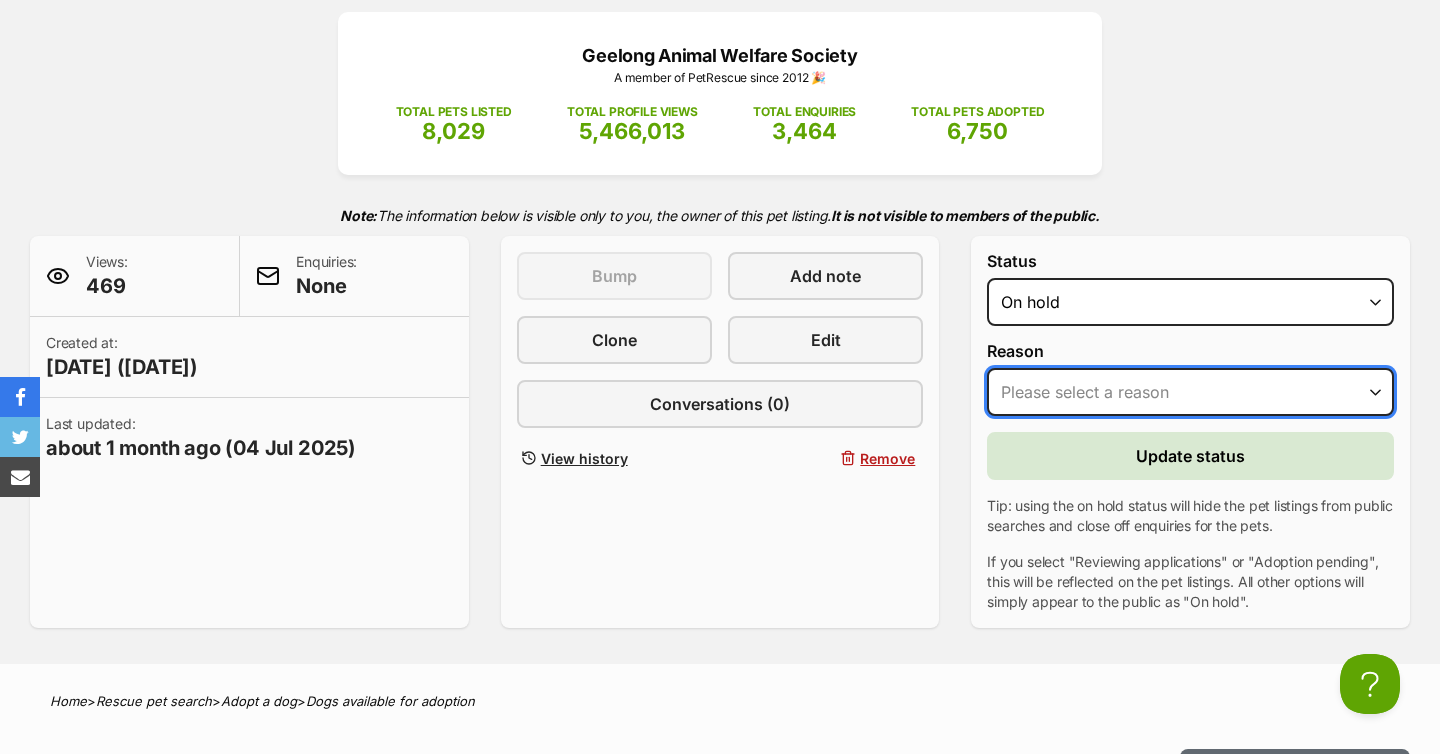 click on "Please select a reason
Medical reasons
Reviewing applications
Adoption pending
Other" at bounding box center [1190, 392] 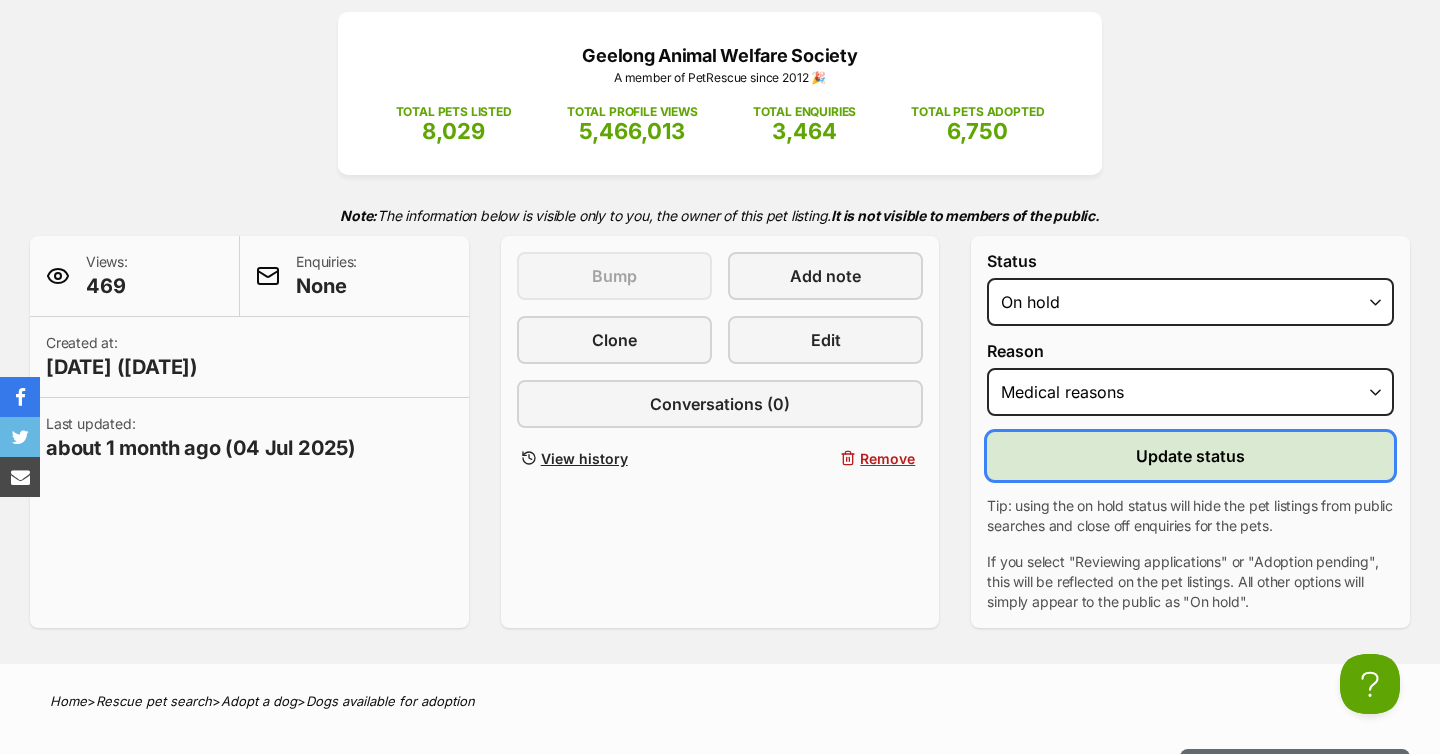 click on "Update status" at bounding box center [1190, 456] 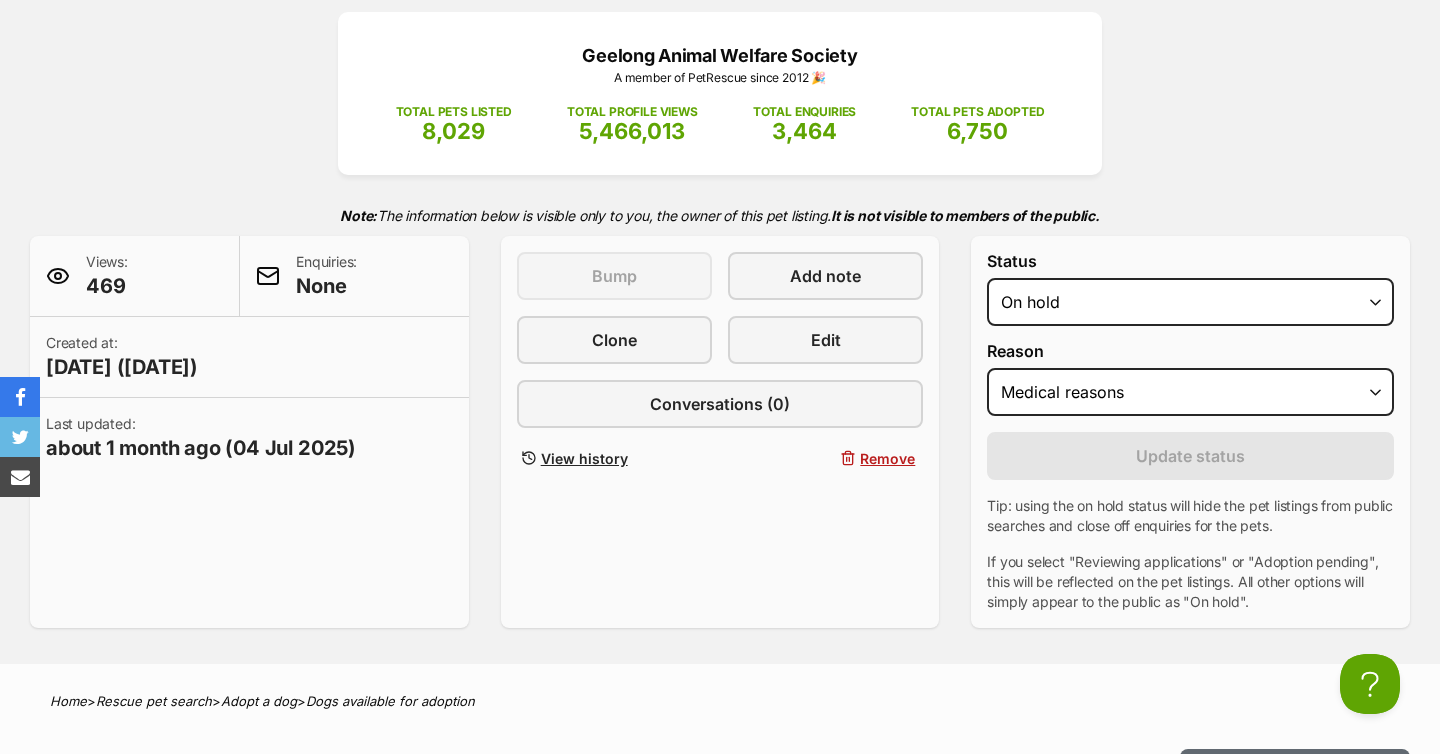 scroll, scrollTop: 0, scrollLeft: 0, axis: both 